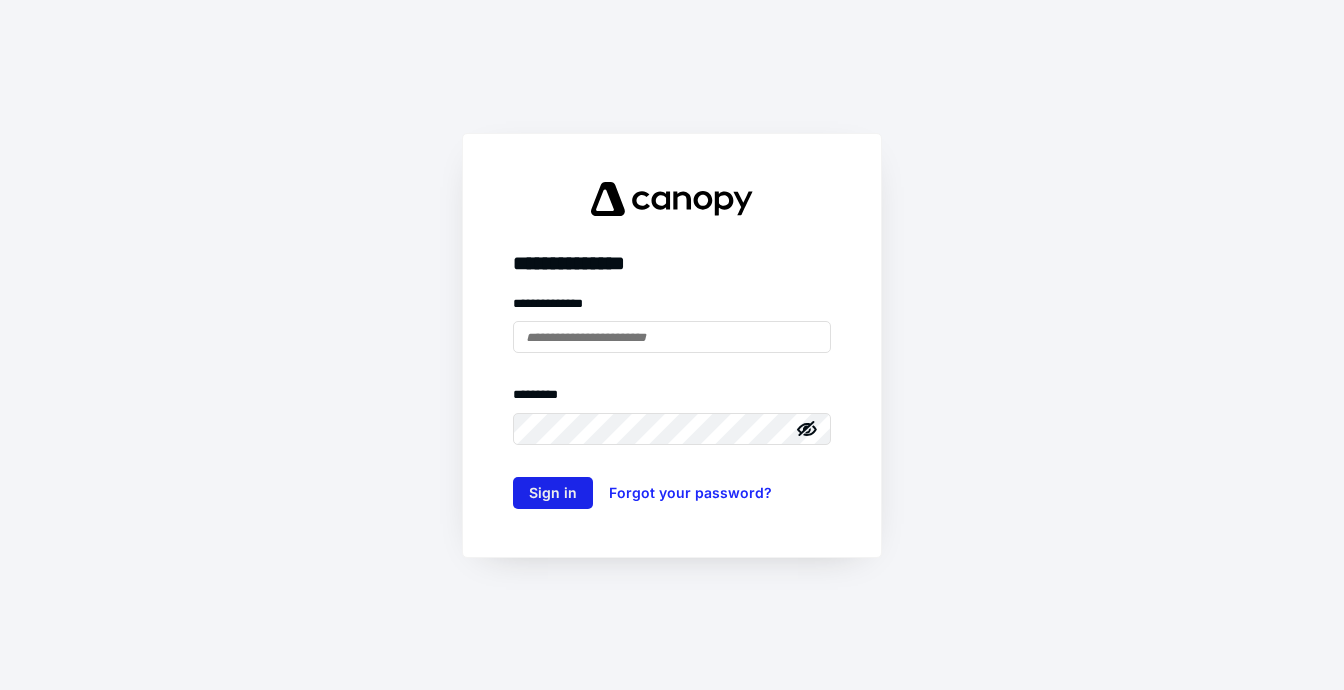 scroll, scrollTop: 0, scrollLeft: 0, axis: both 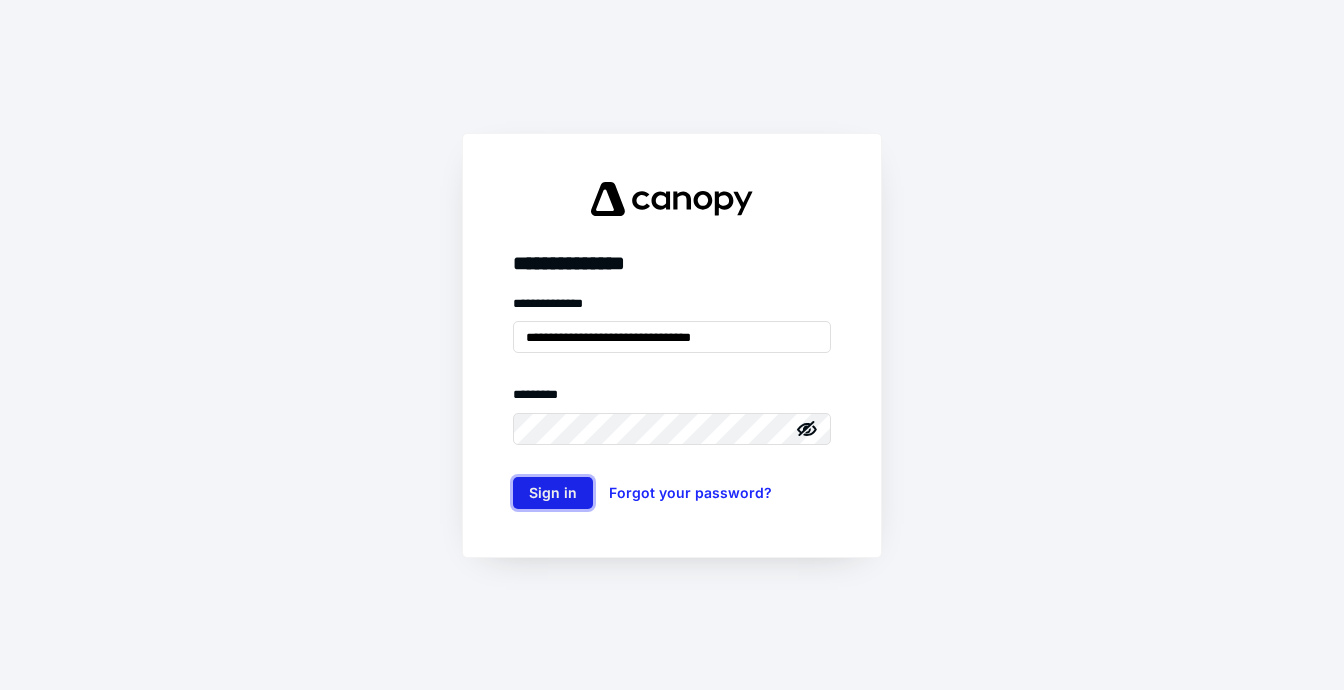 click on "Sign in" at bounding box center (553, 493) 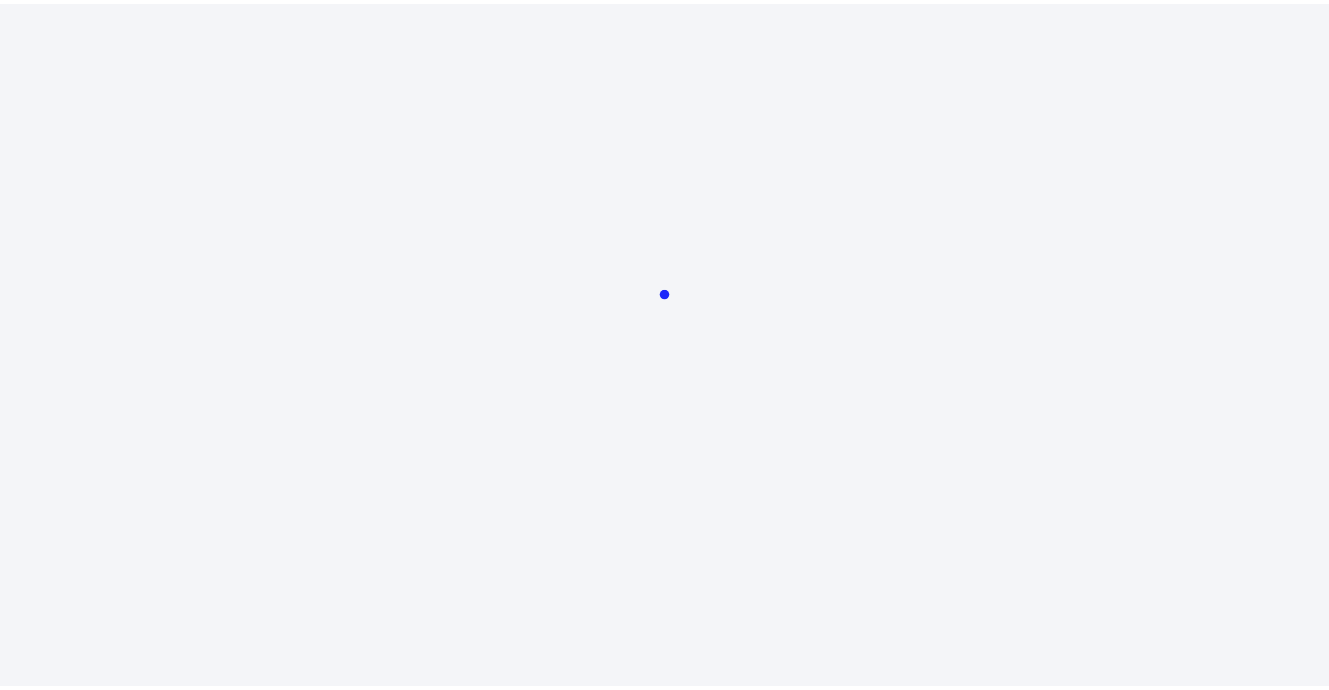scroll, scrollTop: 0, scrollLeft: 0, axis: both 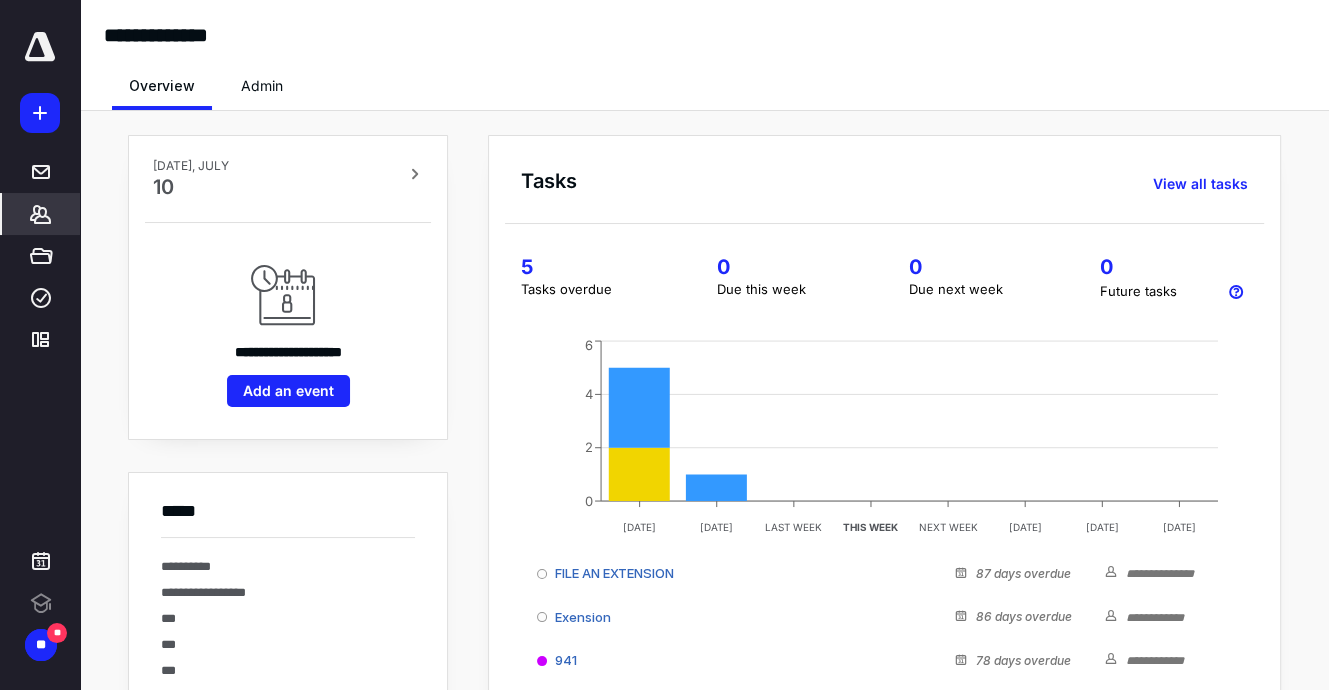 click 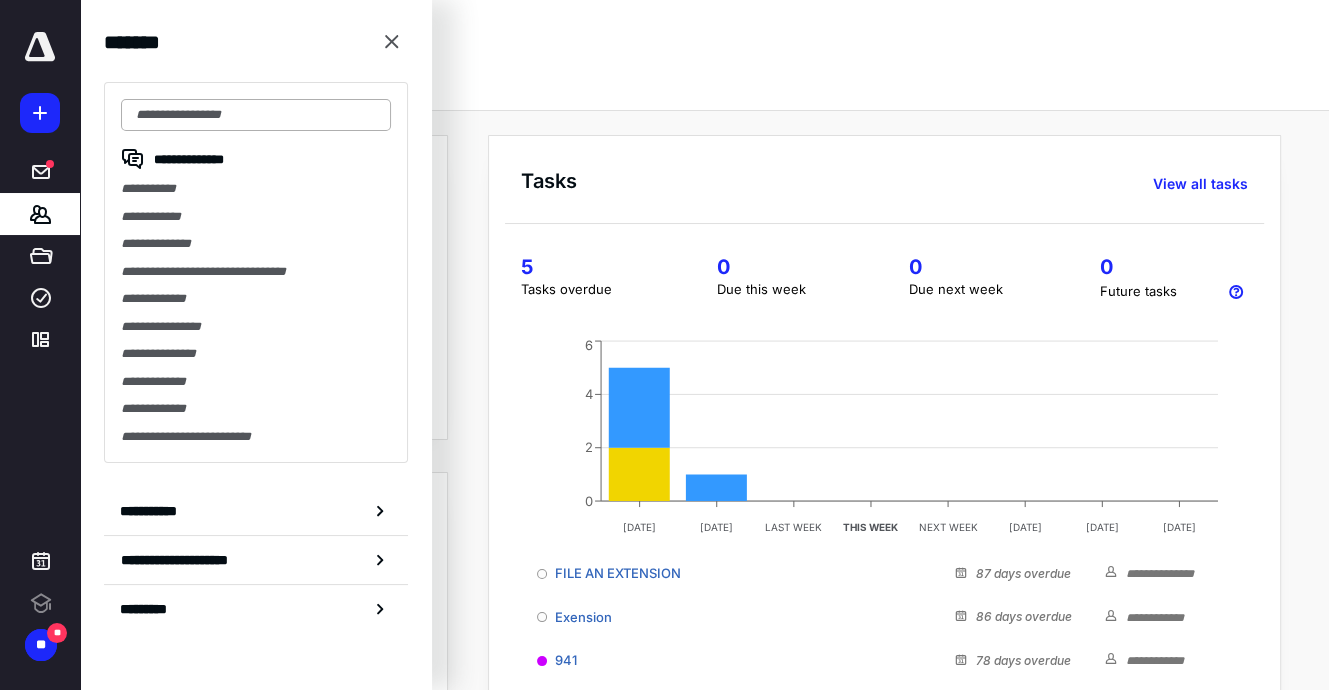 scroll, scrollTop: 0, scrollLeft: 0, axis: both 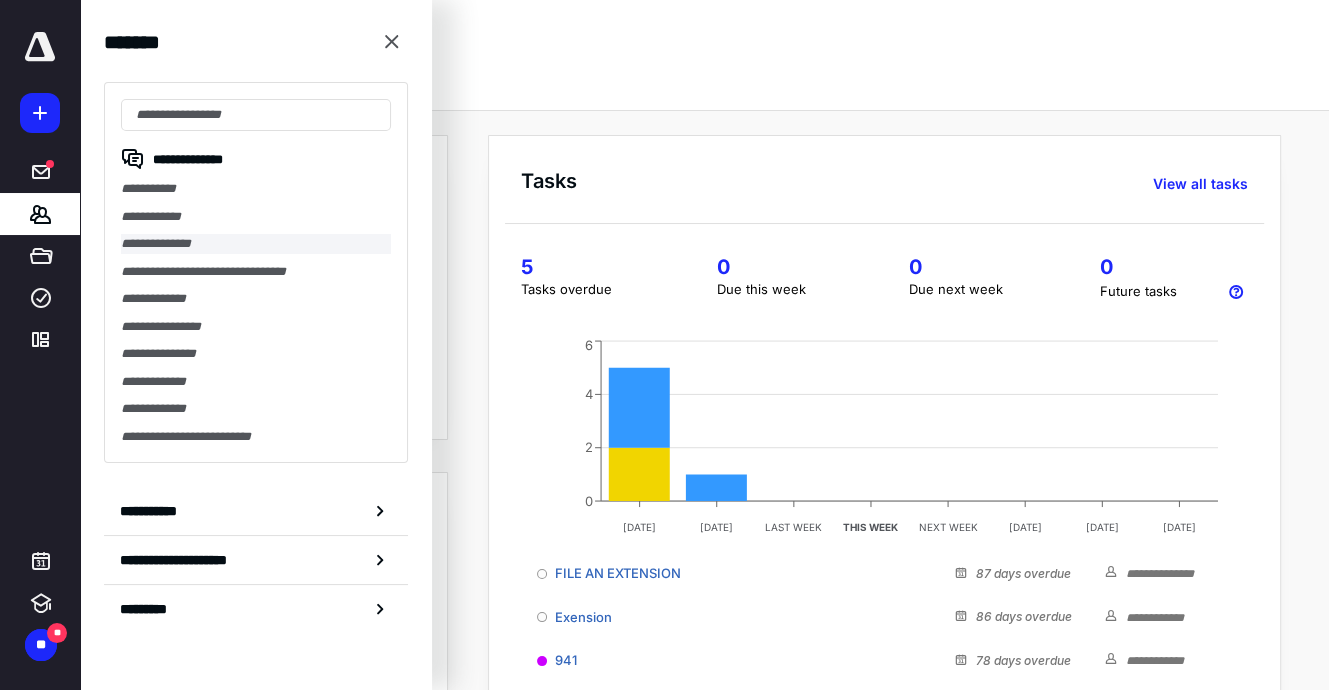 click on "**********" at bounding box center [256, 244] 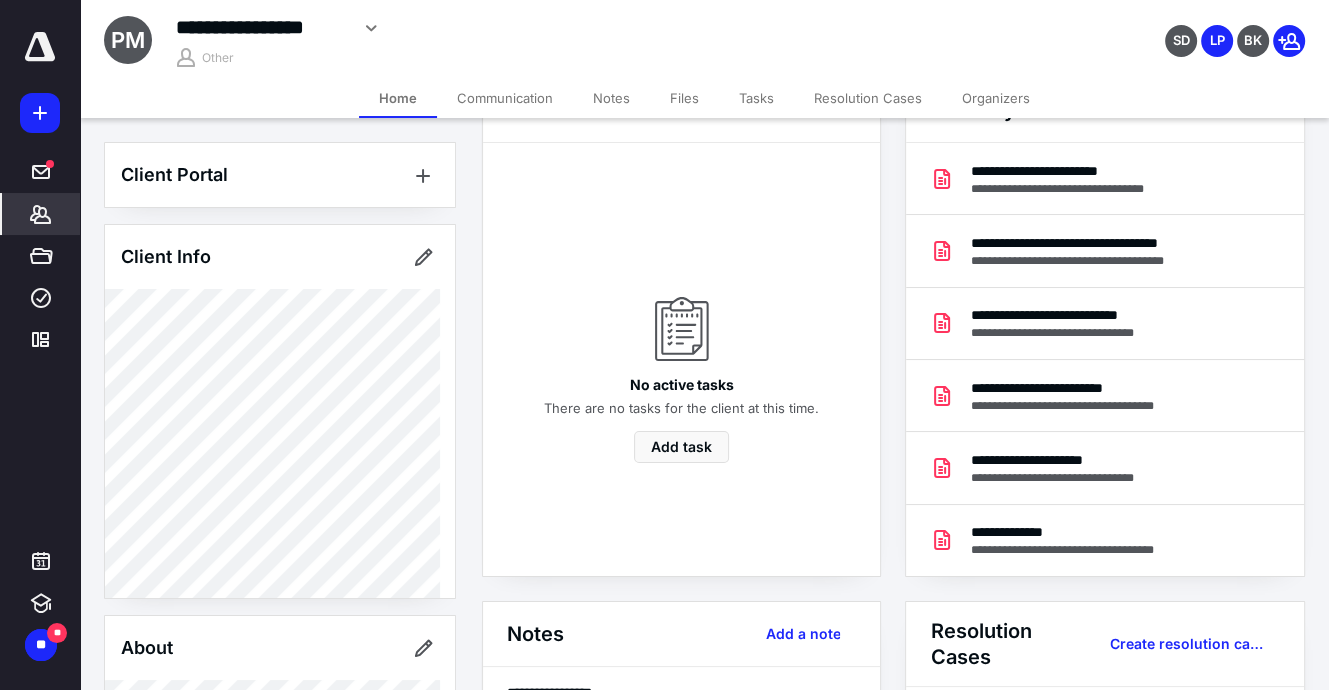 scroll, scrollTop: 100, scrollLeft: 0, axis: vertical 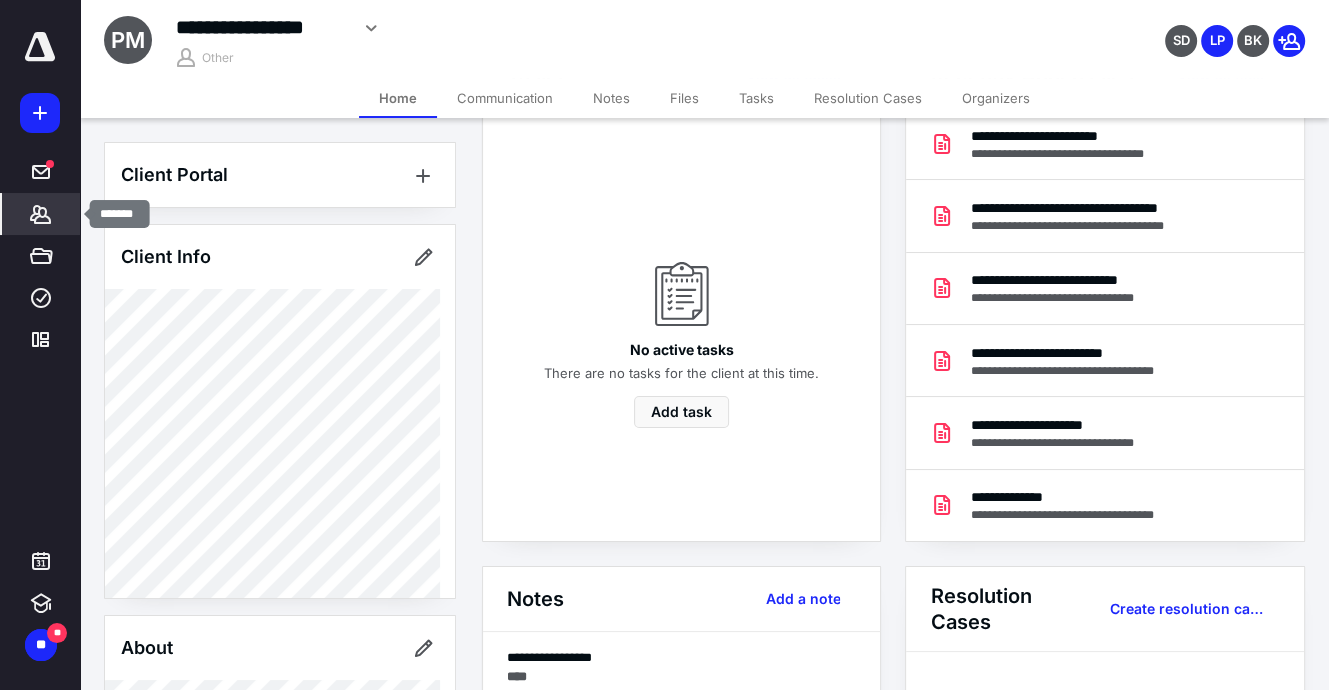 click 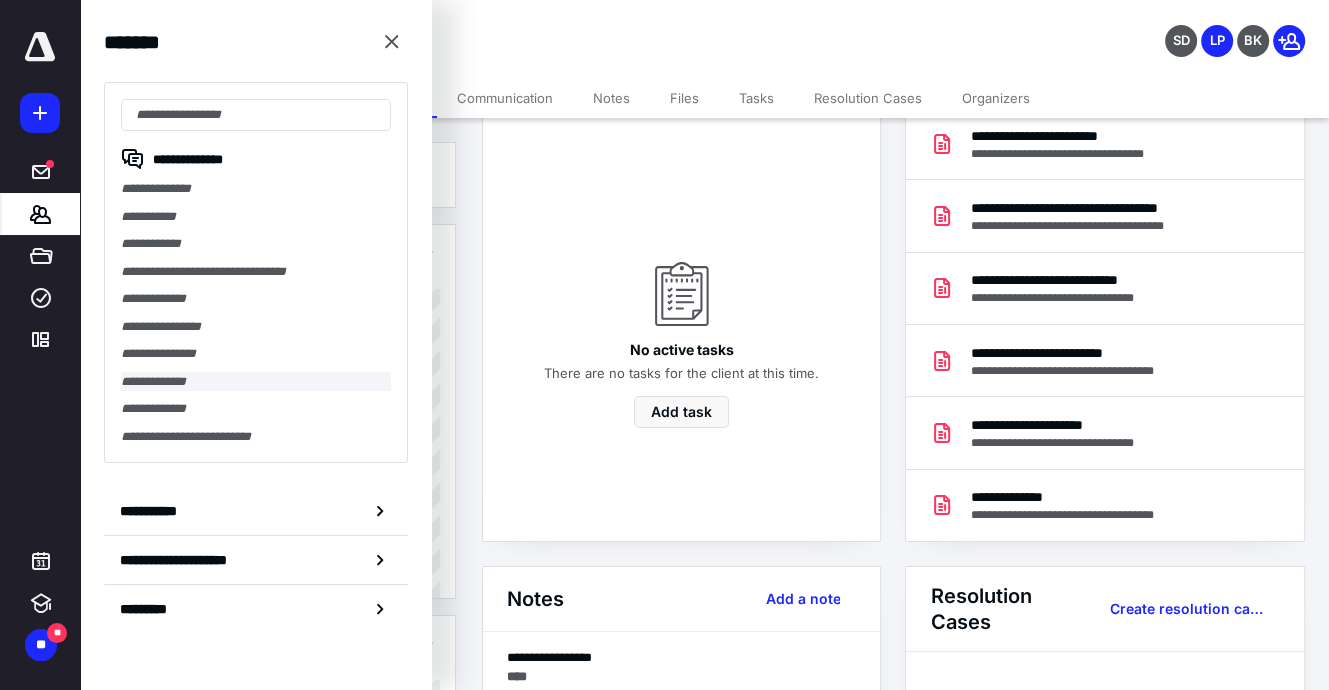 click on "**********" at bounding box center [256, 382] 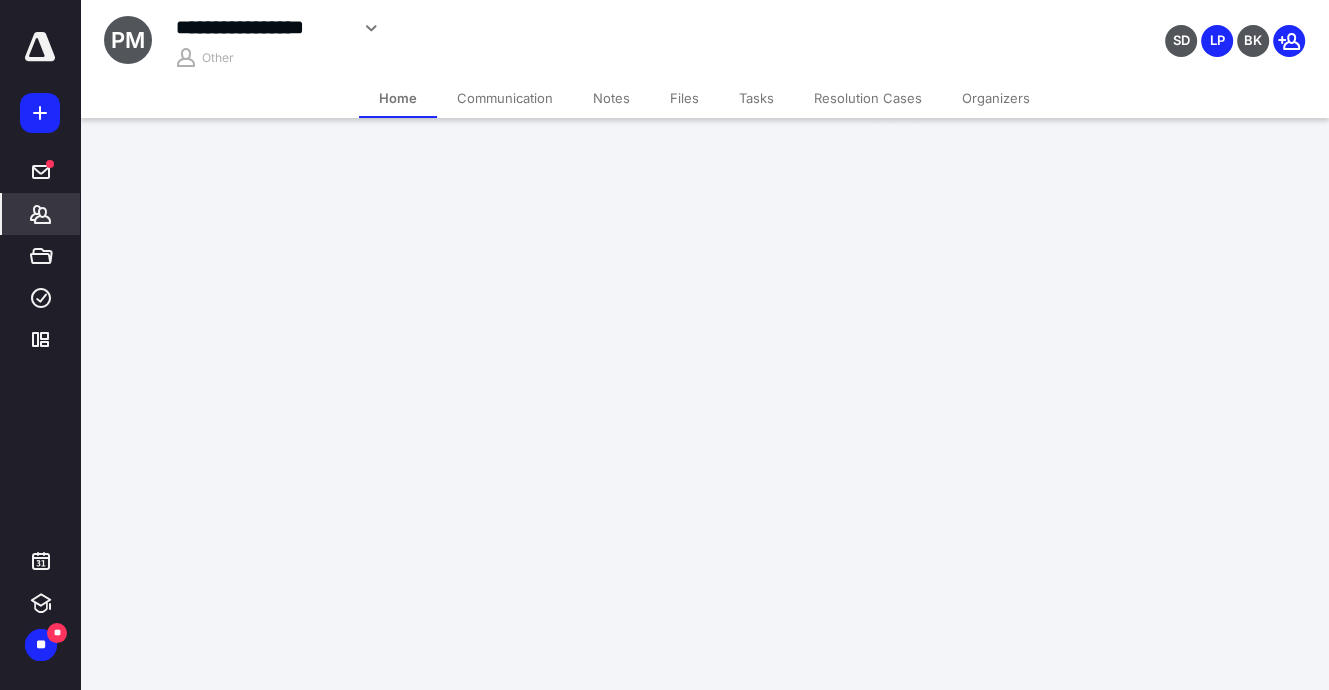 scroll, scrollTop: 0, scrollLeft: 0, axis: both 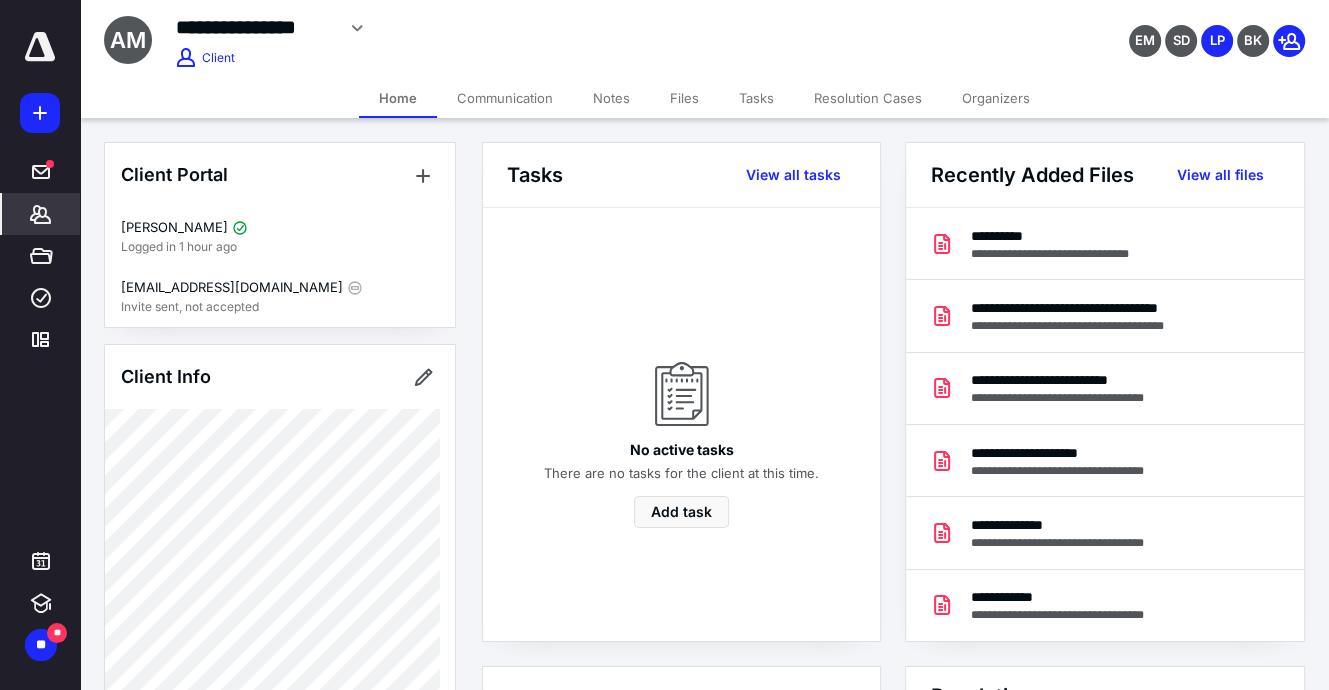 click on "*******" at bounding box center (41, 214) 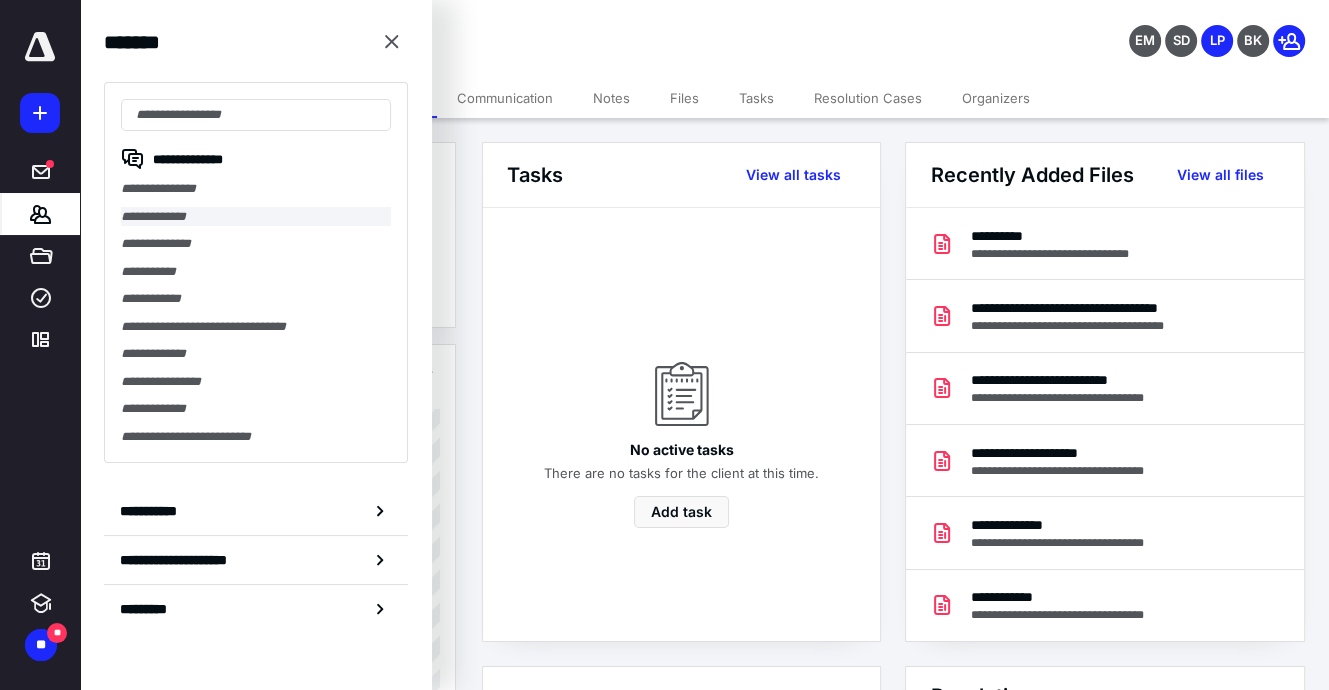 click on "**********" at bounding box center [256, 217] 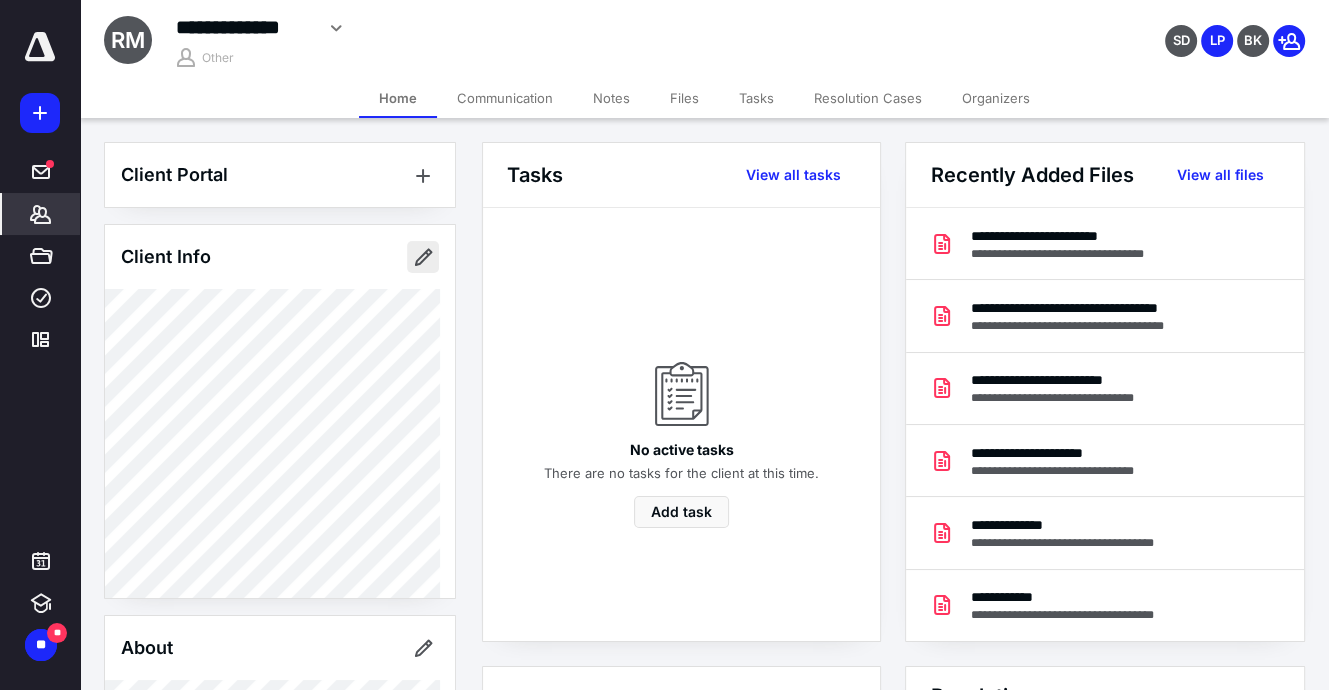 click at bounding box center (423, 257) 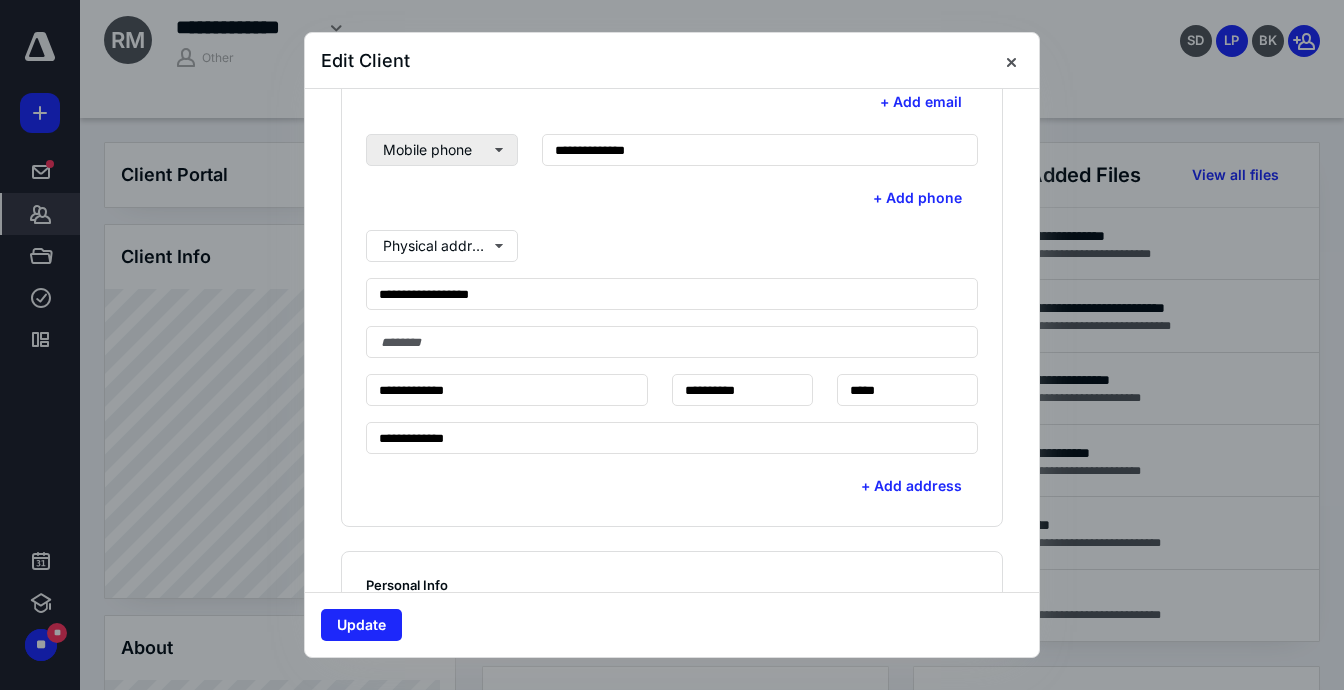 scroll, scrollTop: 400, scrollLeft: 0, axis: vertical 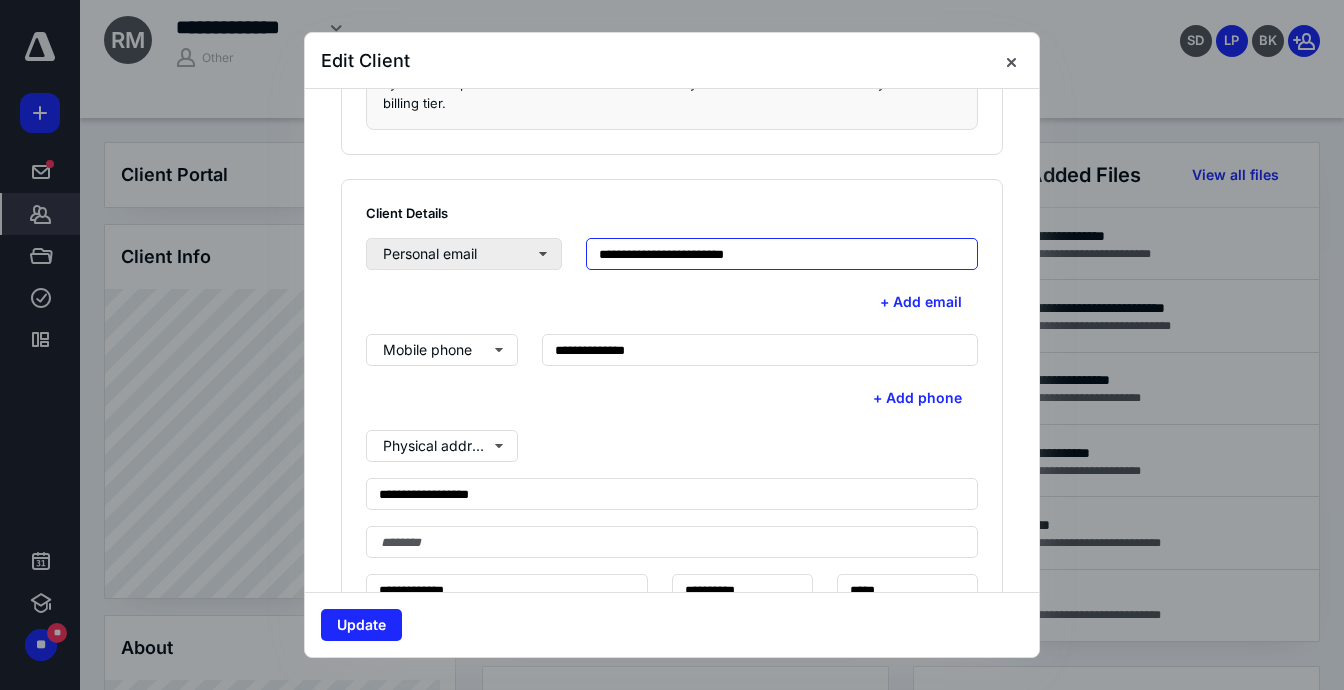 drag, startPoint x: 833, startPoint y: 261, endPoint x: 543, endPoint y: 247, distance: 290.33774 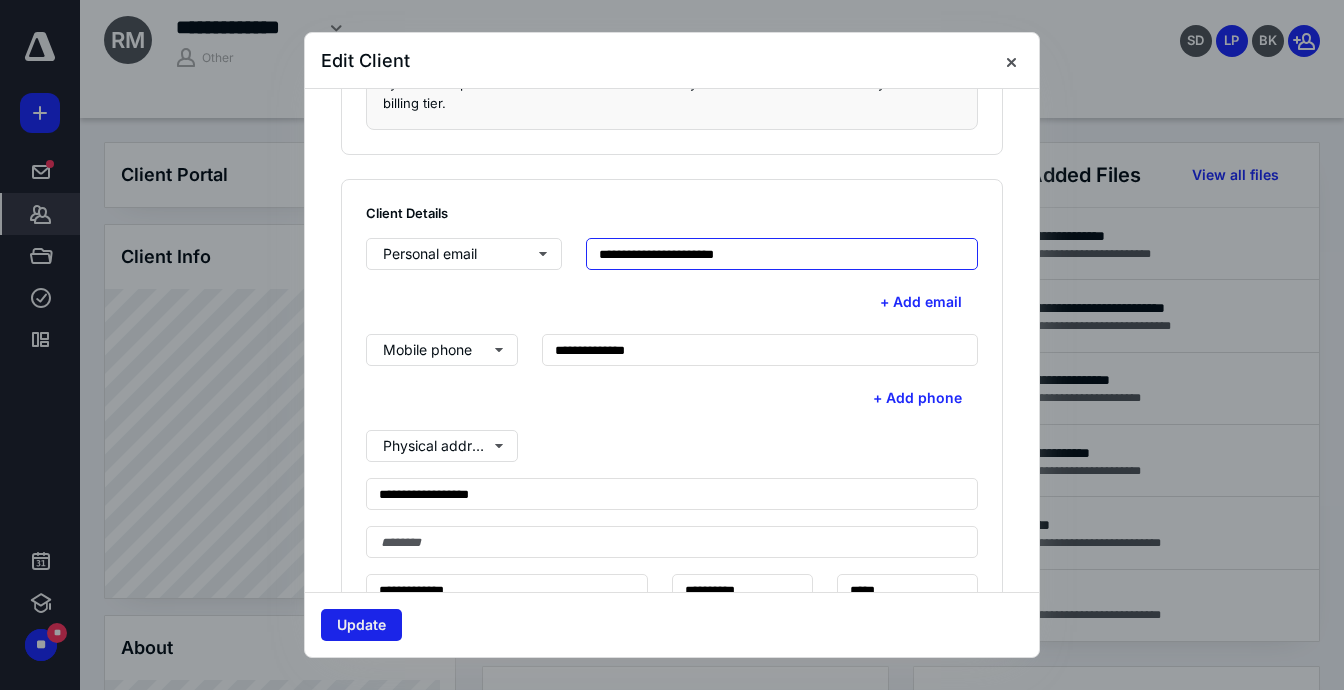 type on "**********" 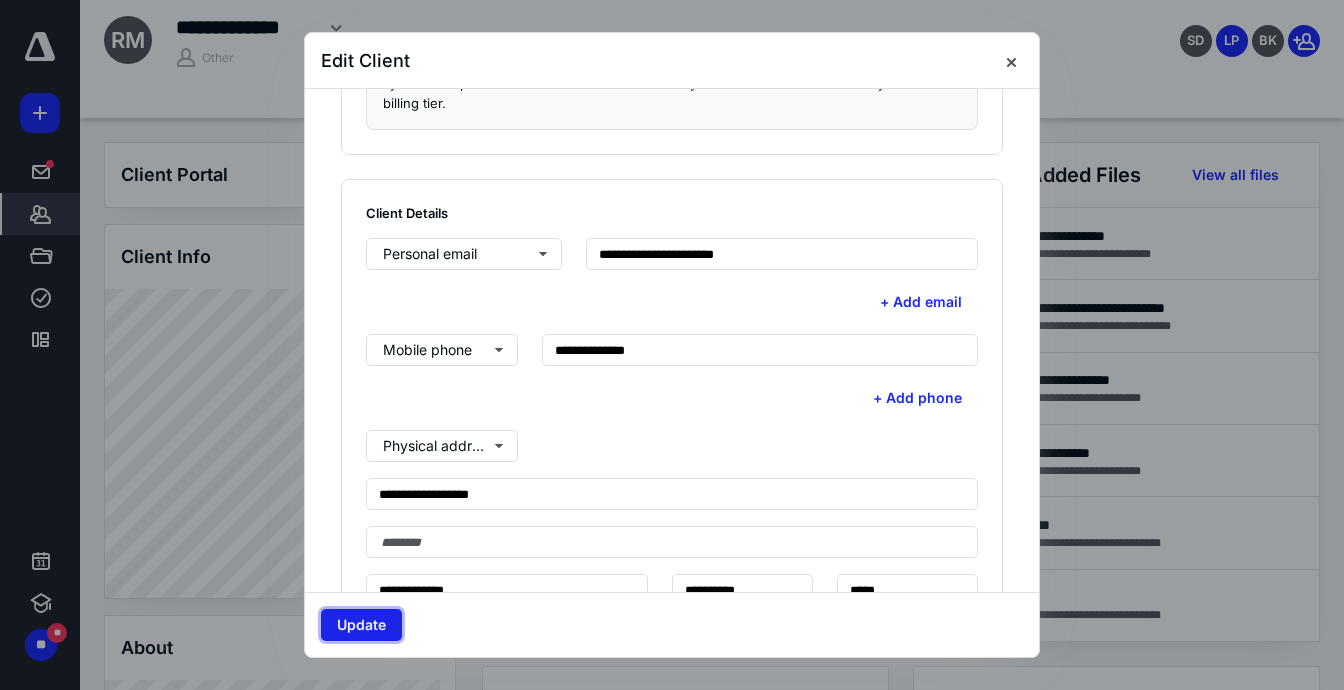 click on "Update" at bounding box center (361, 625) 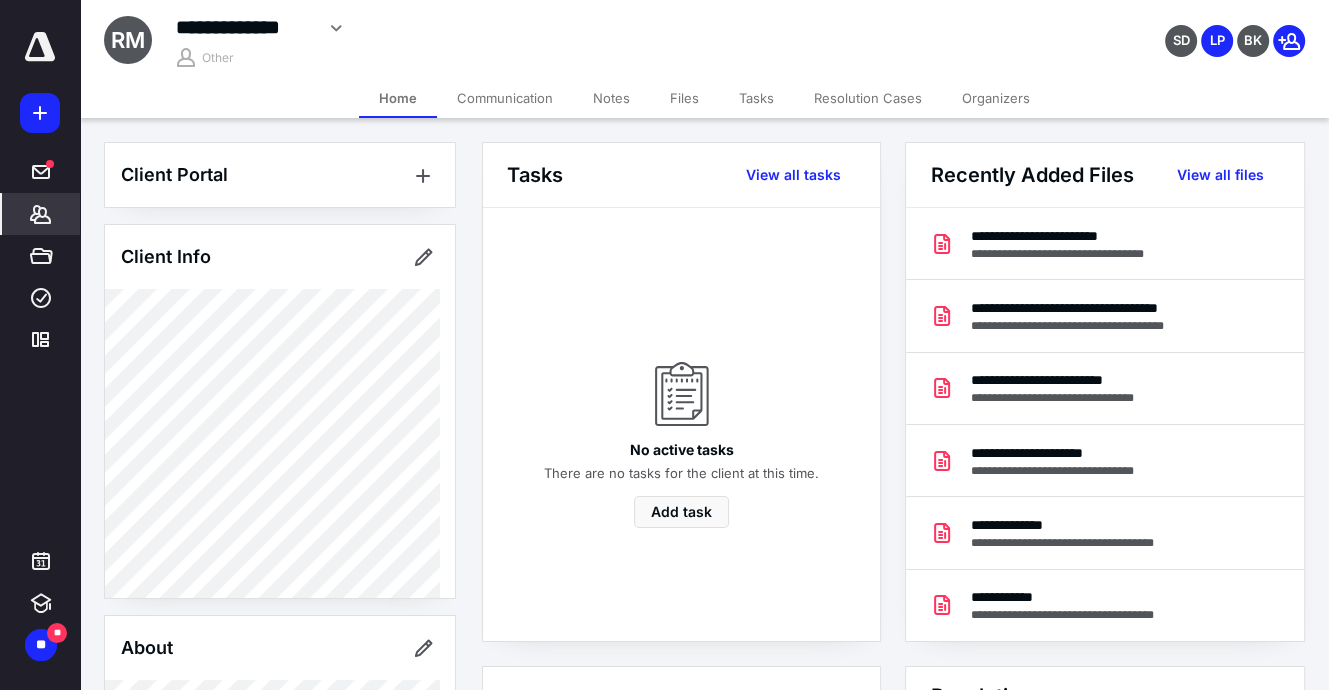 click on "Client Info" at bounding box center [280, 257] 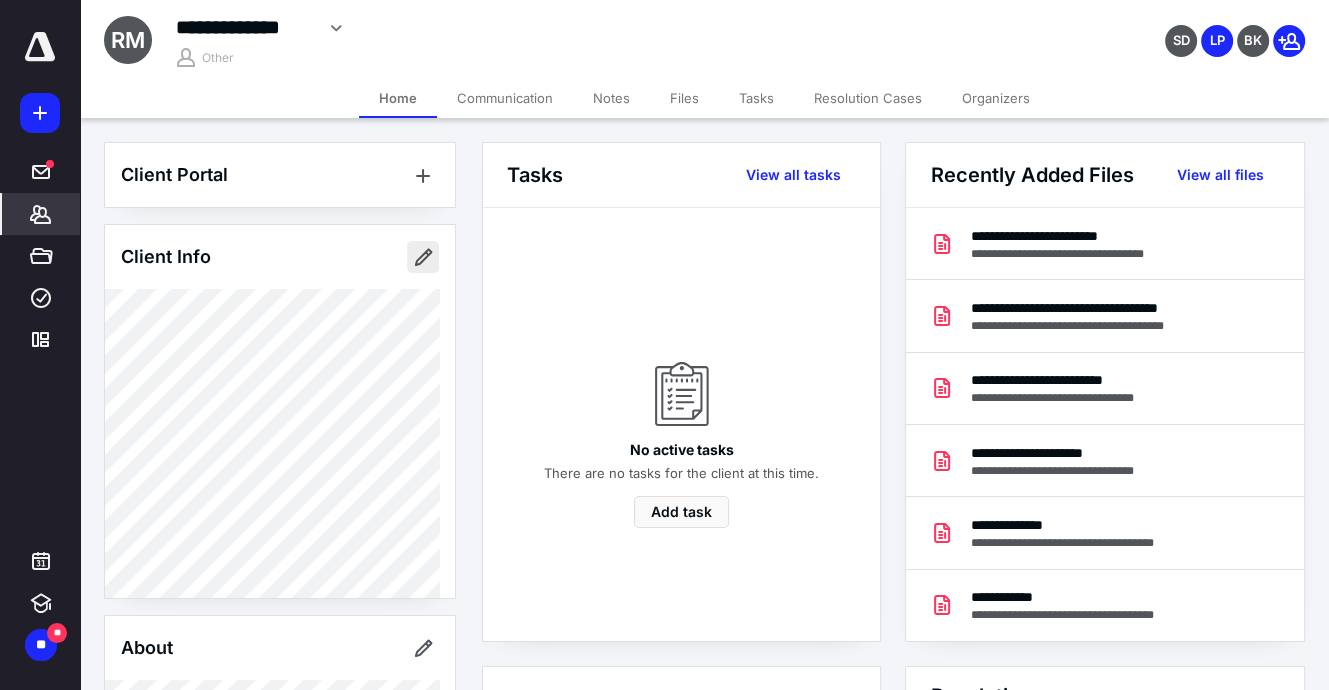 click at bounding box center [423, 257] 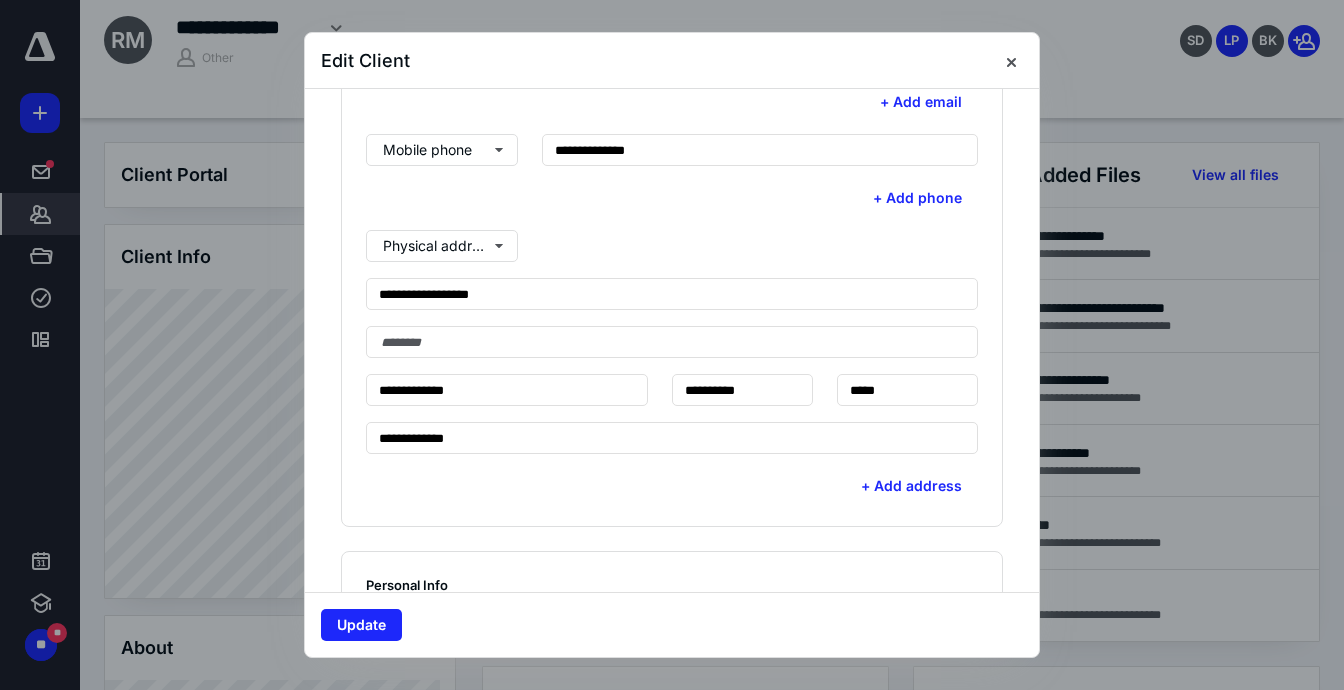 scroll, scrollTop: 300, scrollLeft: 0, axis: vertical 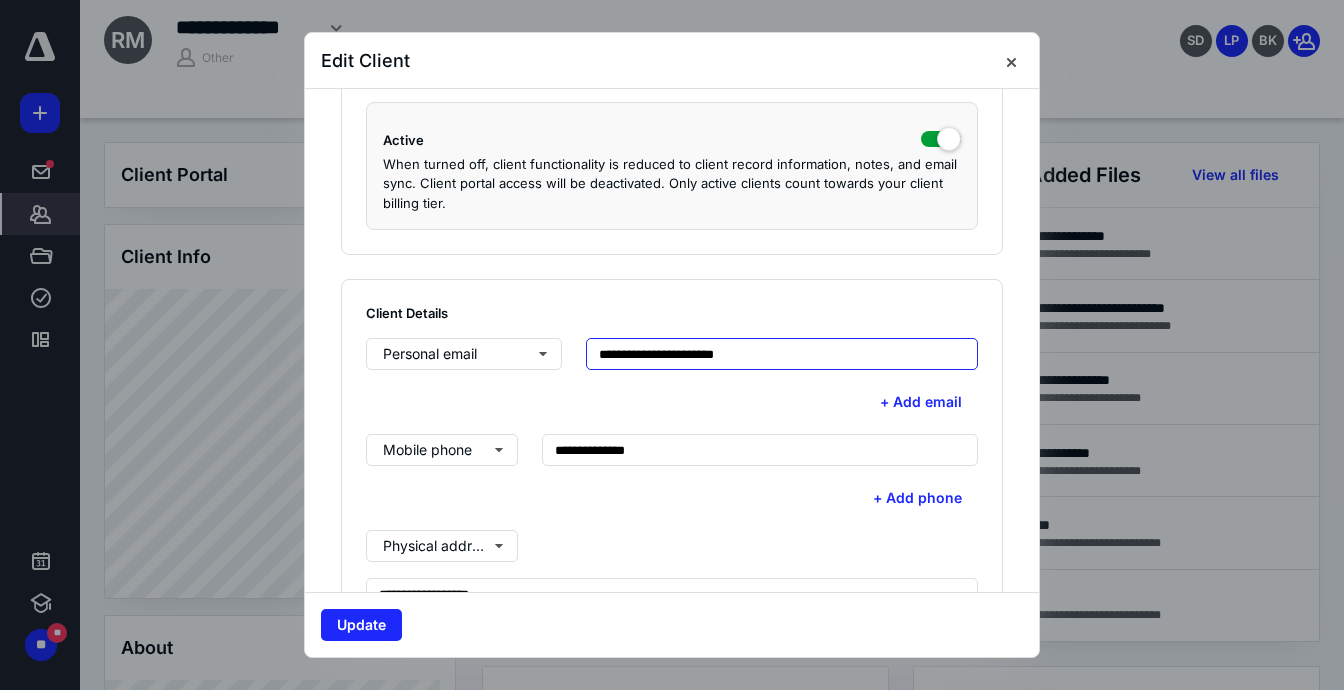 click on "**********" at bounding box center [782, 354] 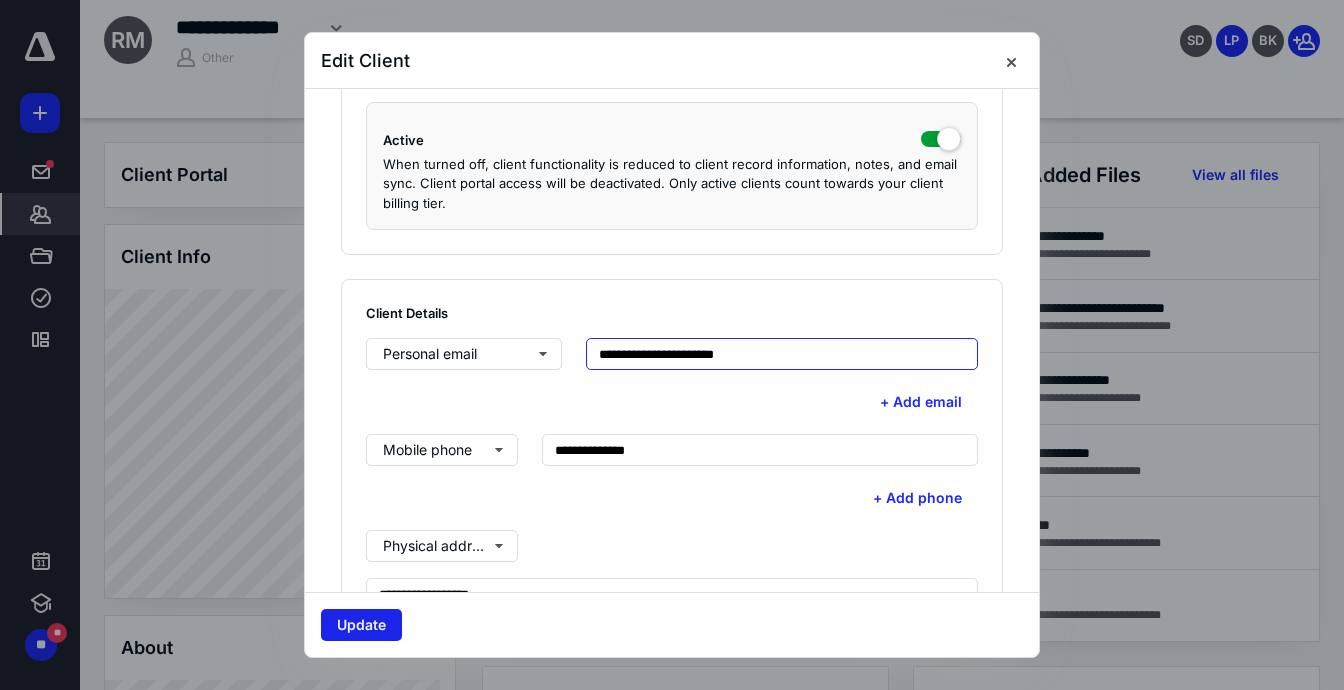 type on "**********" 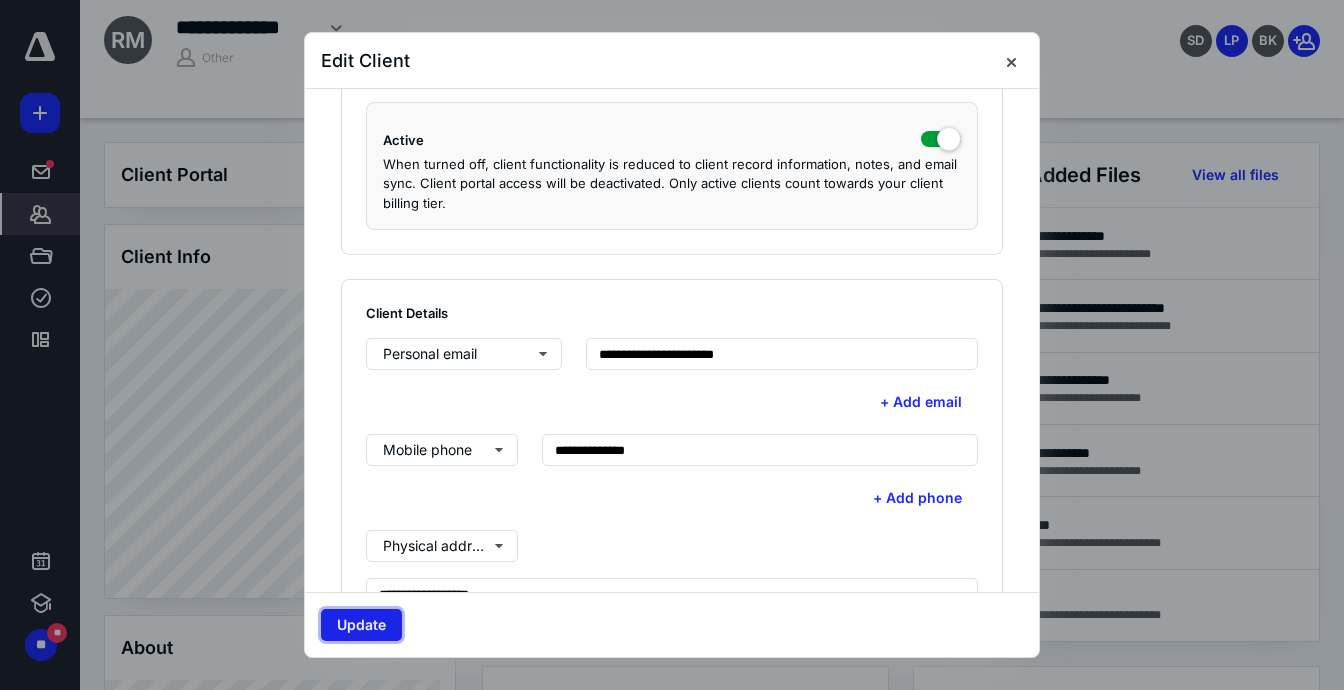 click on "Update" at bounding box center [361, 625] 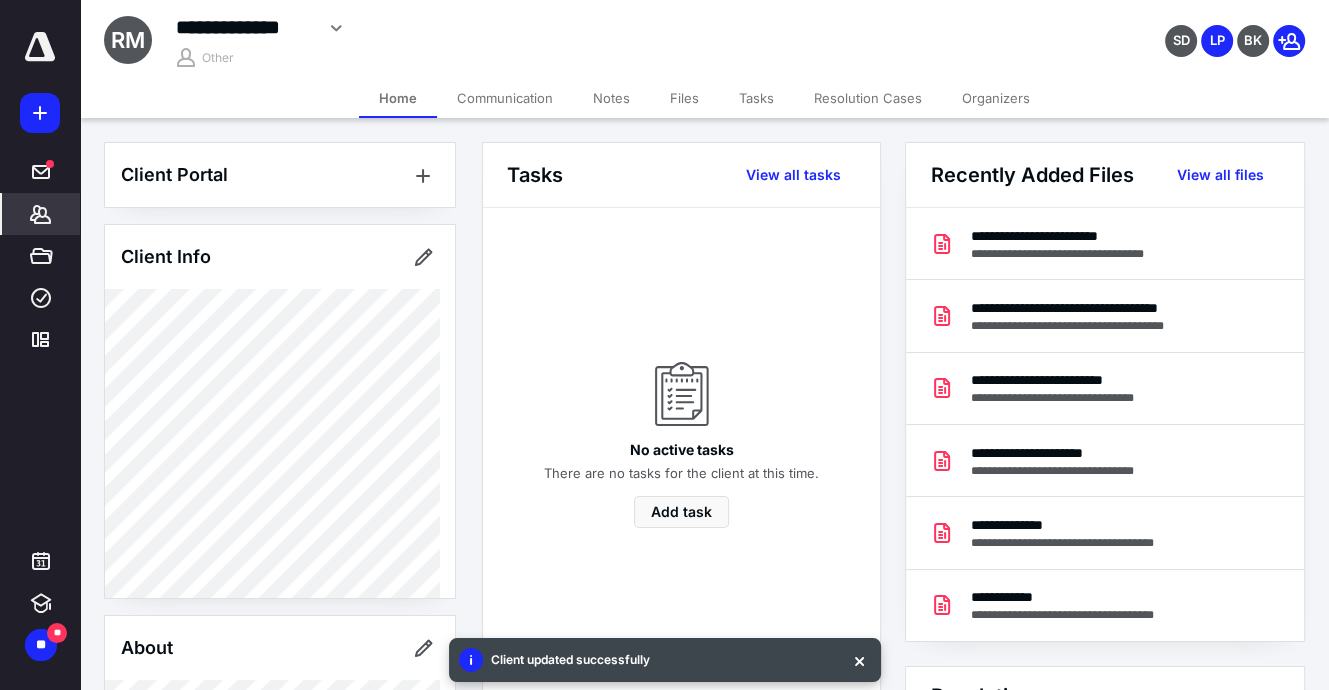 click 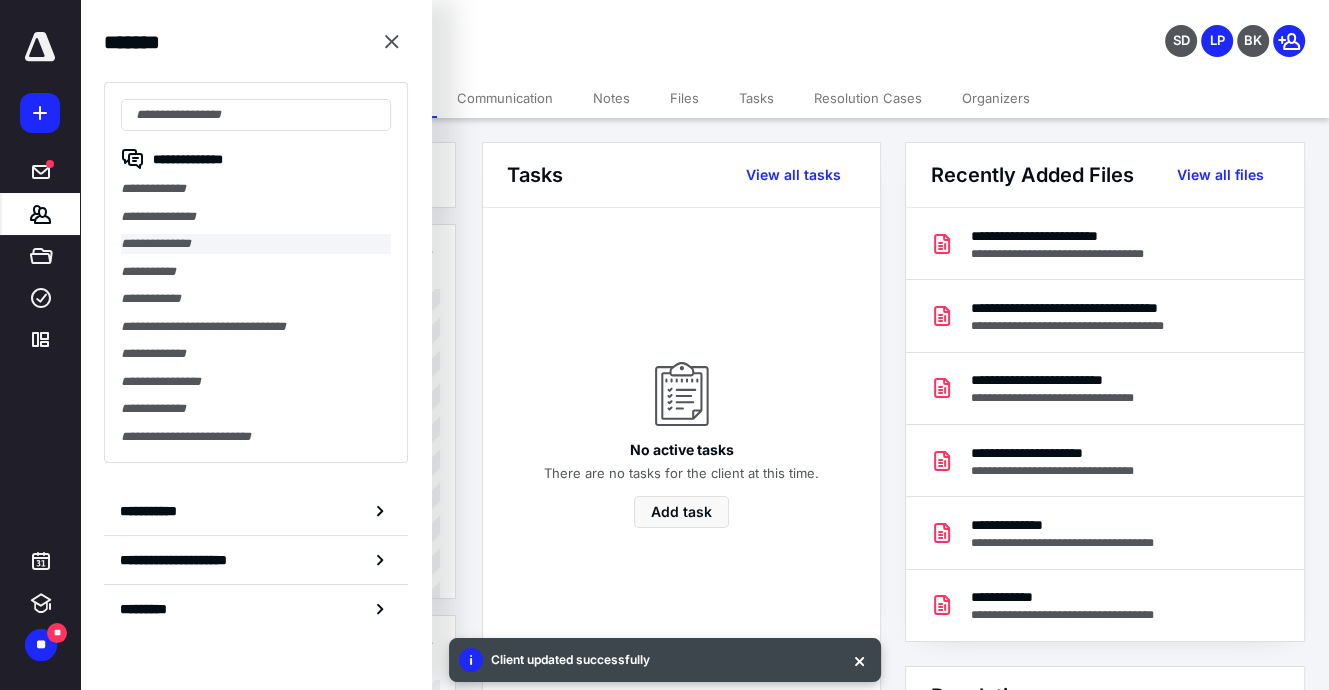 click on "**********" at bounding box center [256, 244] 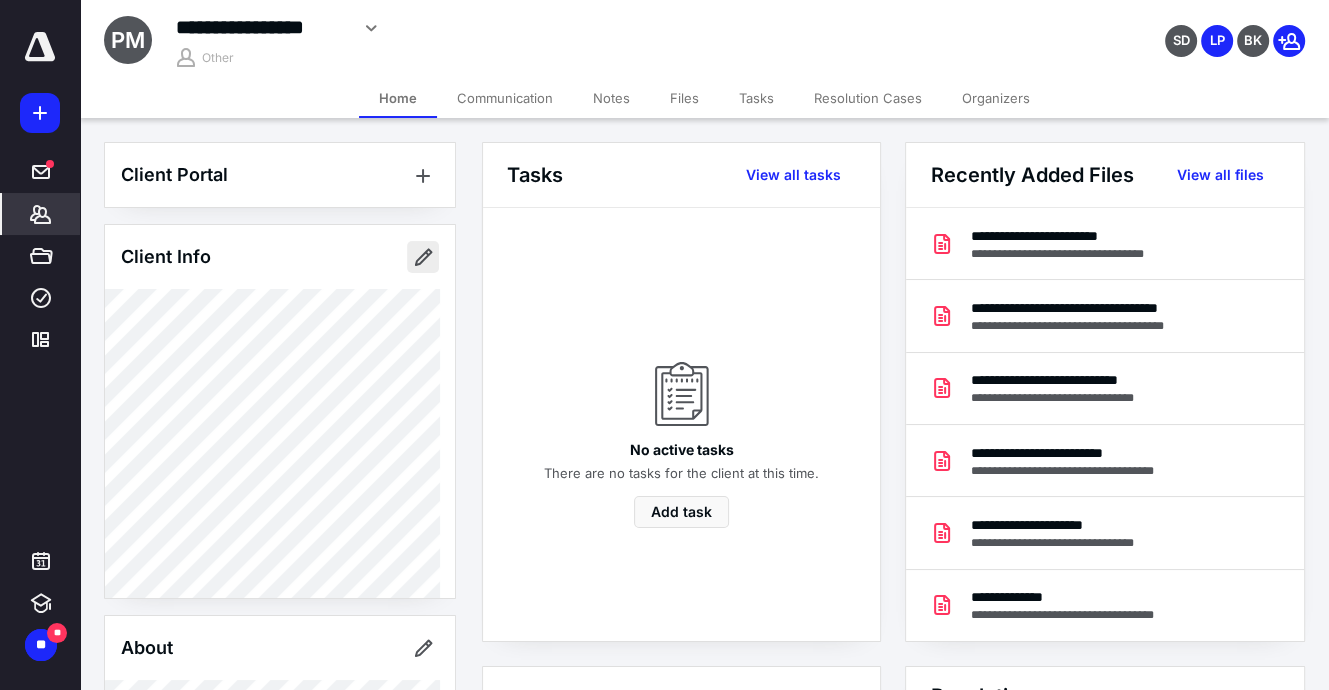 click at bounding box center [423, 257] 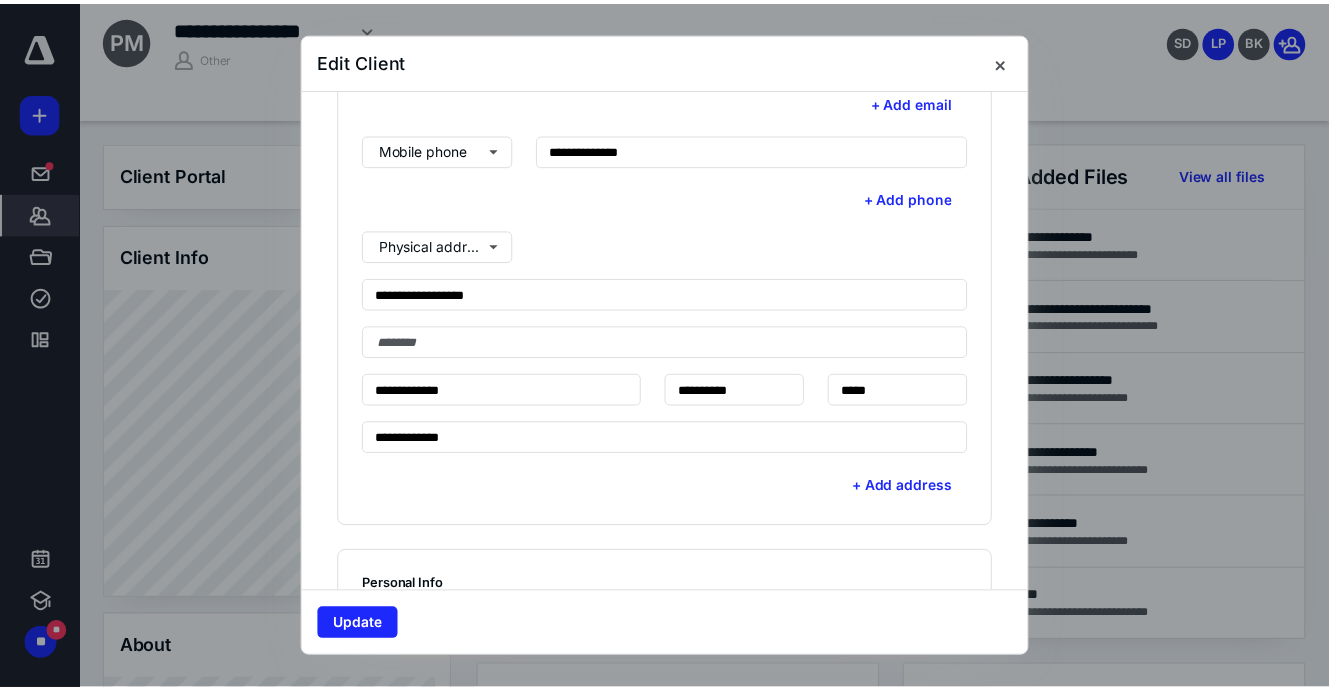 scroll, scrollTop: 300, scrollLeft: 0, axis: vertical 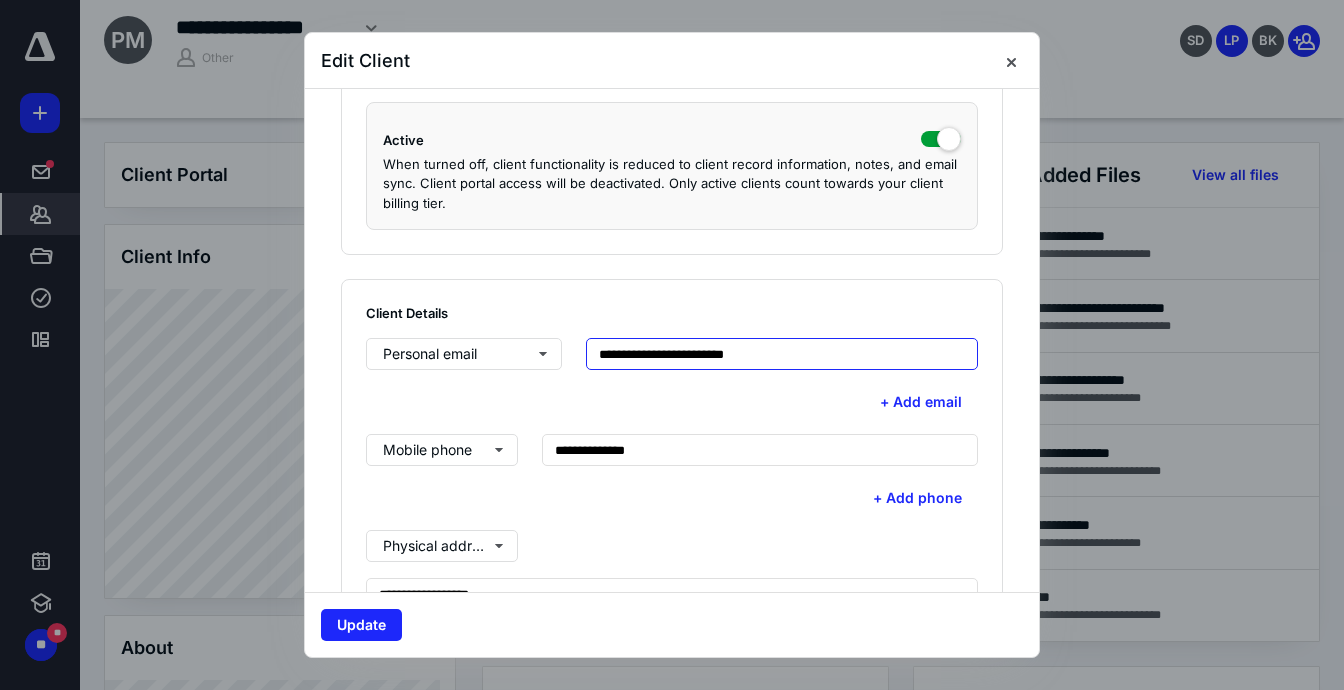 drag, startPoint x: 782, startPoint y: 347, endPoint x: 294, endPoint y: 311, distance: 489.32608 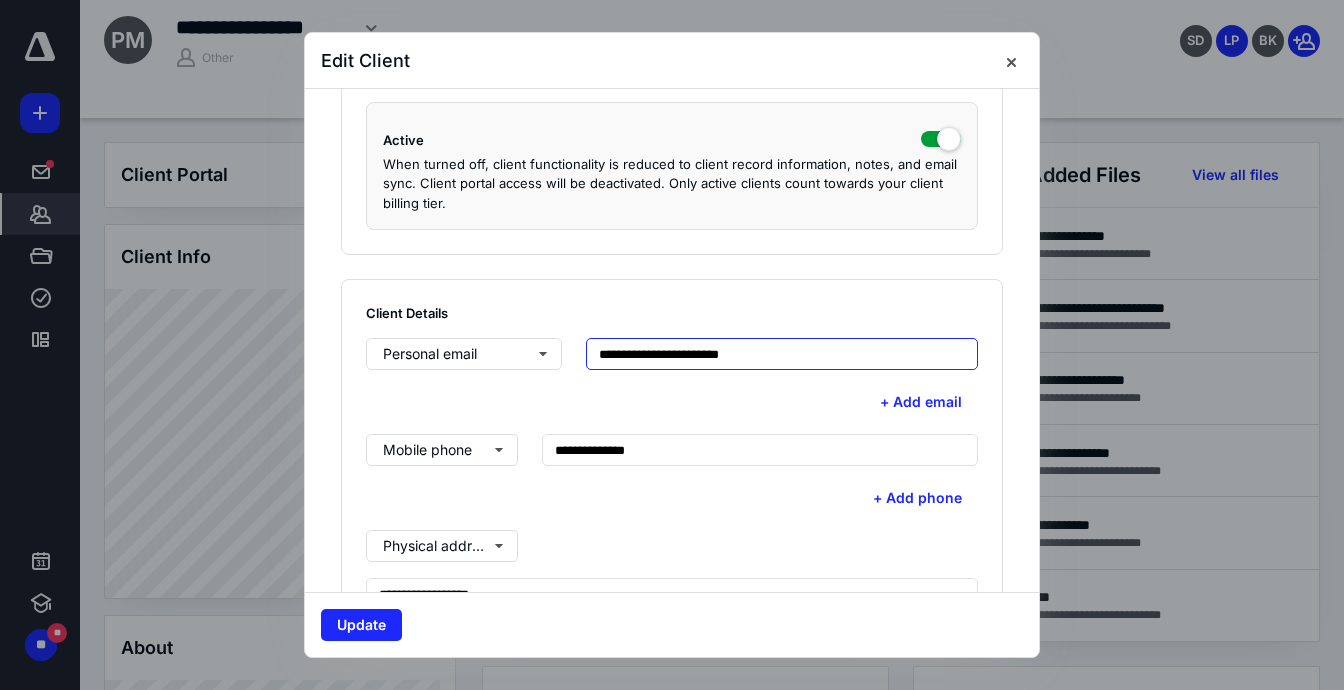 type on "**********" 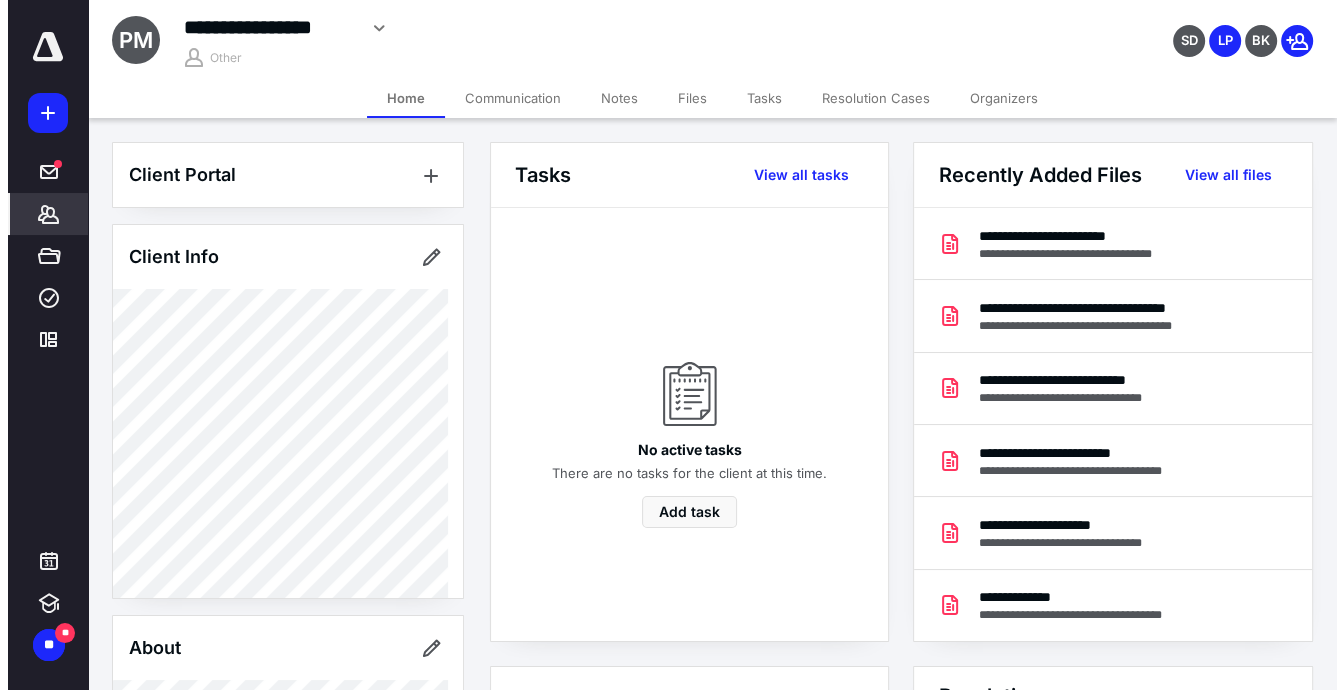 scroll, scrollTop: 0, scrollLeft: 0, axis: both 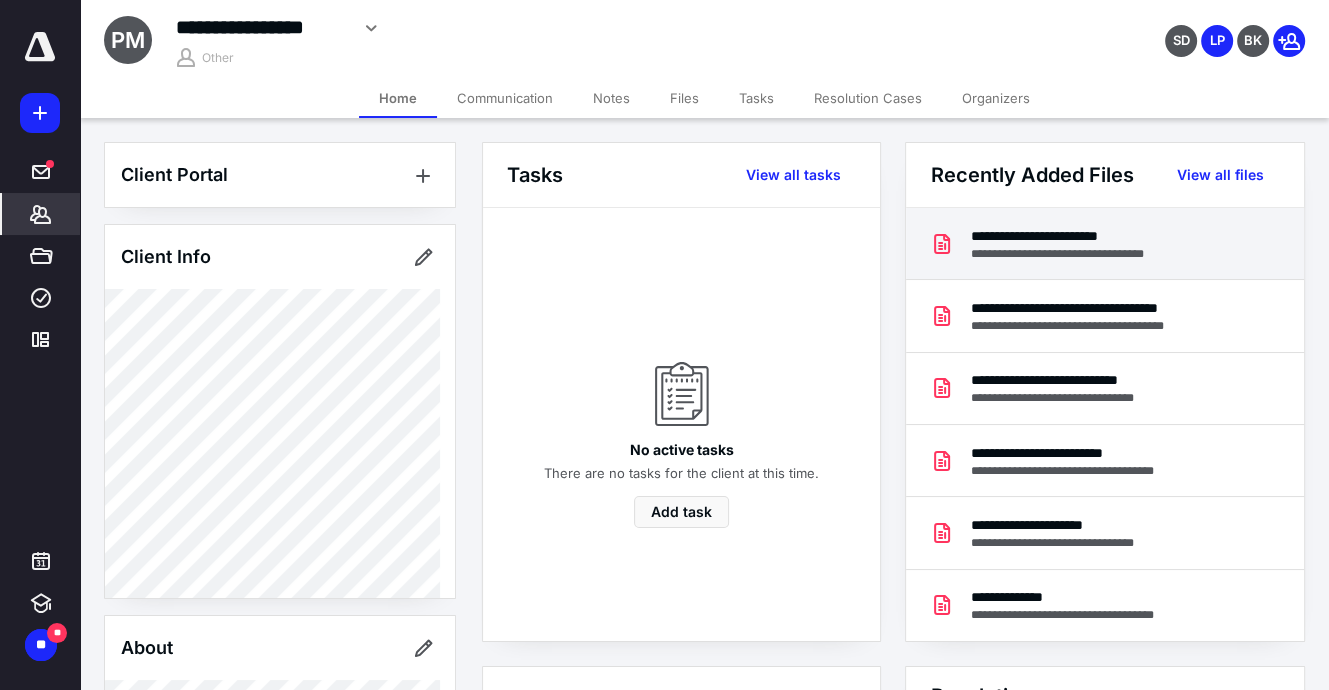 click on "**********" at bounding box center [1071, 254] 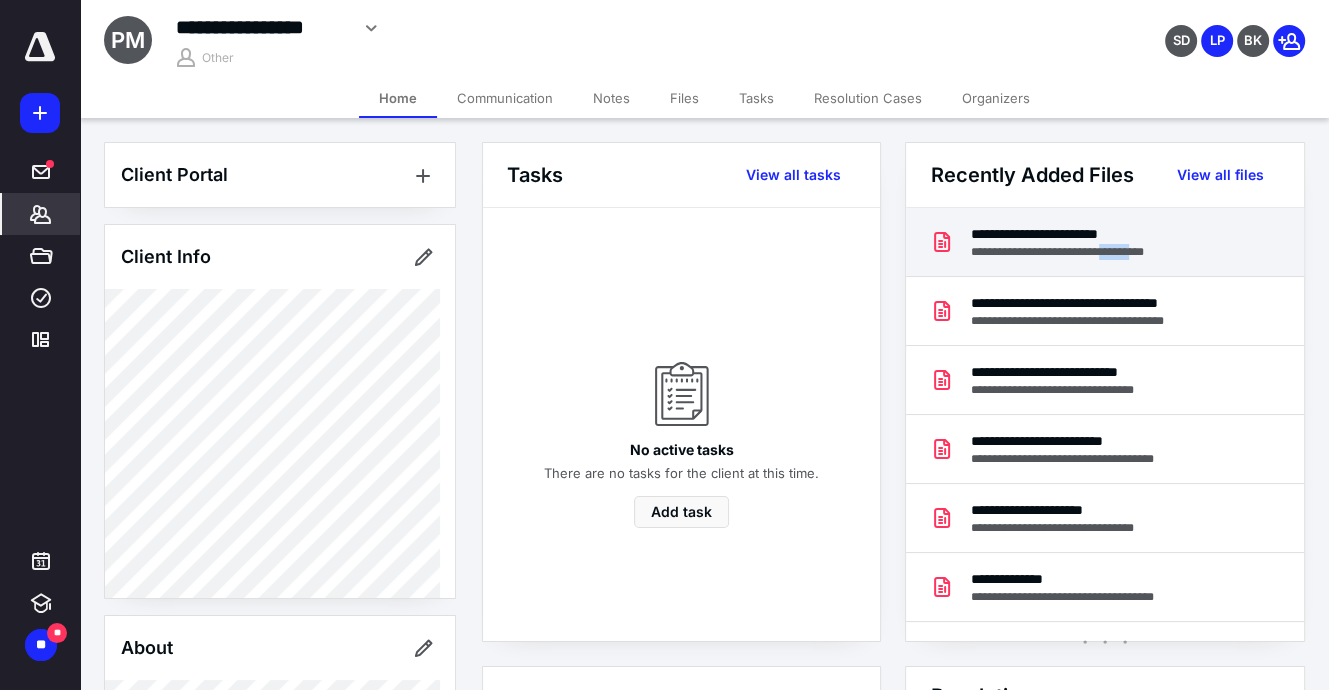 click on "**********" at bounding box center (1071, 252) 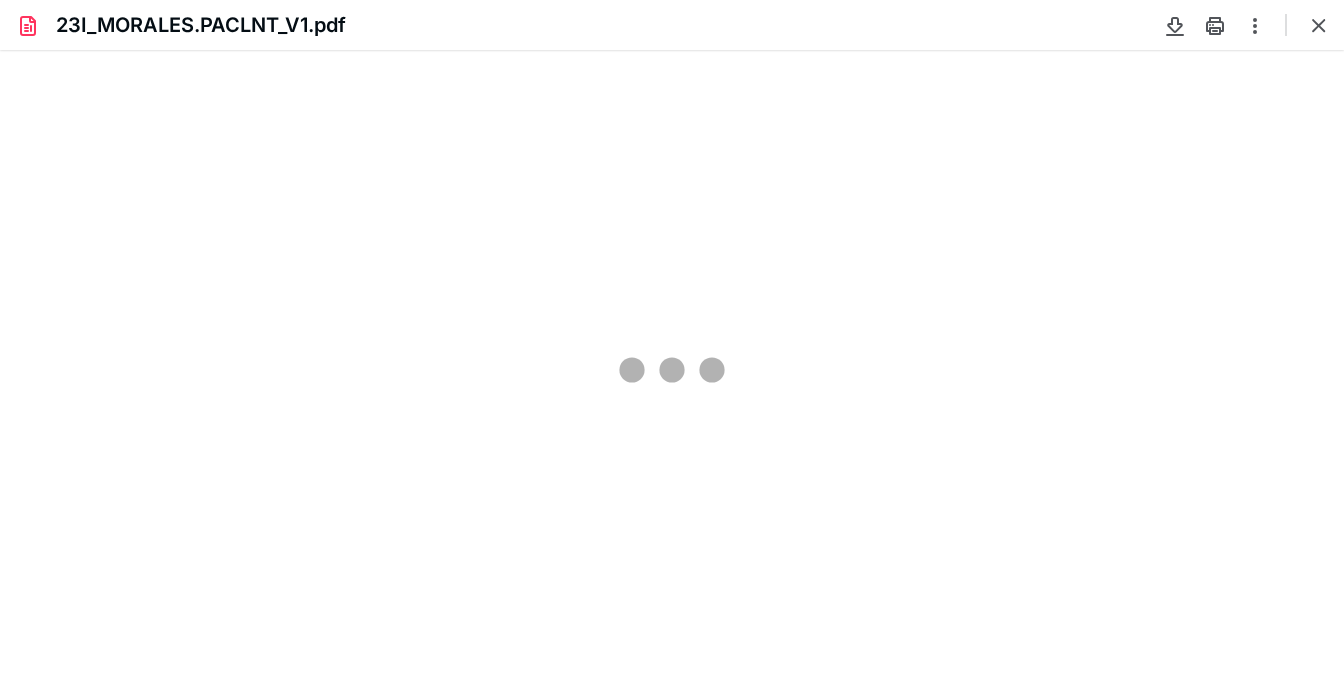 scroll, scrollTop: 0, scrollLeft: 0, axis: both 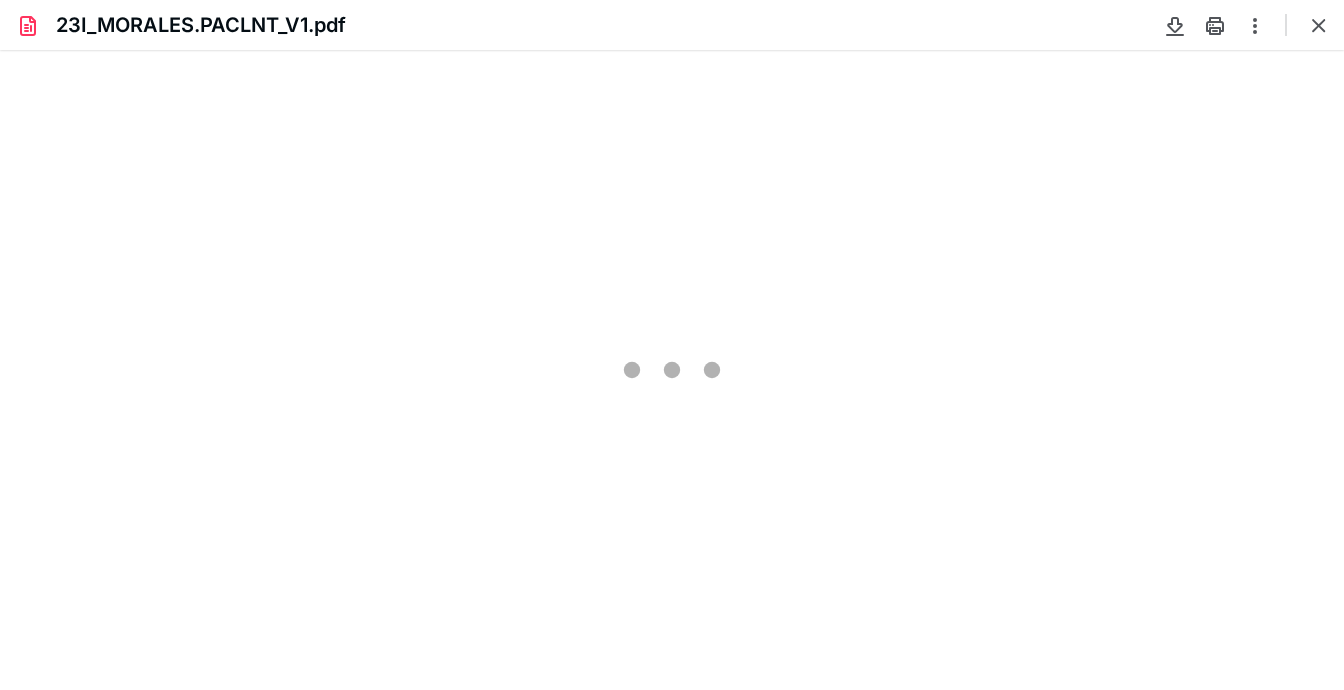 type on "76" 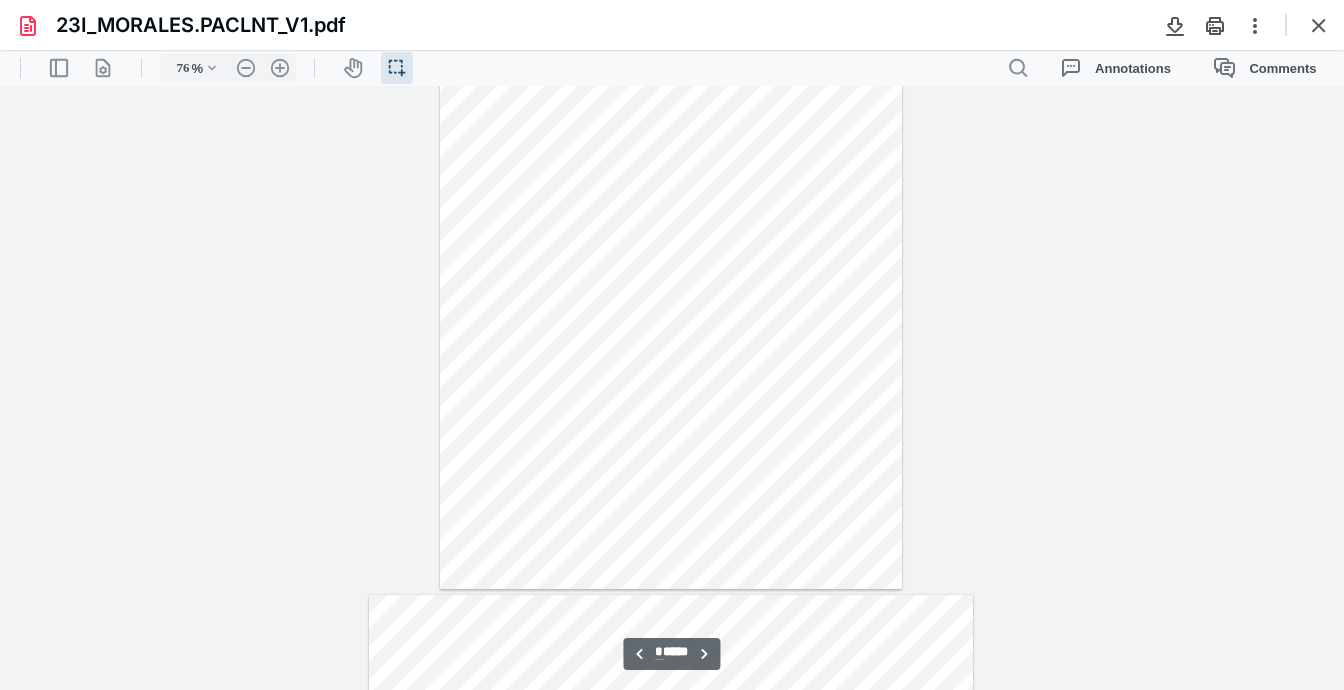 scroll, scrollTop: 300, scrollLeft: 0, axis: vertical 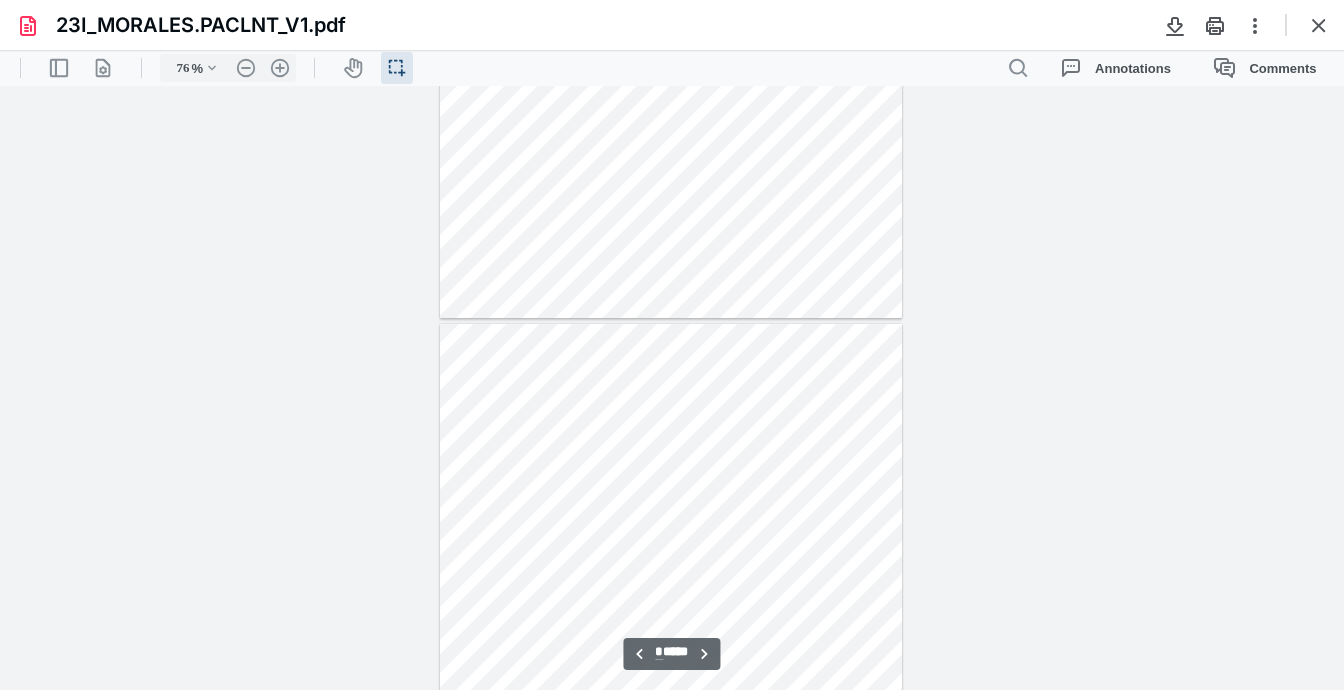 type on "*" 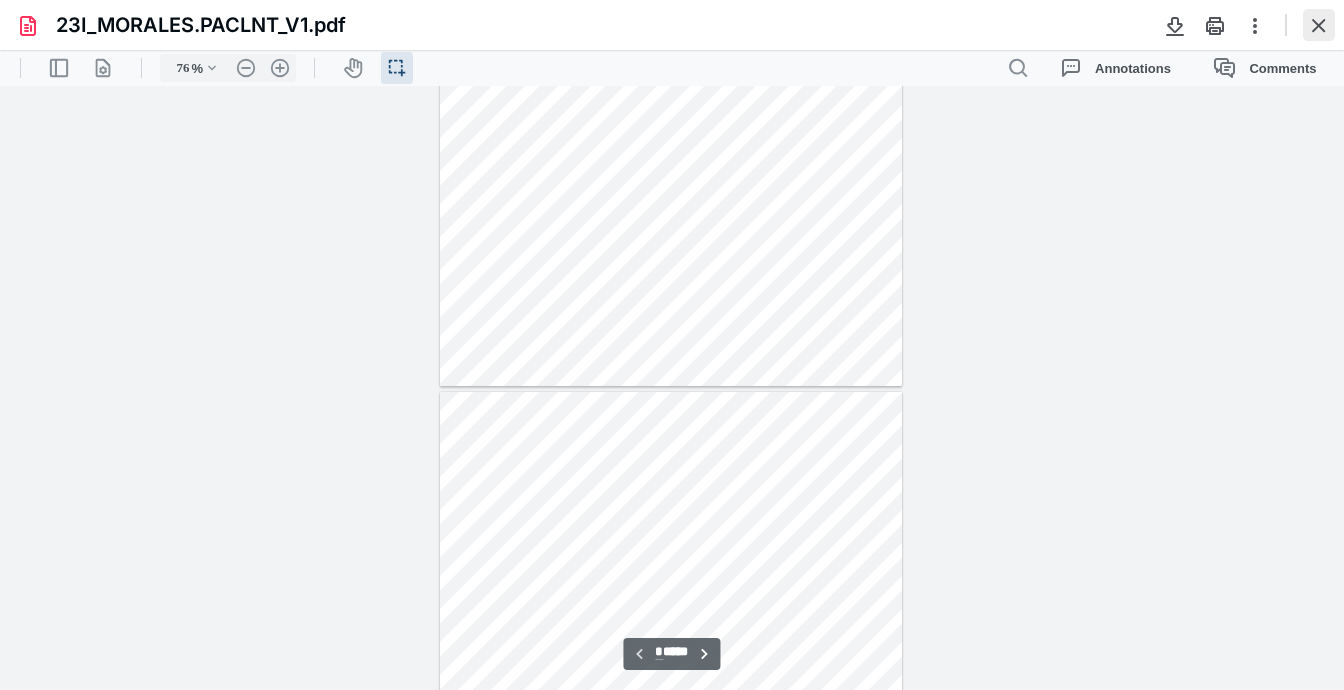 click at bounding box center (1319, 25) 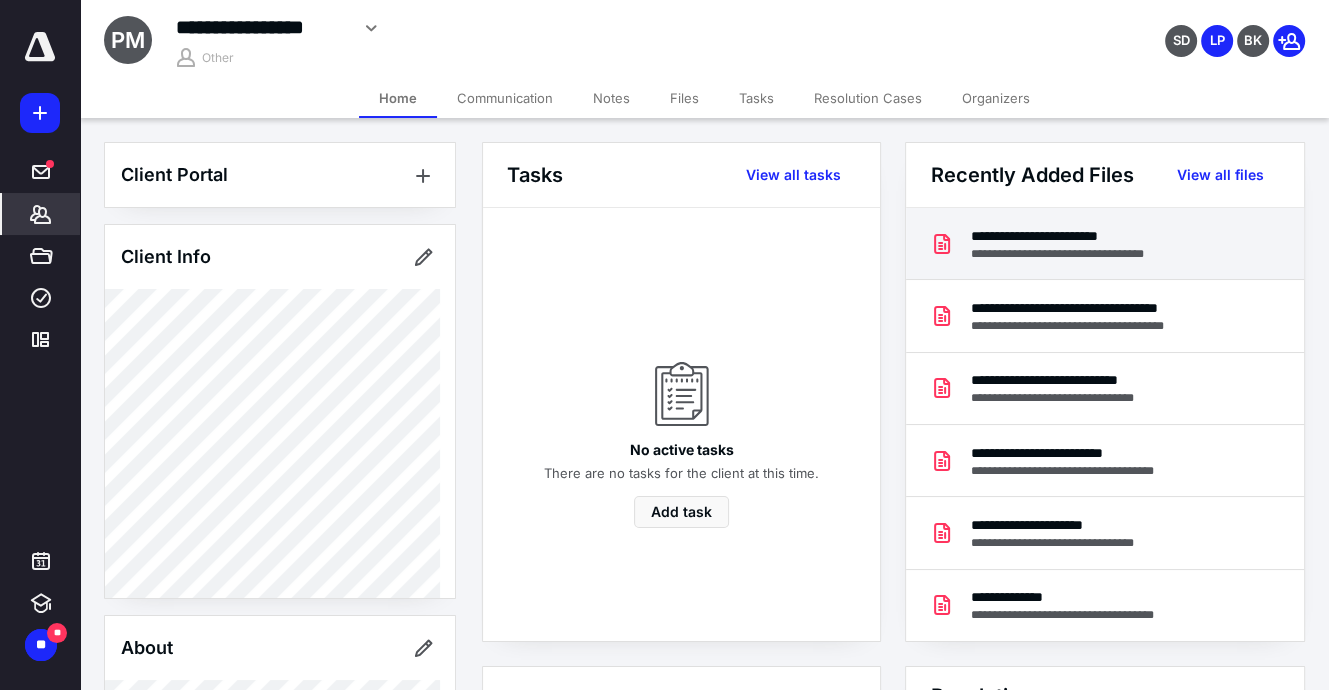 click 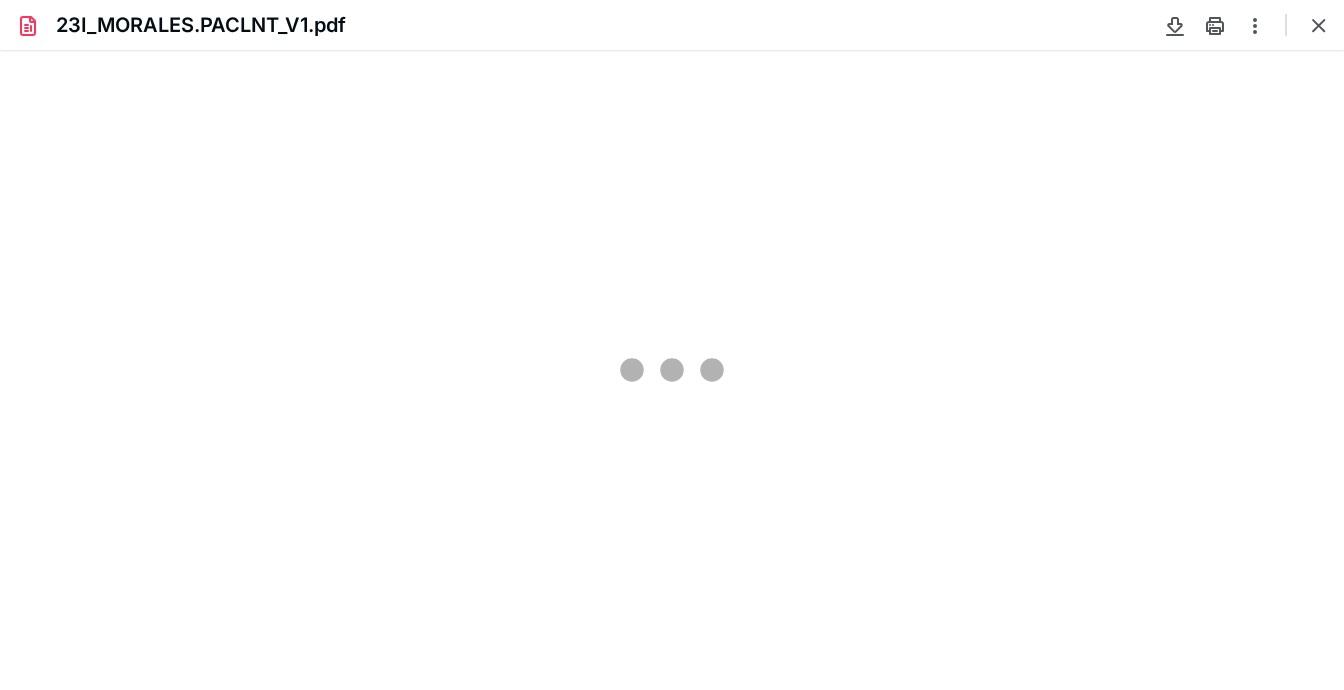scroll, scrollTop: 0, scrollLeft: 0, axis: both 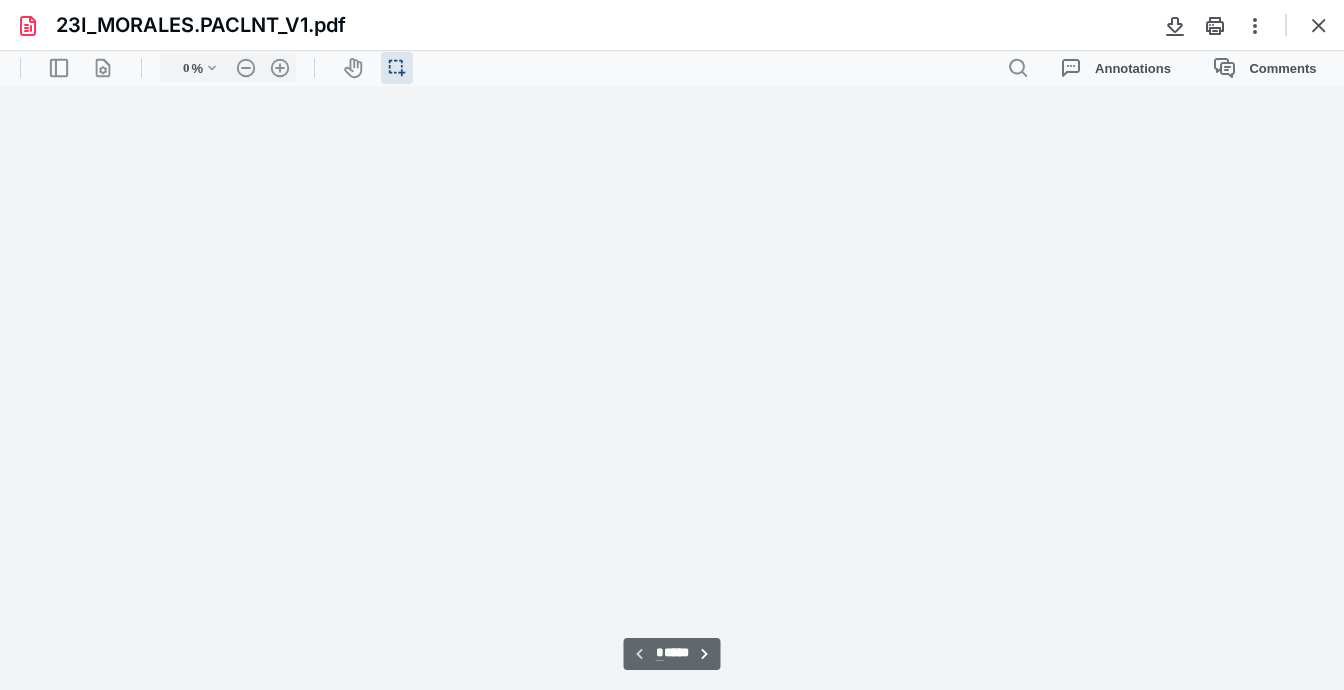 type on "76" 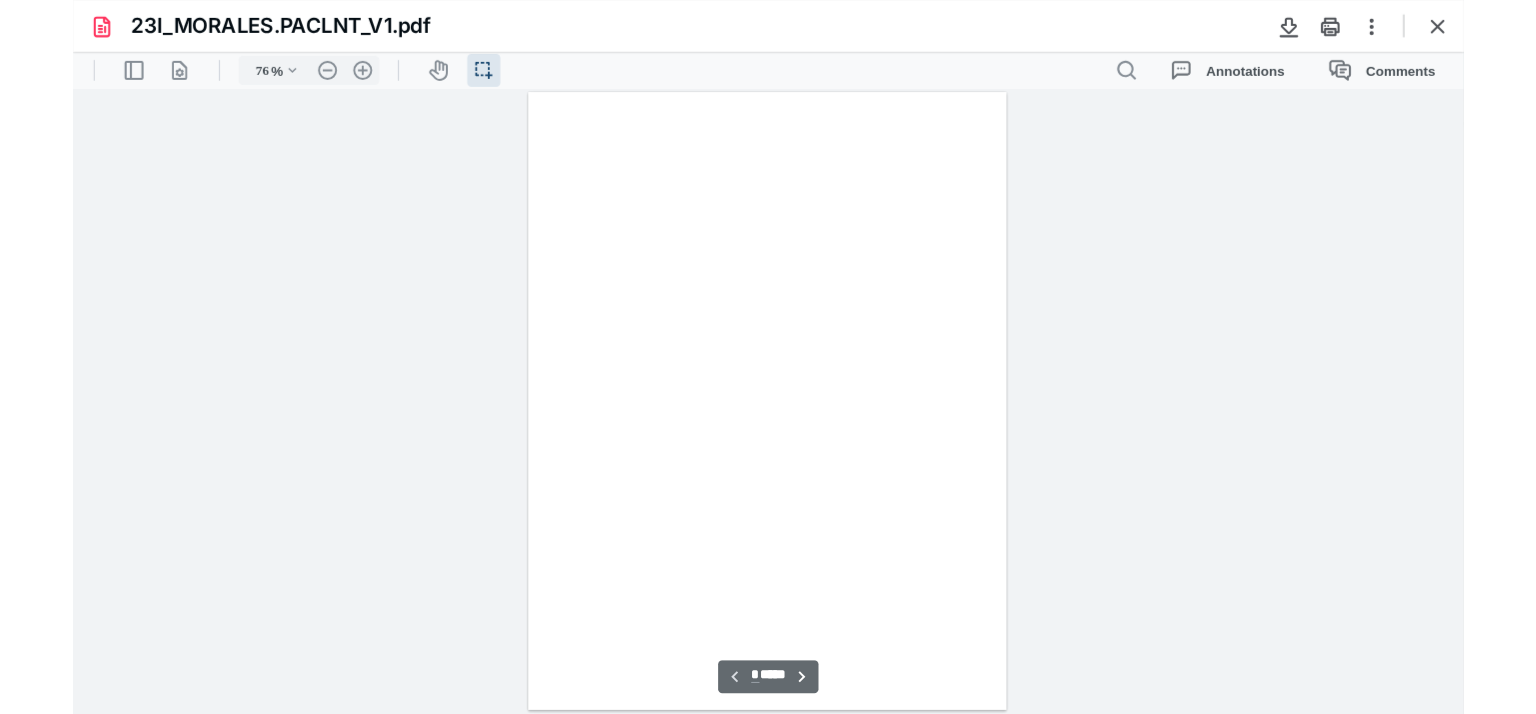 scroll, scrollTop: 39, scrollLeft: 0, axis: vertical 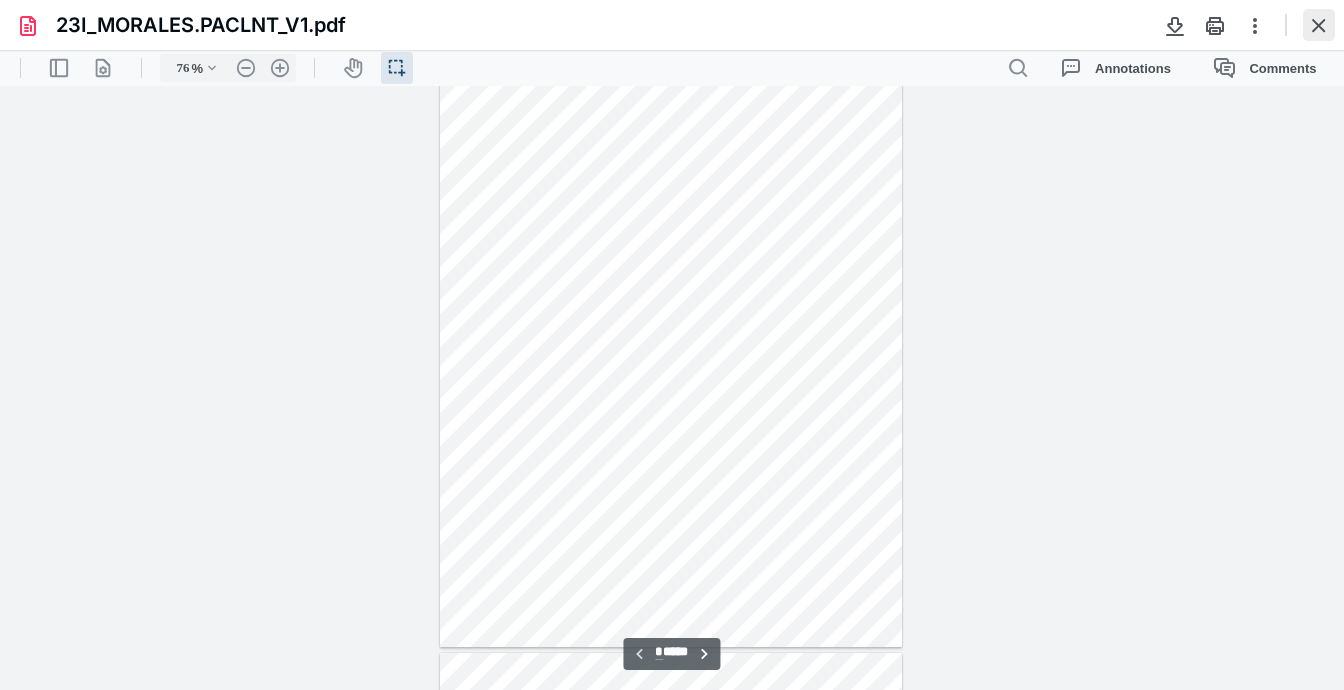 click at bounding box center [1319, 25] 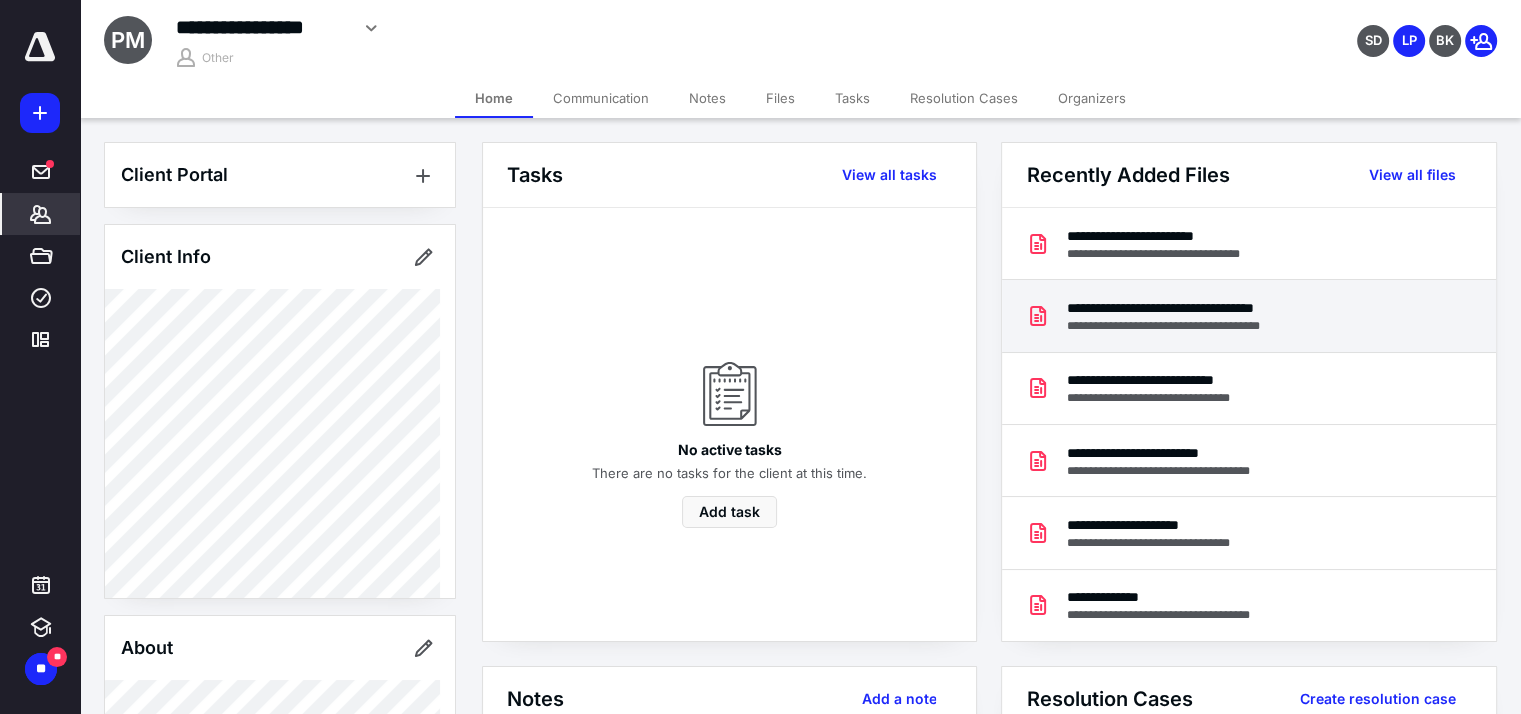 click on "**********" at bounding box center [1196, 326] 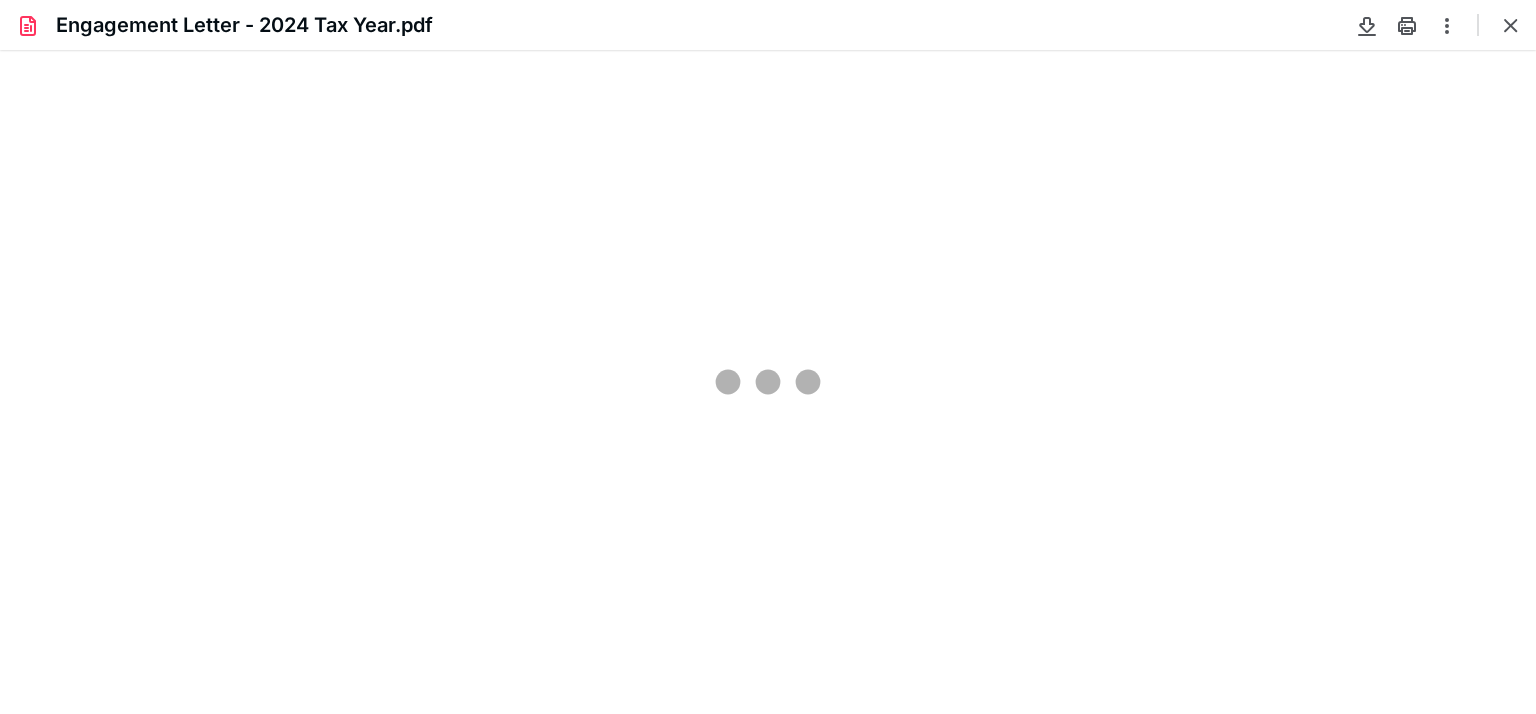 scroll, scrollTop: 0, scrollLeft: 0, axis: both 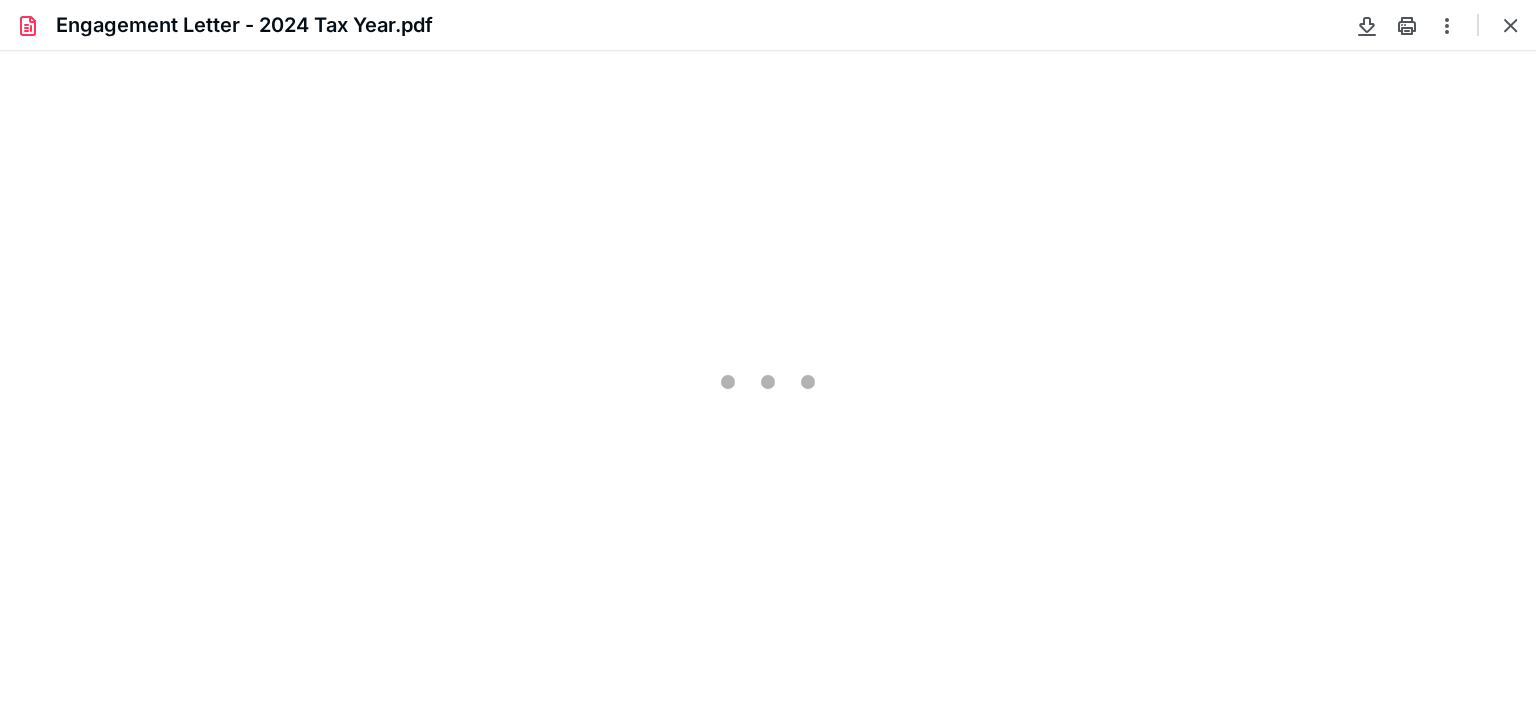 type on "79" 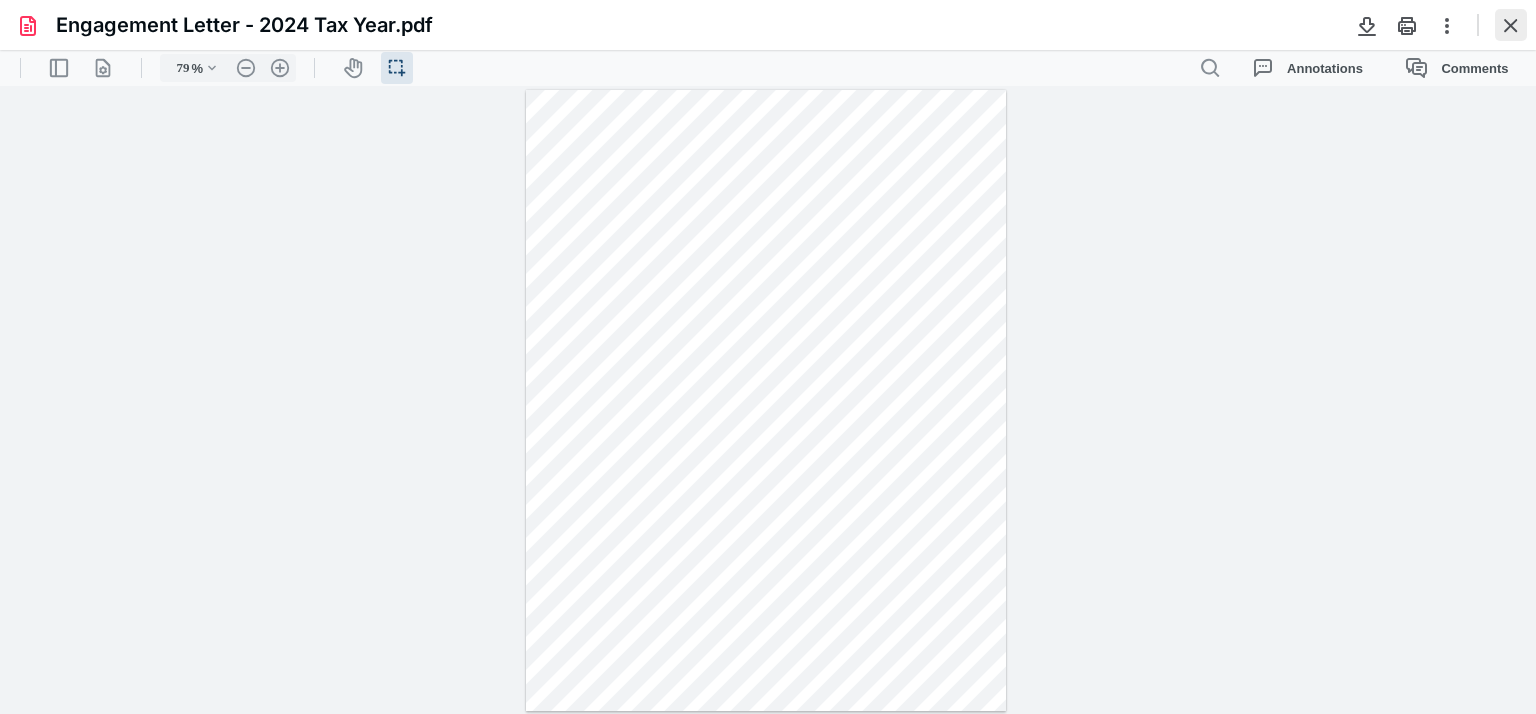 click at bounding box center [1511, 25] 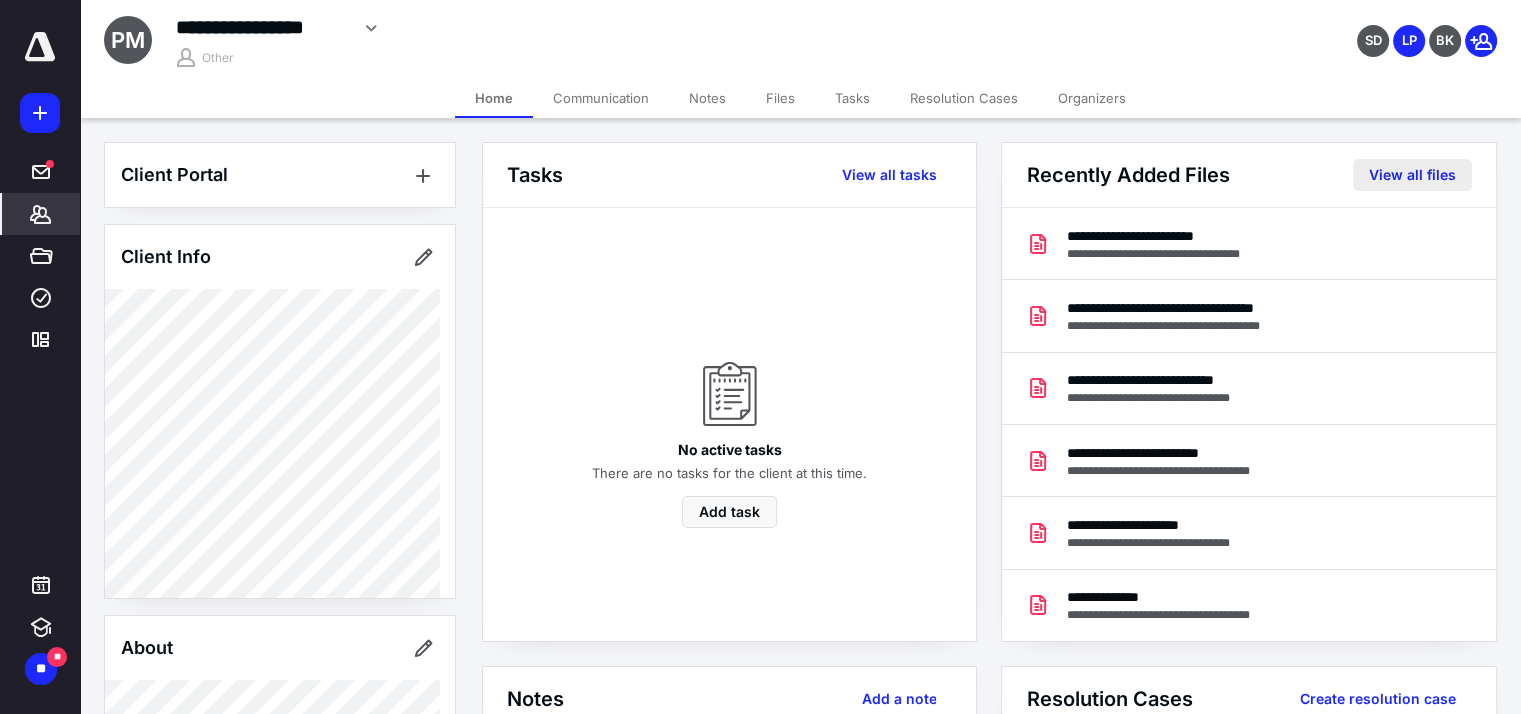 click on "View all files" at bounding box center [1412, 175] 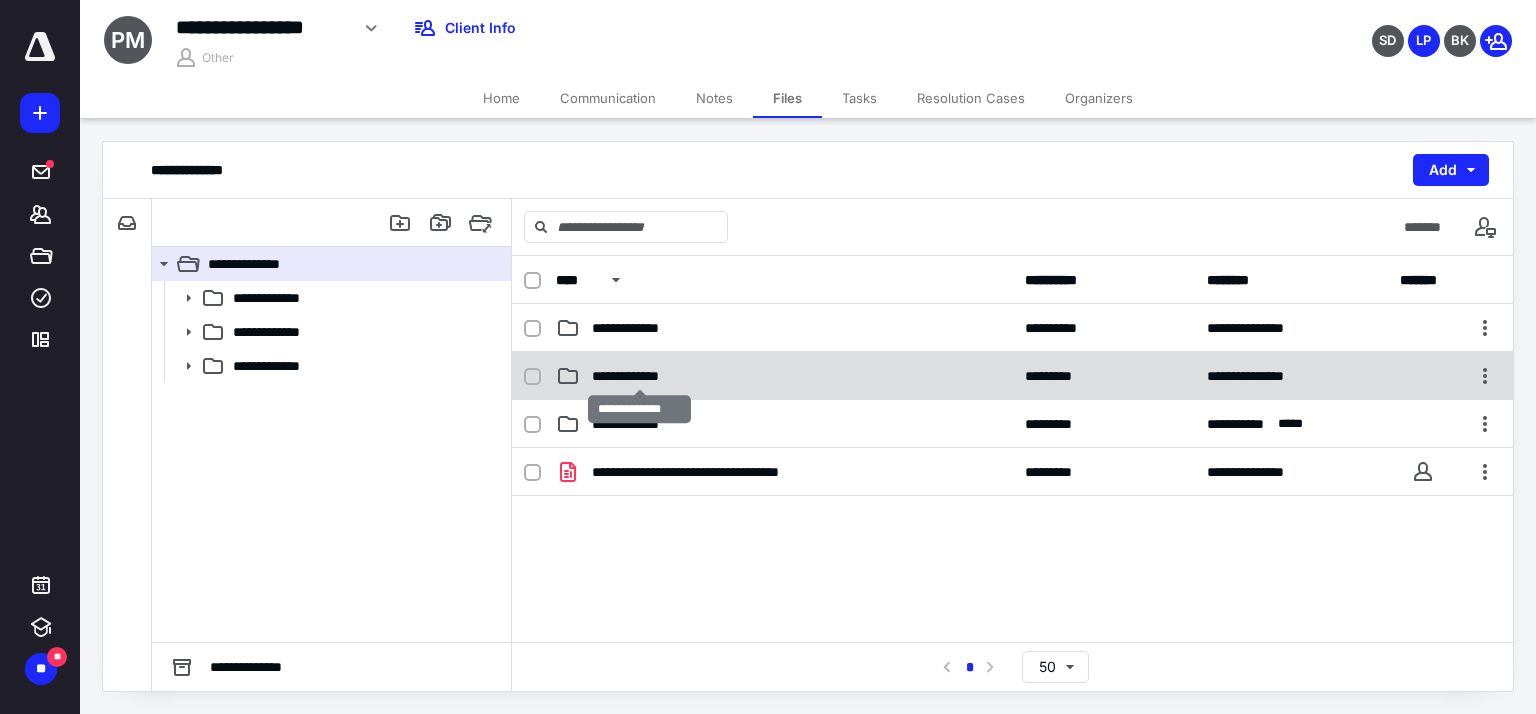 click on "**********" at bounding box center [640, 376] 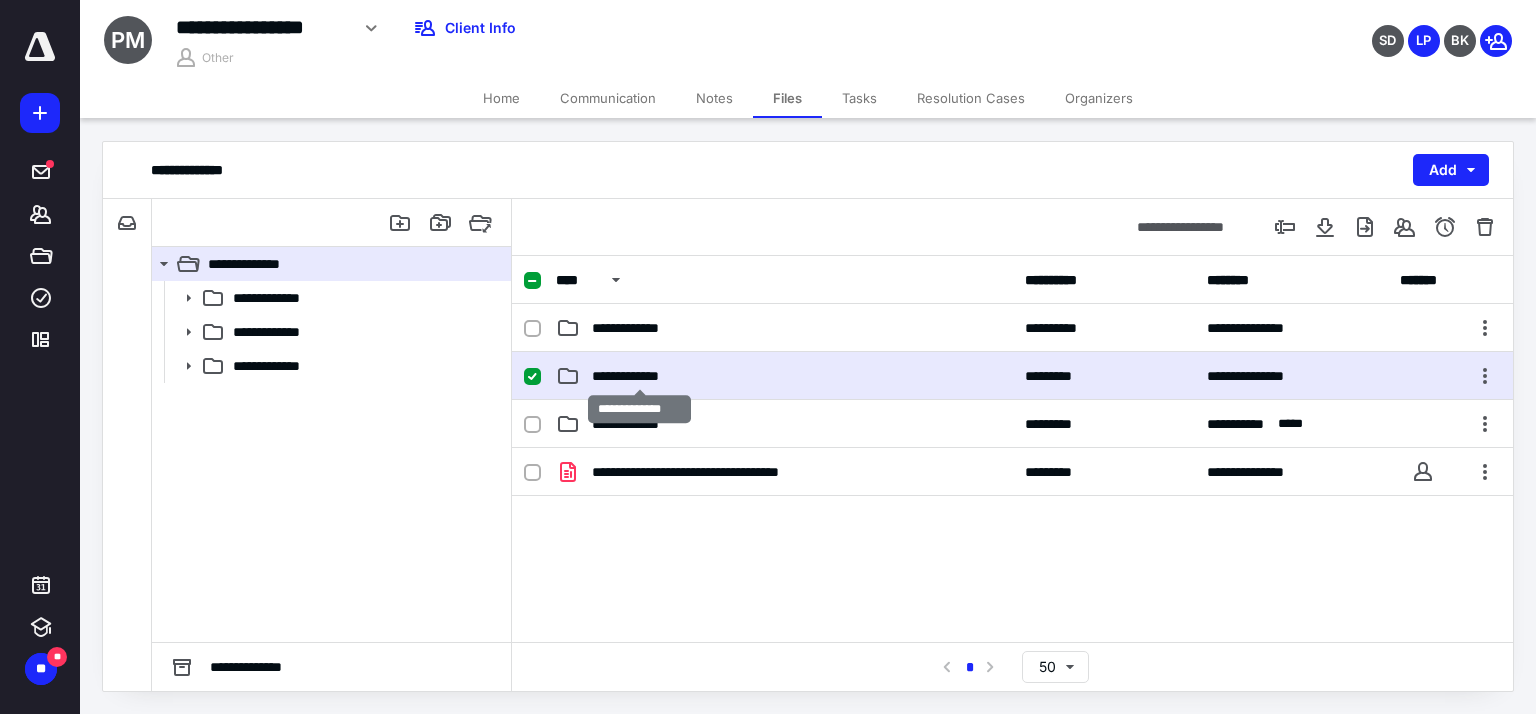 click on "**********" at bounding box center (640, 376) 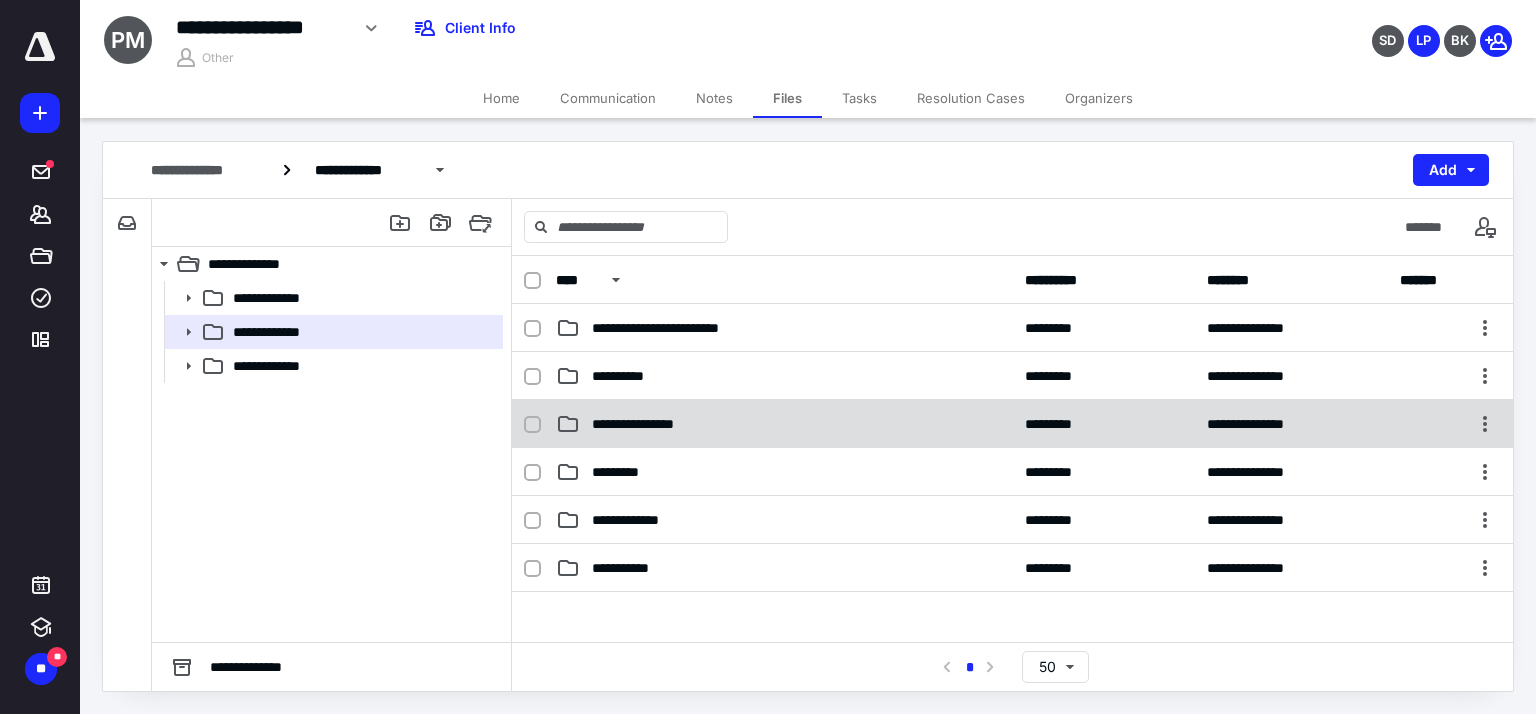 click on "**********" at bounding box center (784, 424) 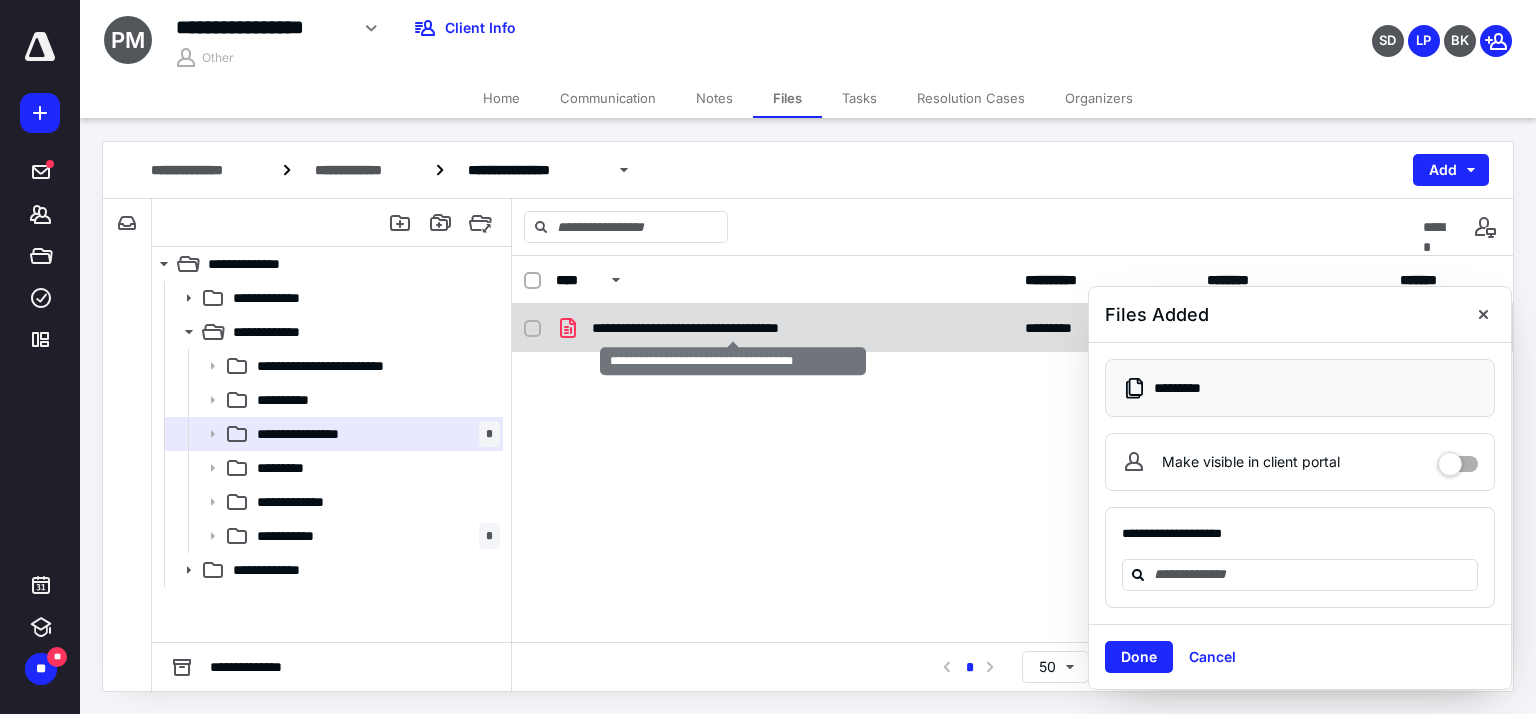 checkbox on "true" 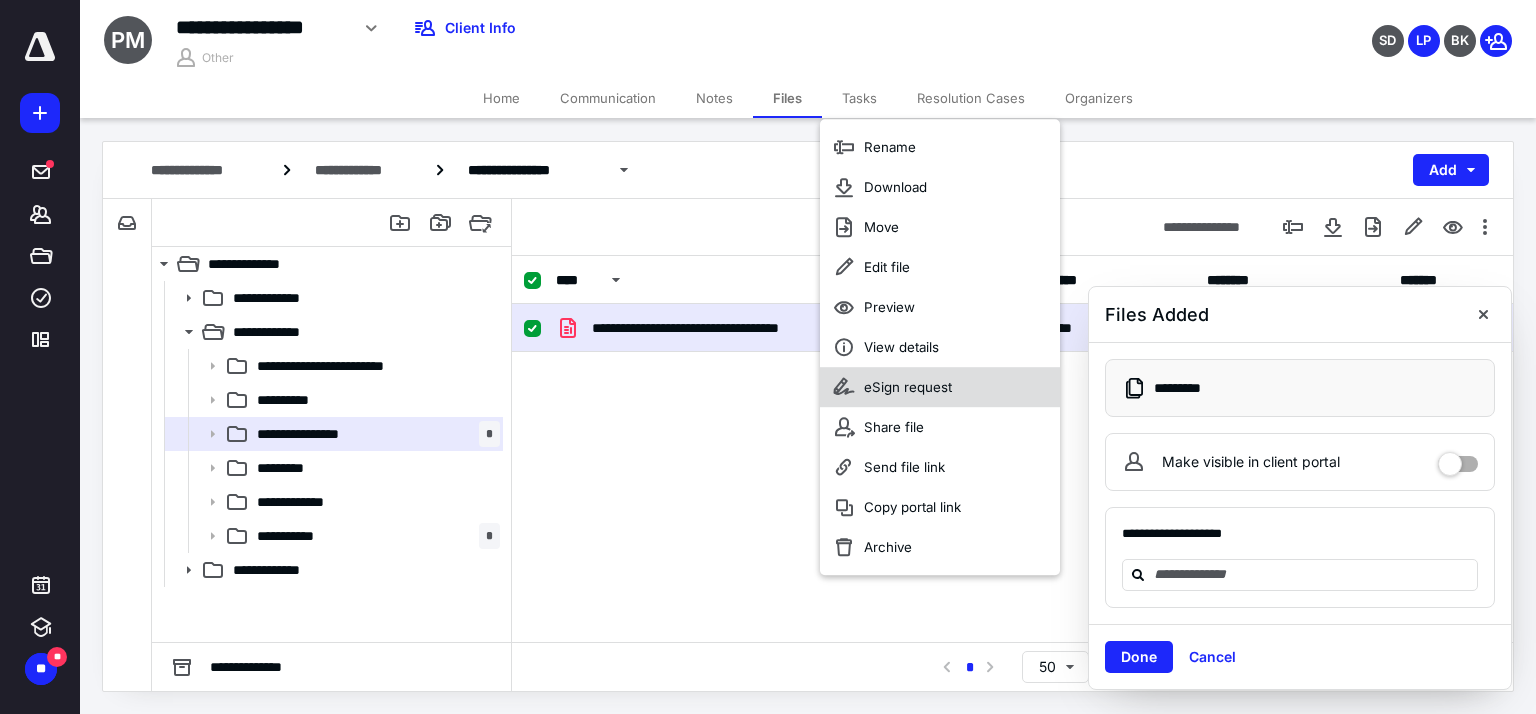 click on "eSign request" at bounding box center [940, 387] 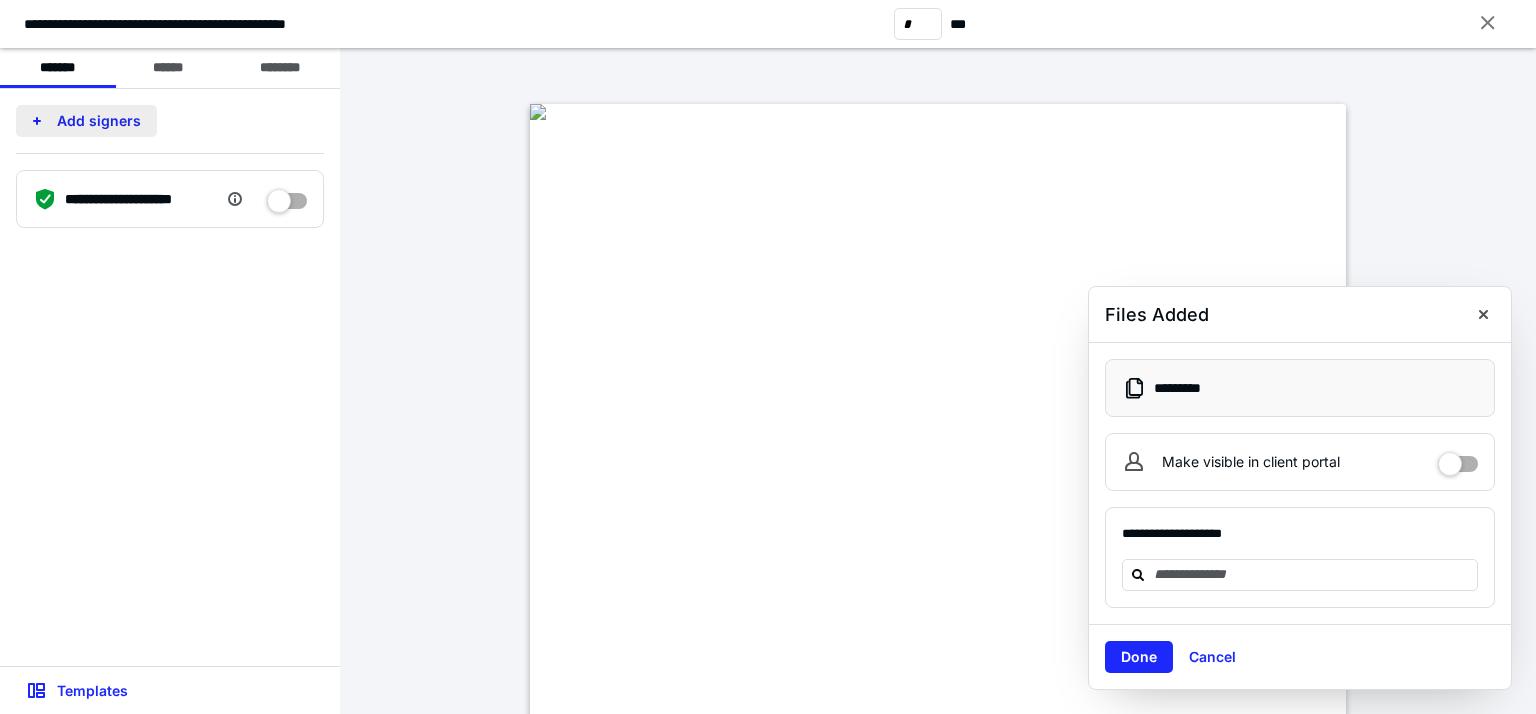click on "Add signers" at bounding box center (86, 121) 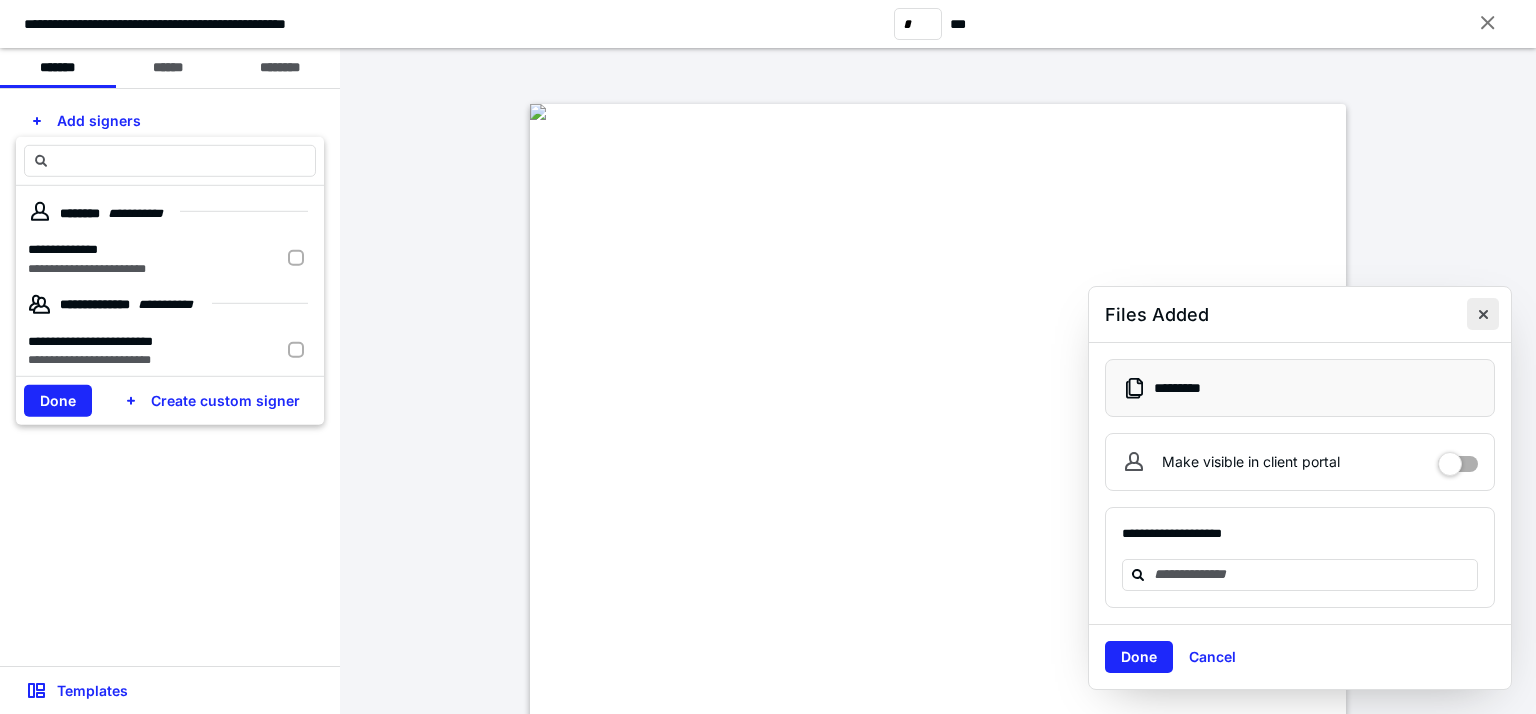 click at bounding box center [1483, 314] 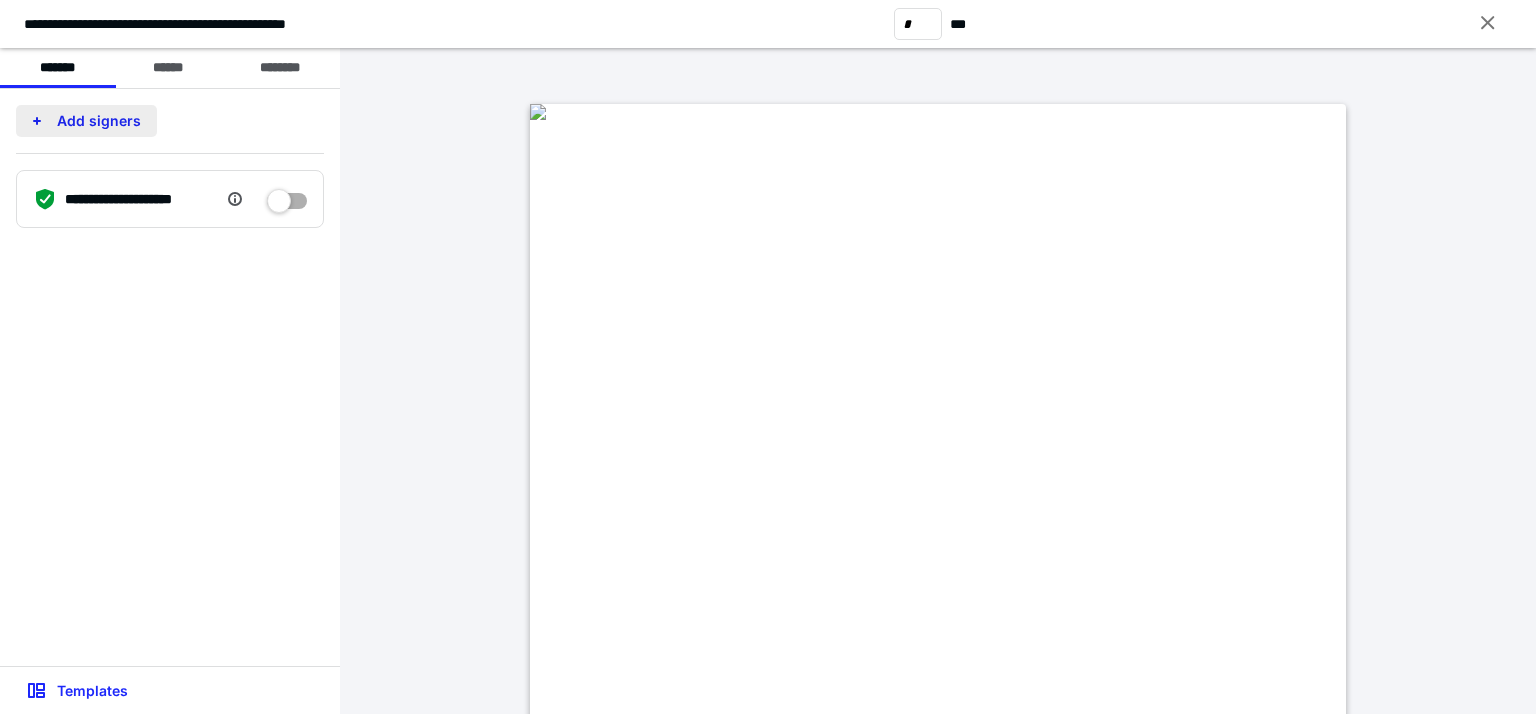 click on "Add signers" at bounding box center (86, 121) 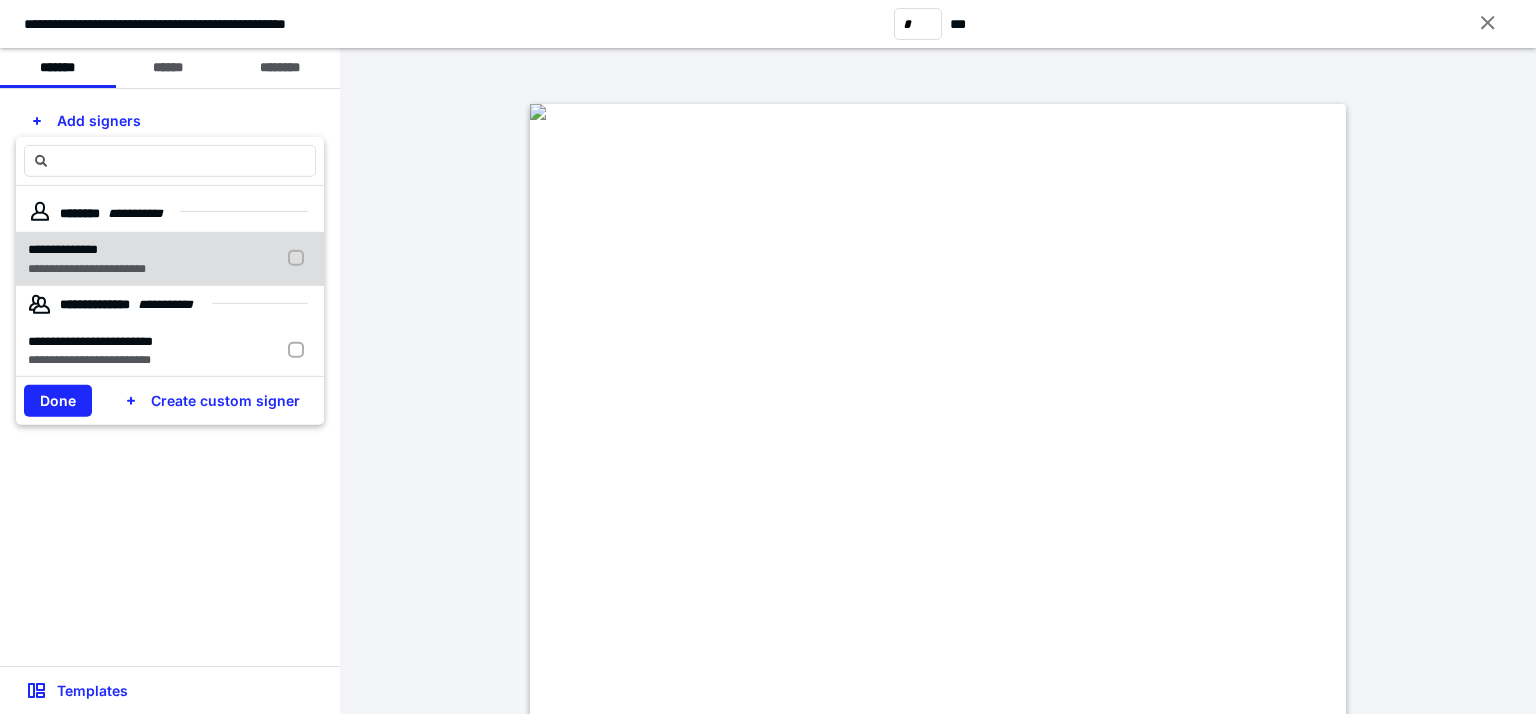 click on "**********" at bounding box center [87, 249] 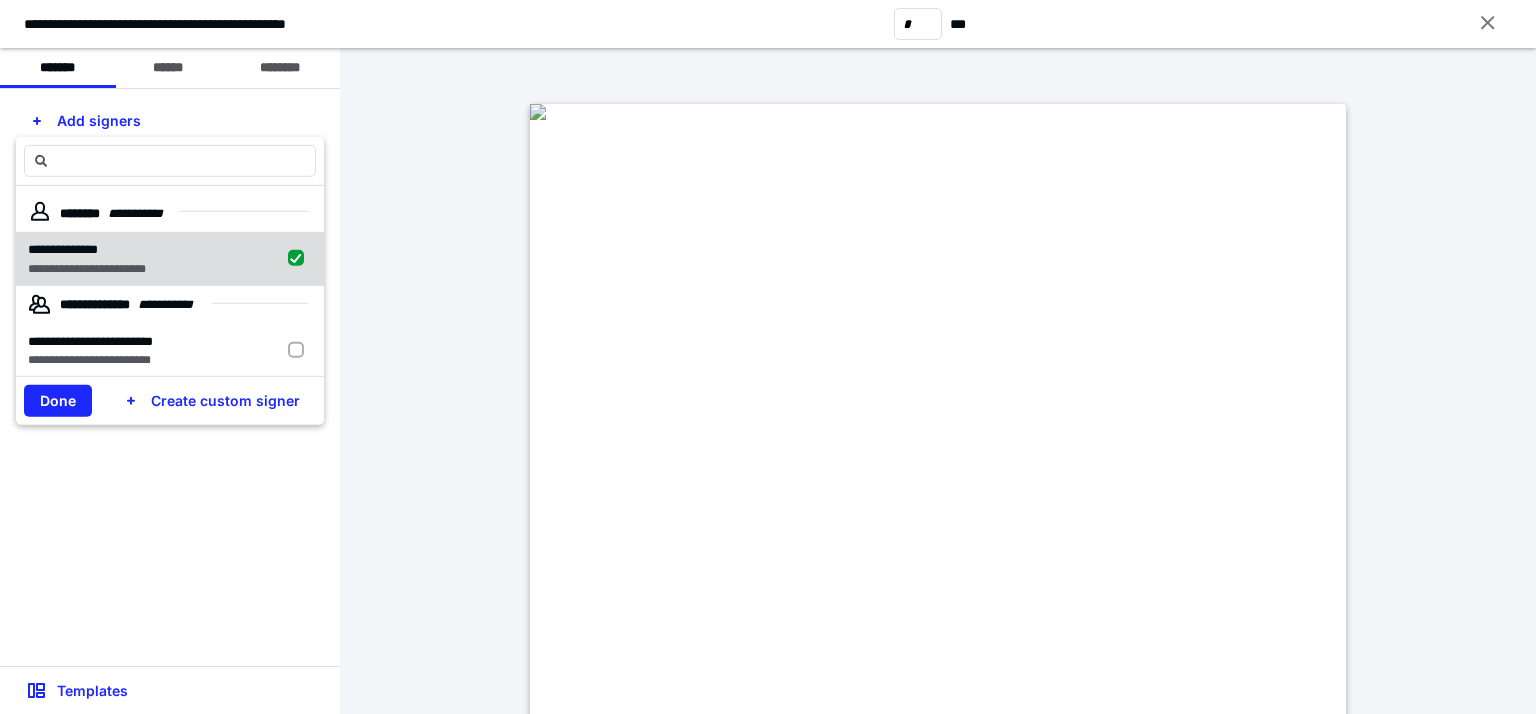 checkbox on "true" 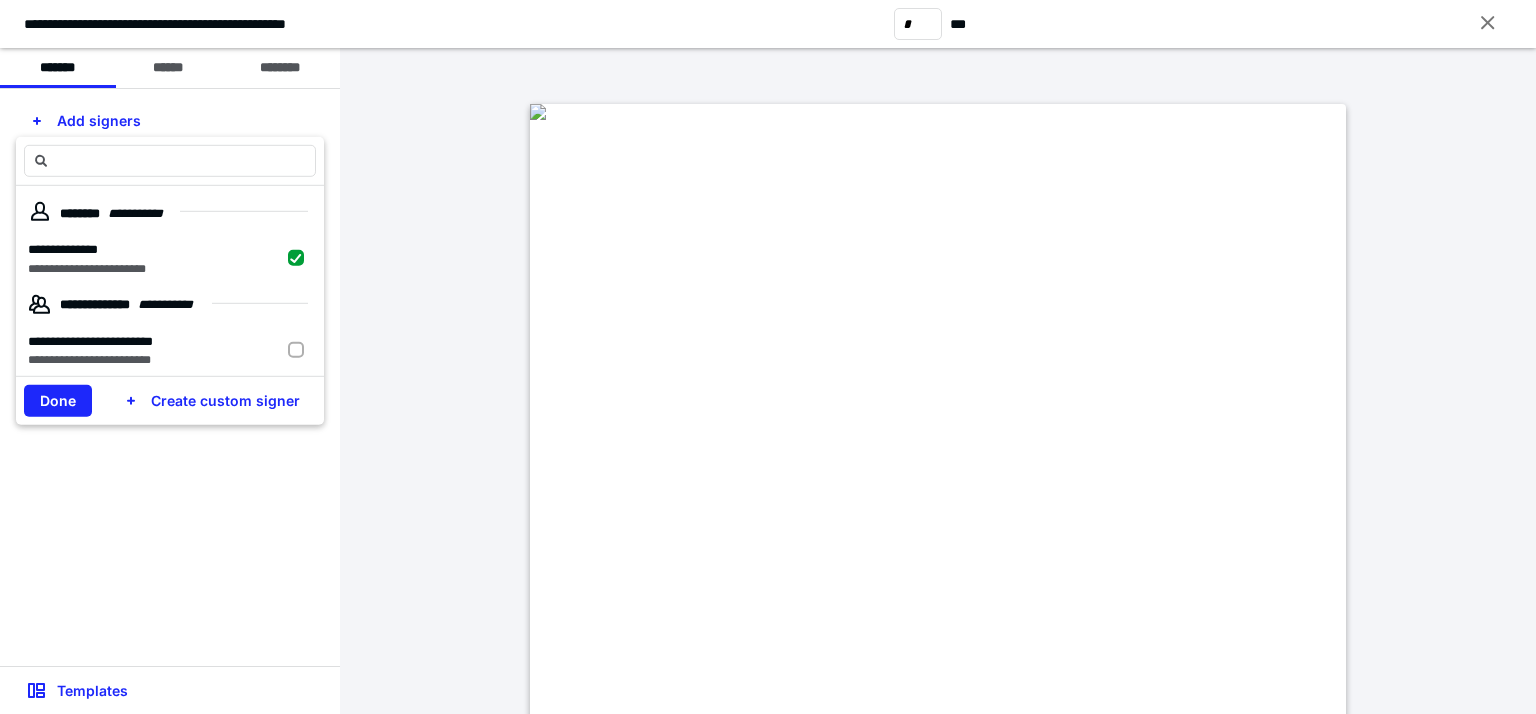 click on "**********" at bounding box center [170, 377] 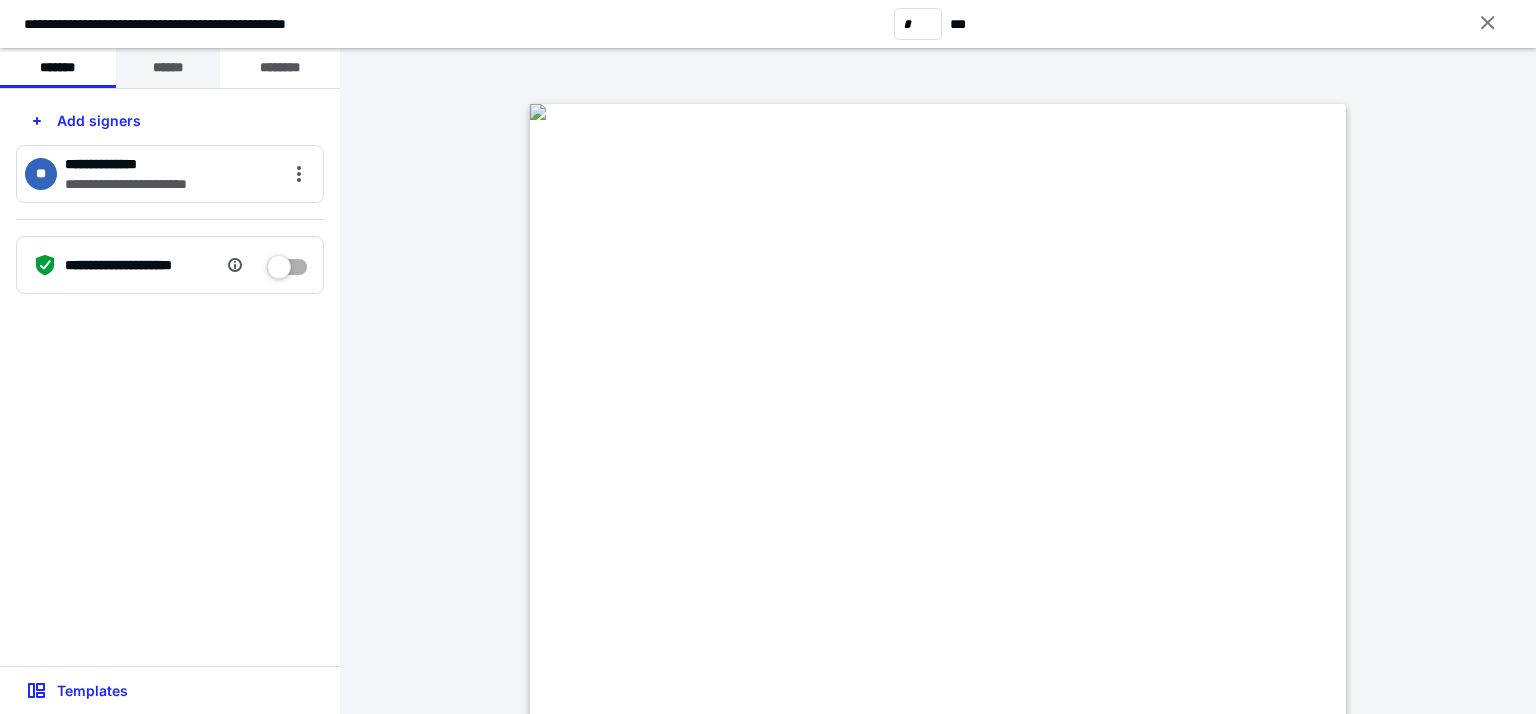 click on "******" at bounding box center (168, 68) 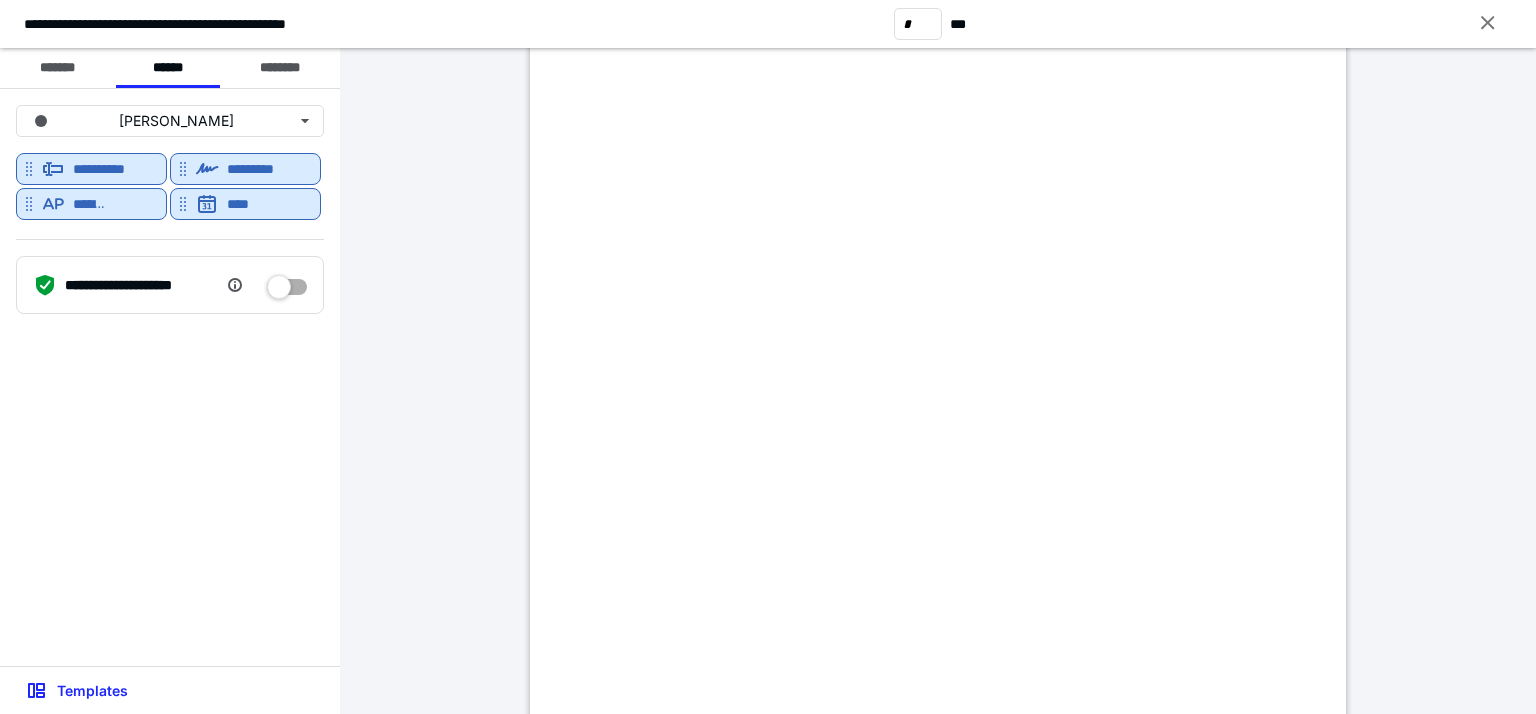scroll, scrollTop: 400, scrollLeft: 0, axis: vertical 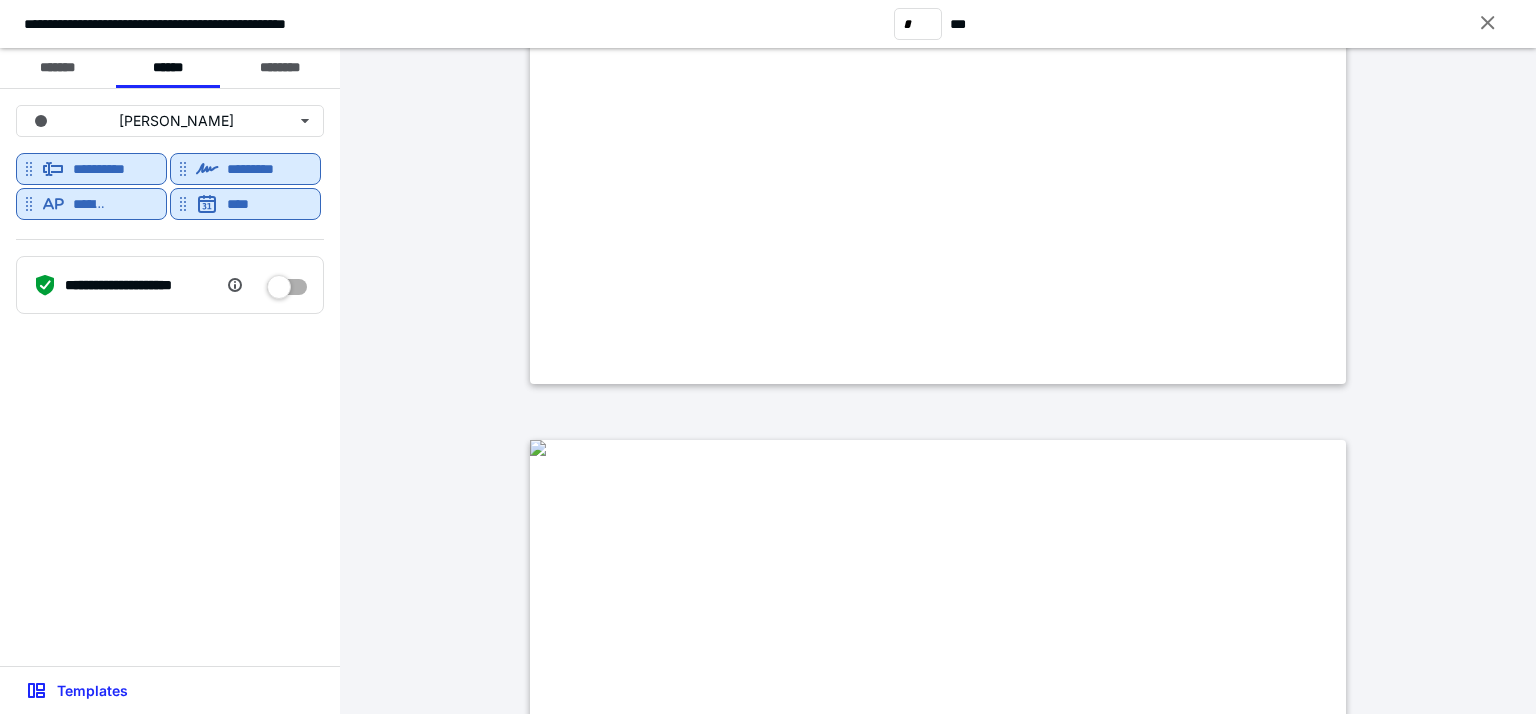 type on "*" 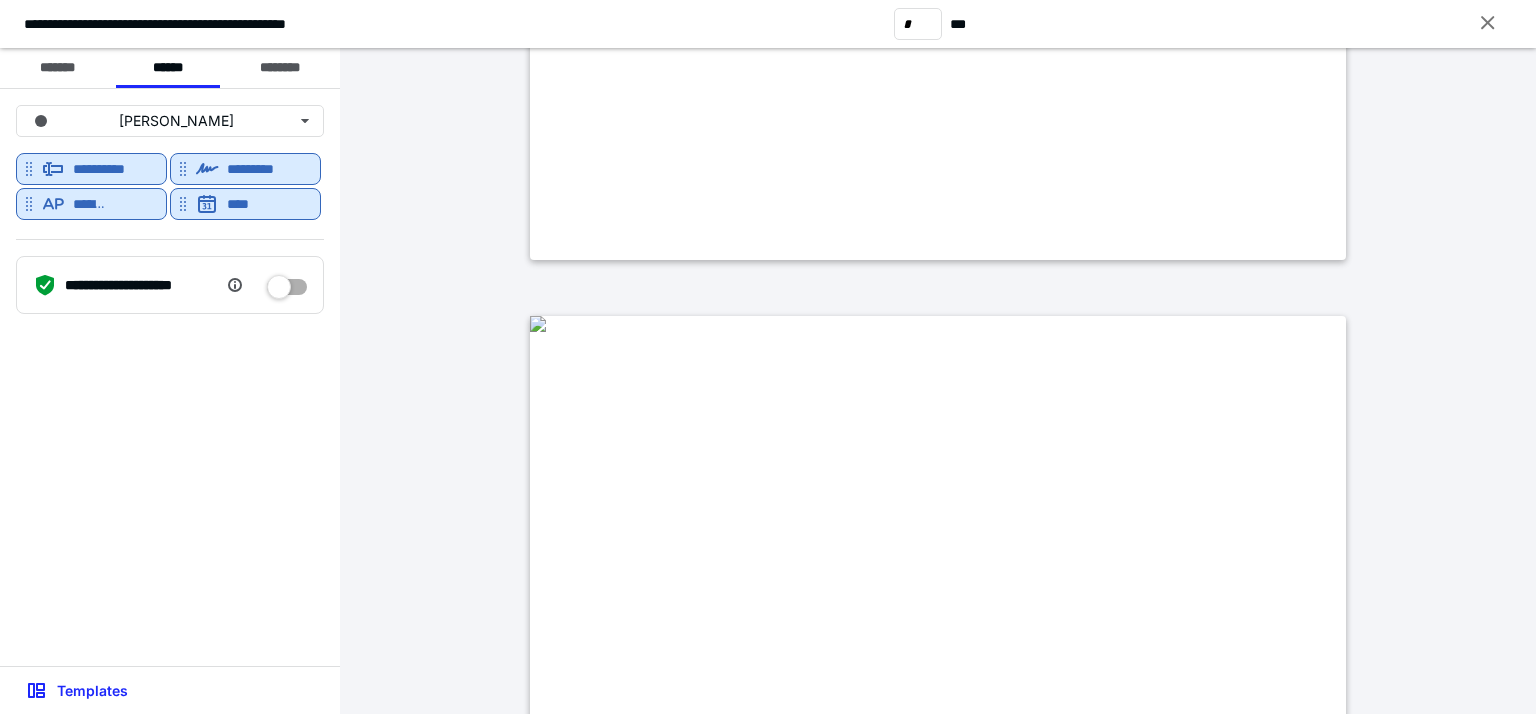 scroll, scrollTop: 1300, scrollLeft: 0, axis: vertical 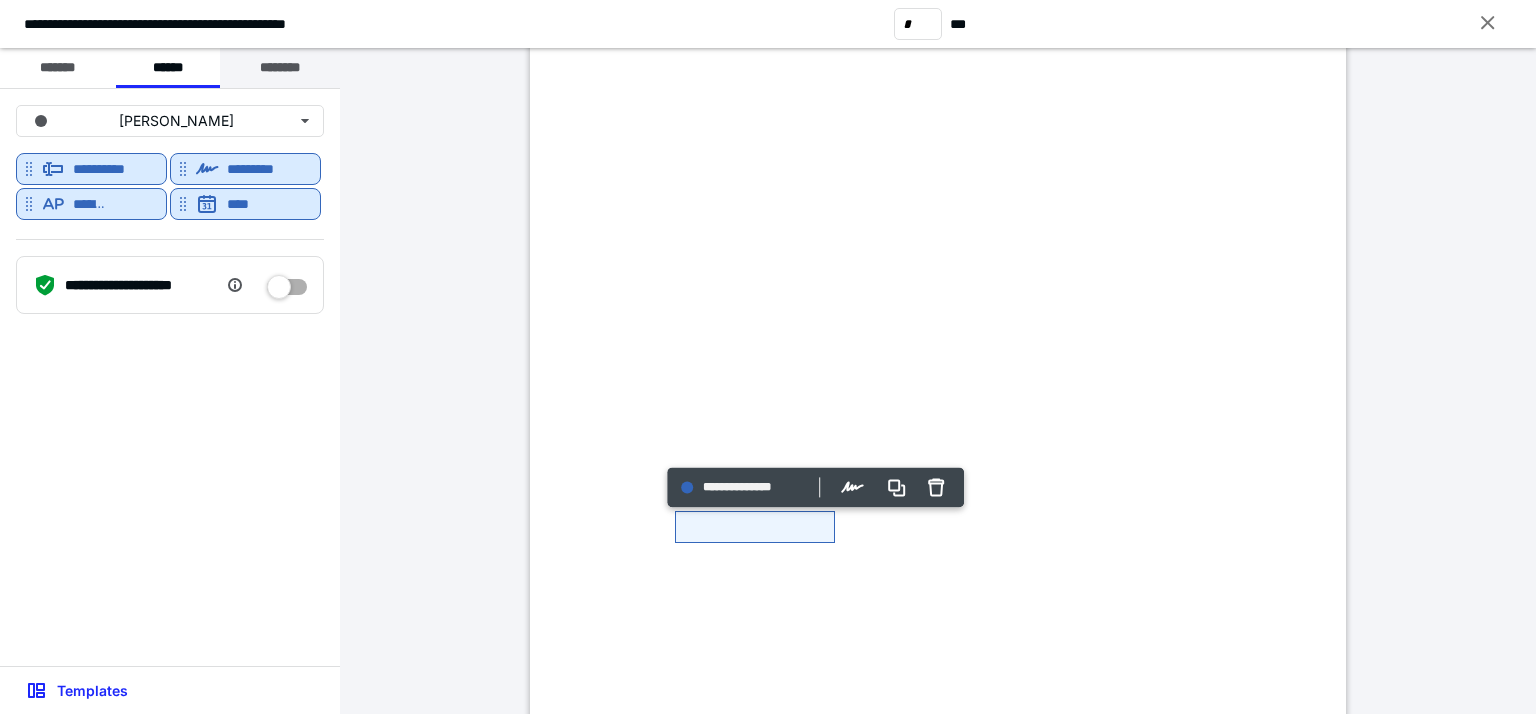click on "********" at bounding box center [280, 68] 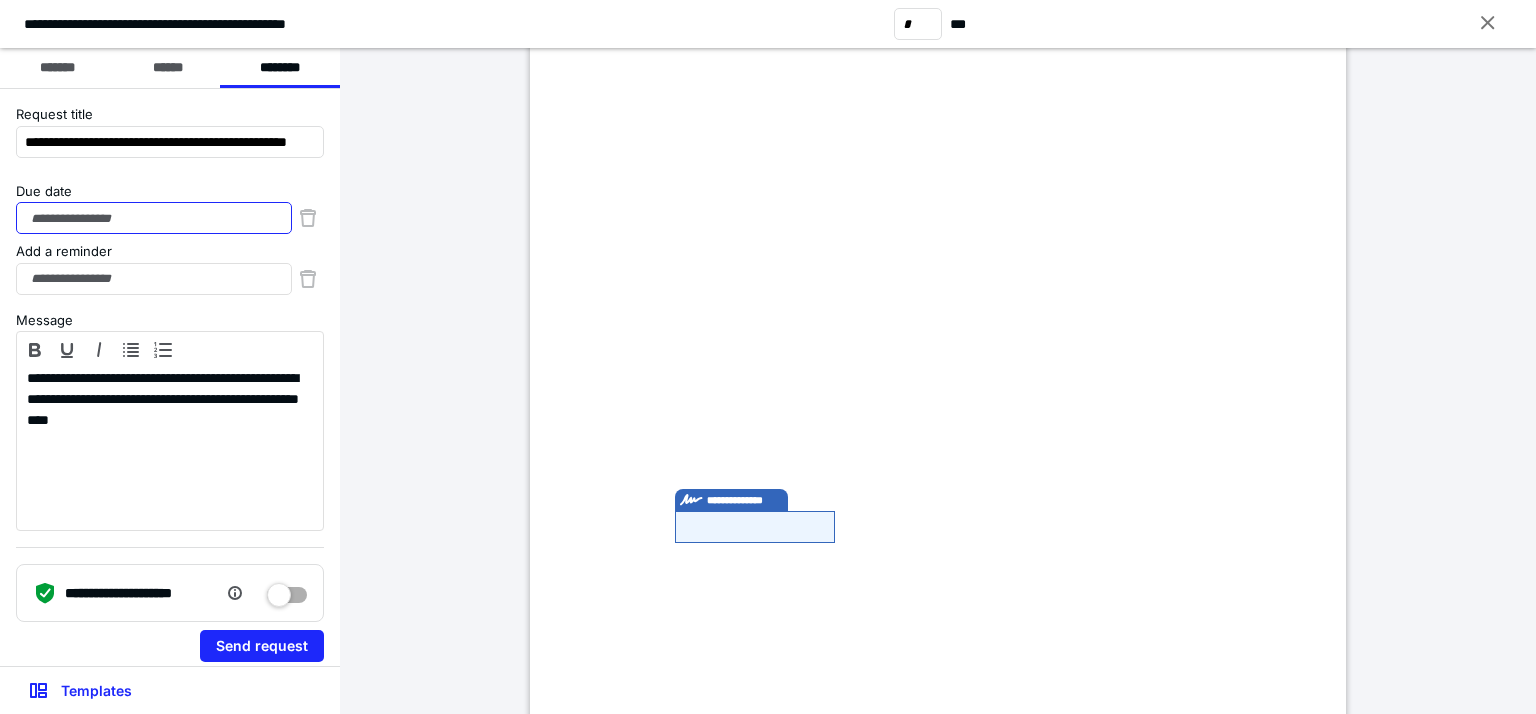 click on "Due date" at bounding box center [154, 218] 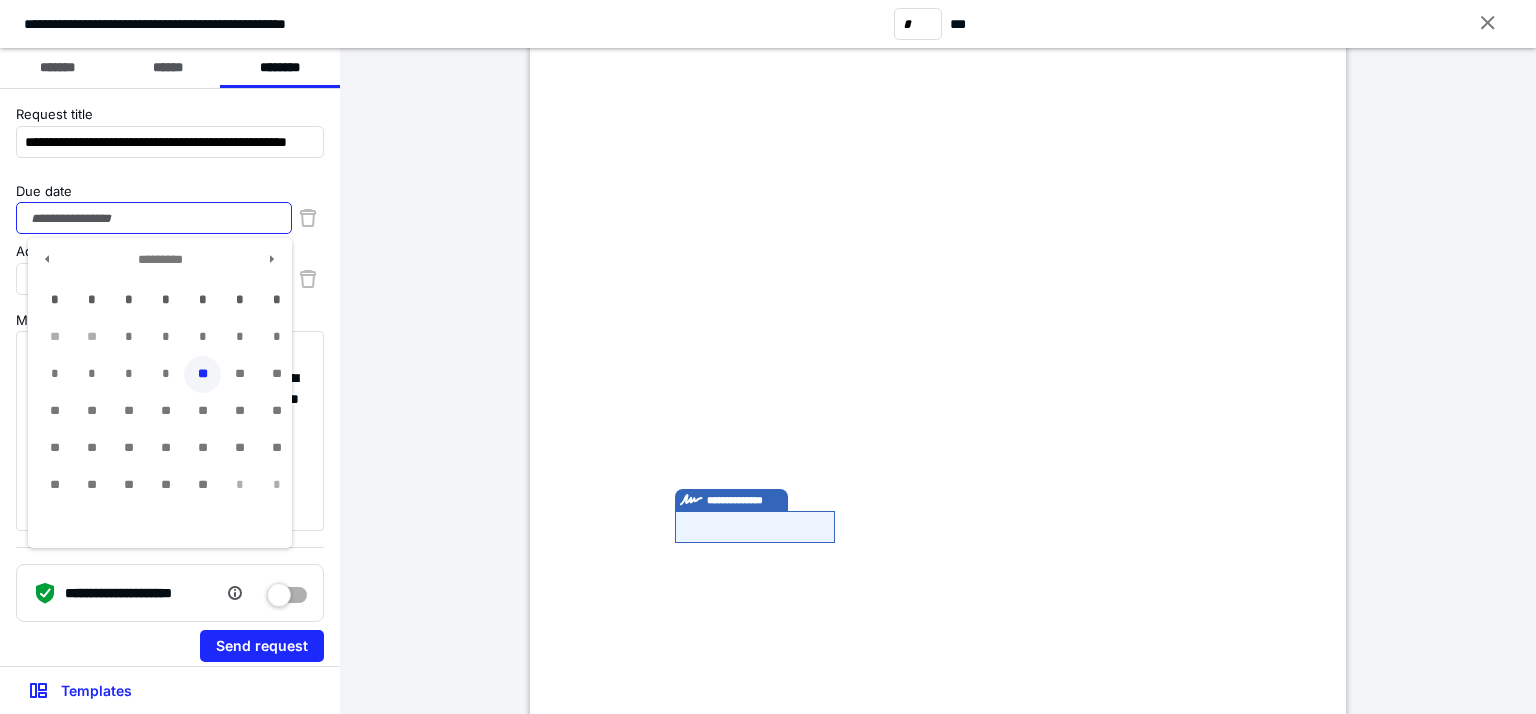click on "**" at bounding box center (202, 374) 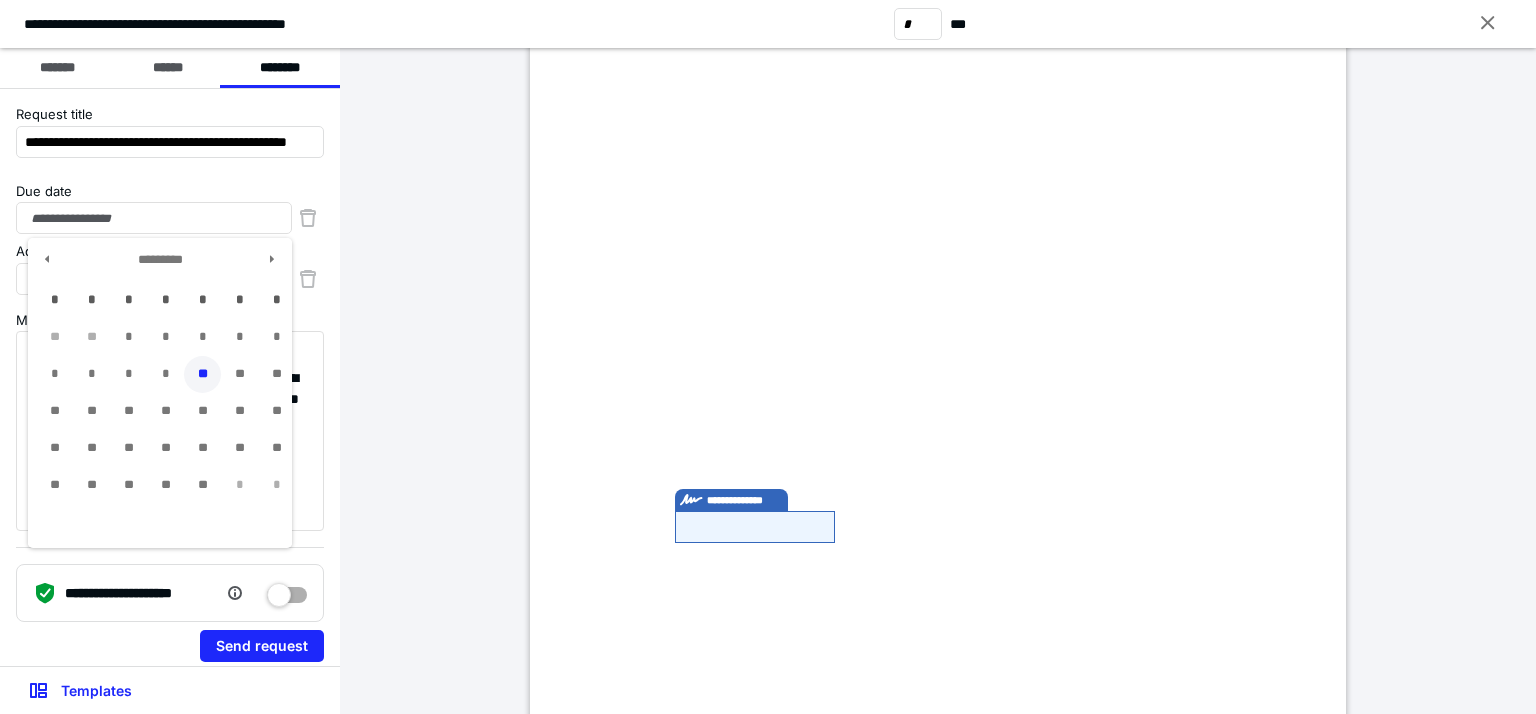 type on "**********" 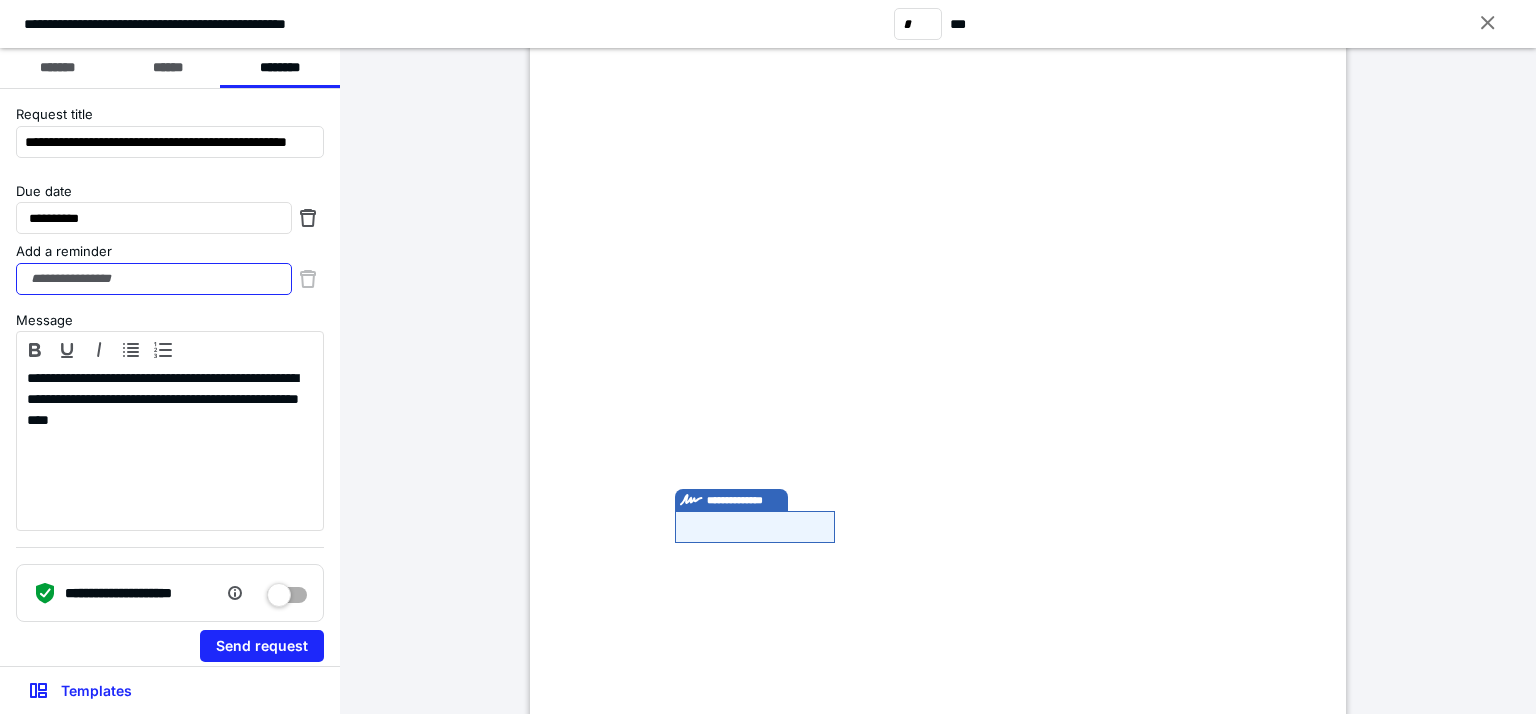 click on "Add a reminder" at bounding box center (154, 279) 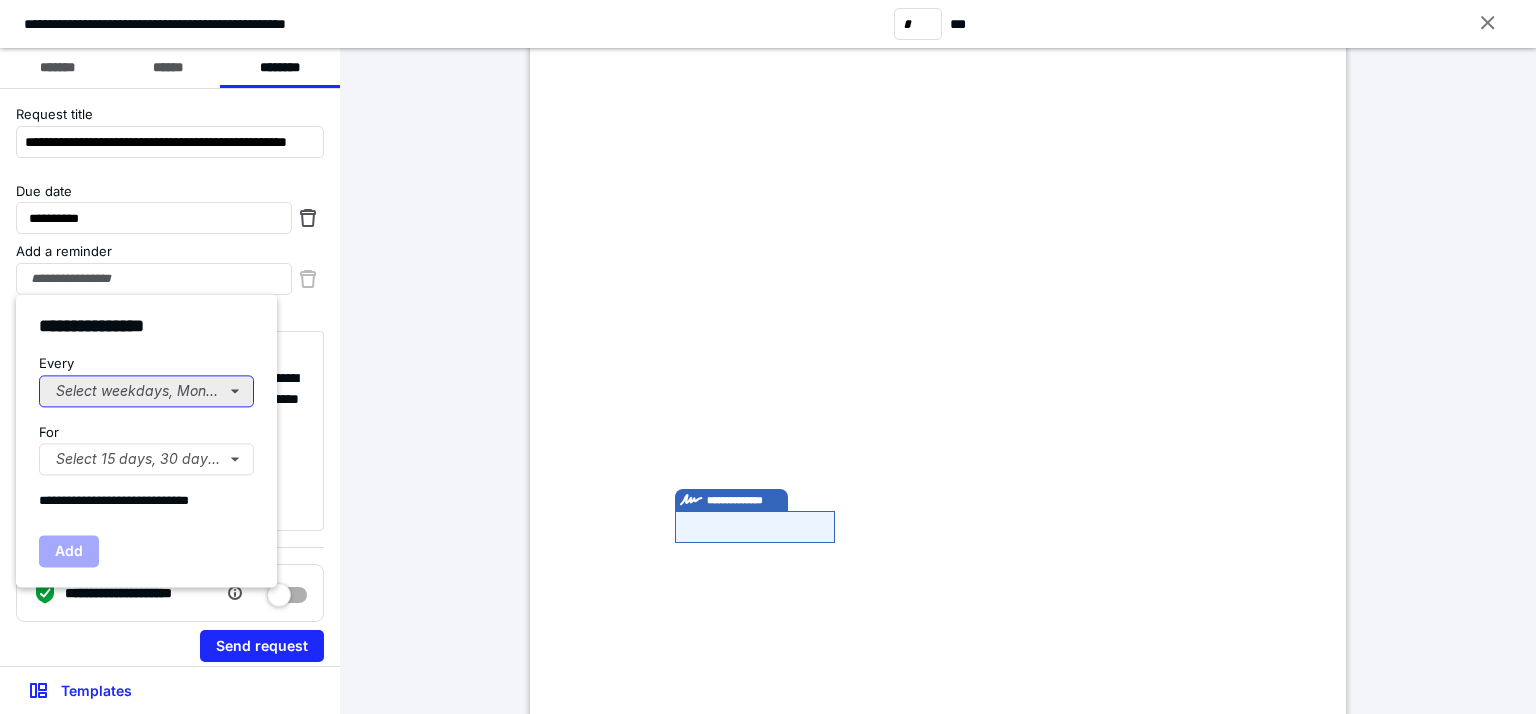 click on "Select weekdays, Mondays, or Tues..." at bounding box center (146, 391) 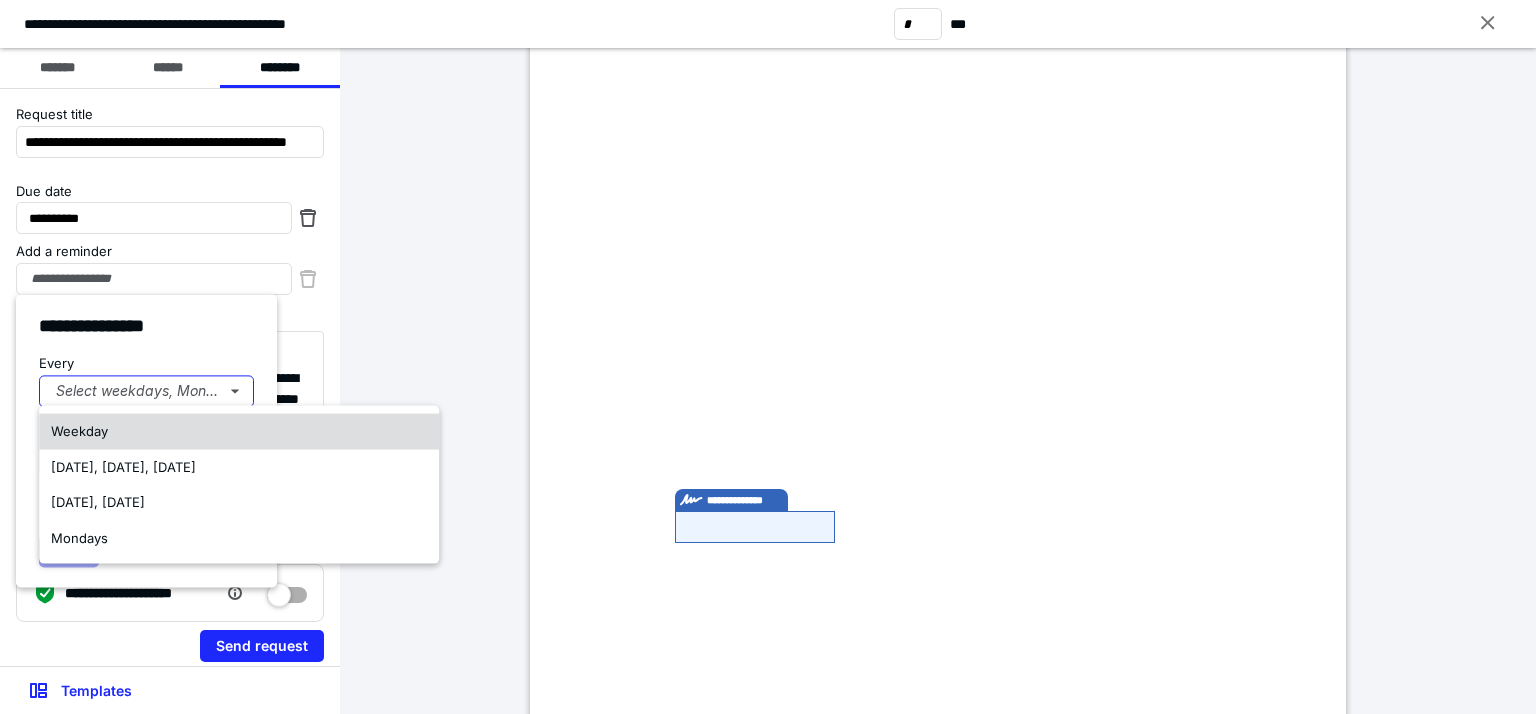click on "Weekday" at bounding box center [239, 432] 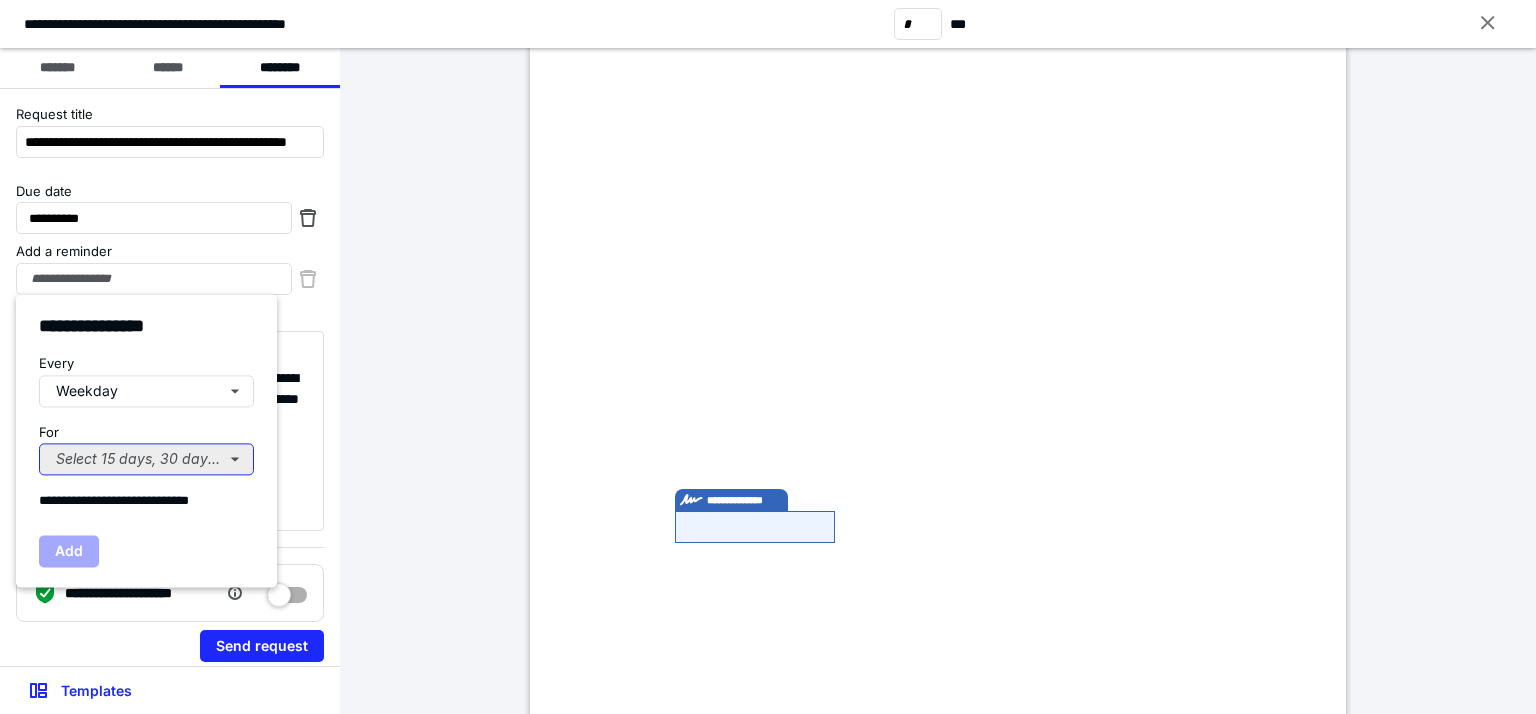 click on "Select 15 days, 30 days, or 45 days..." at bounding box center [146, 459] 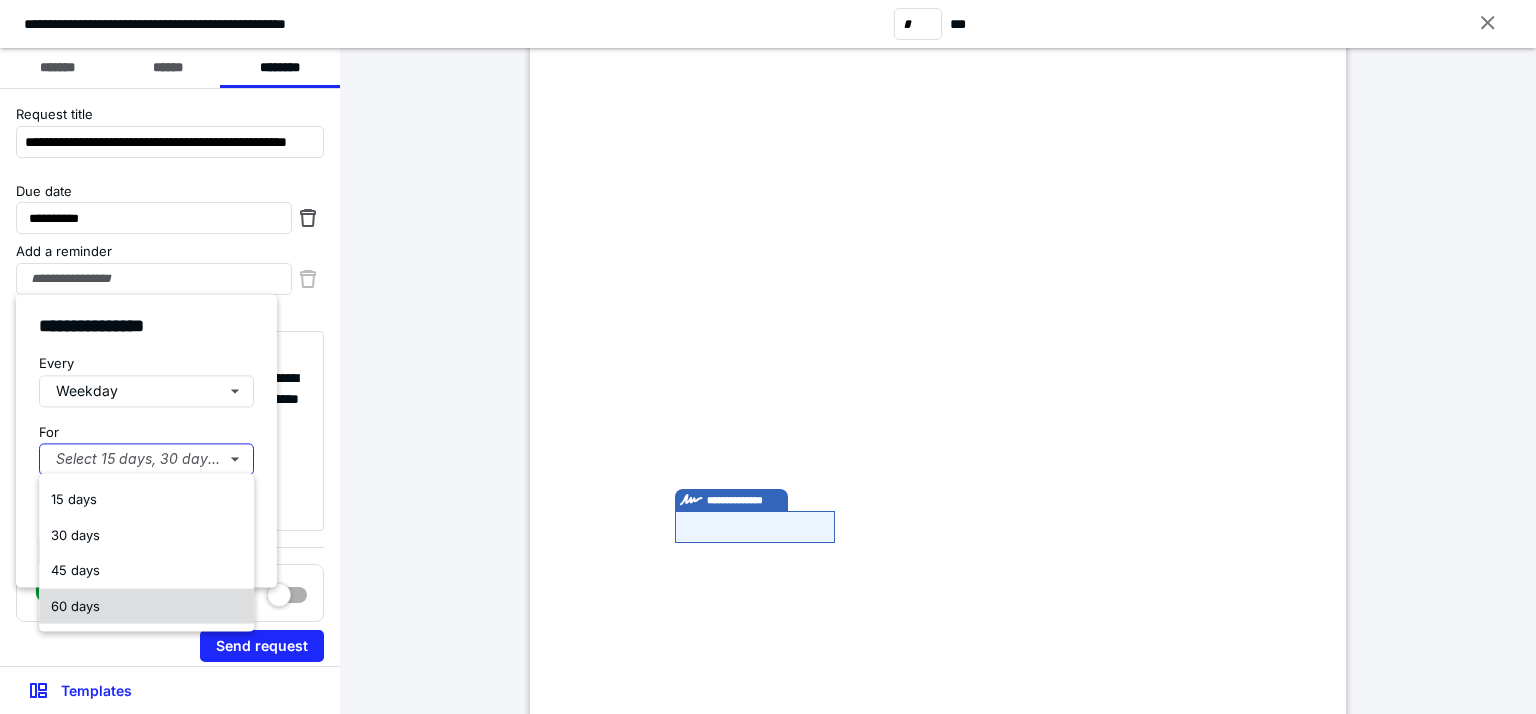 click on "60 days" at bounding box center [146, 606] 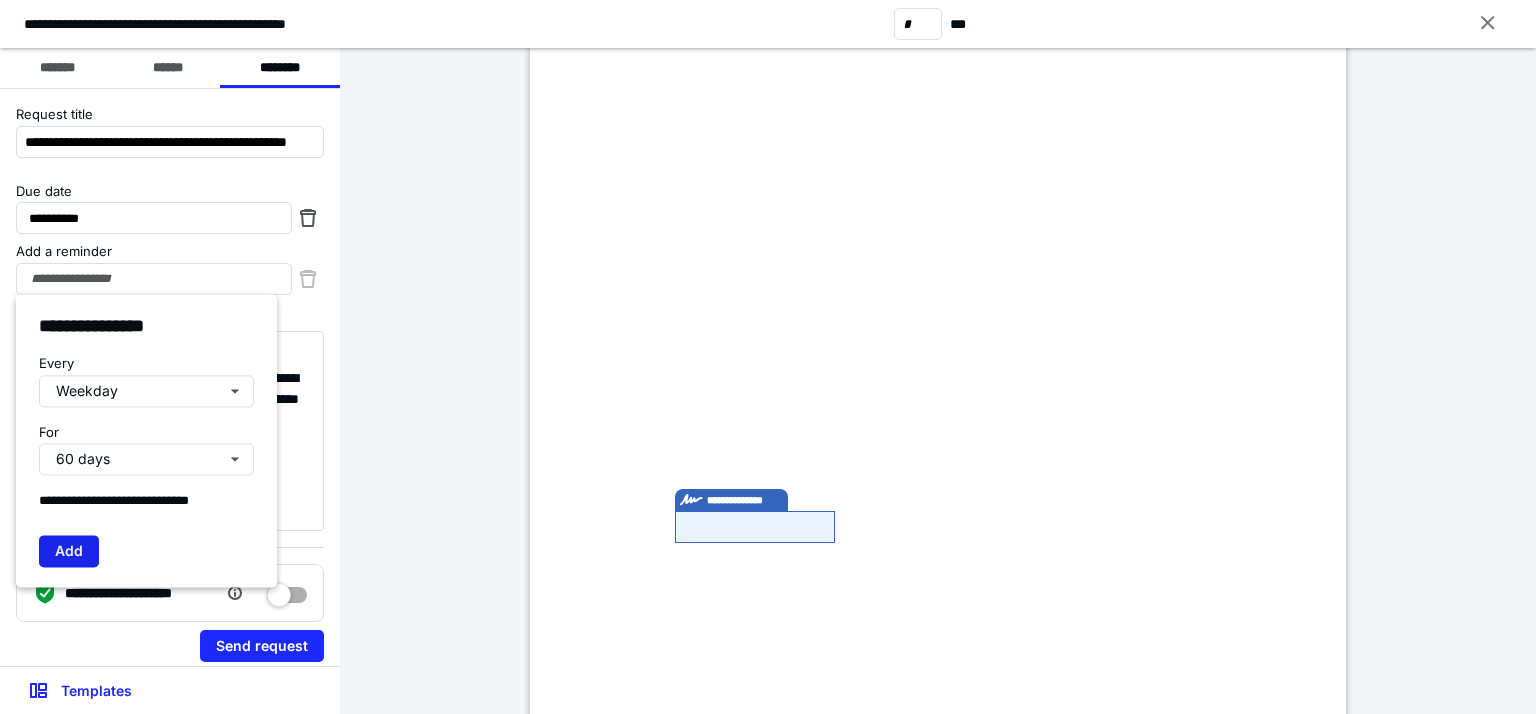 click on "Add" at bounding box center [69, 551] 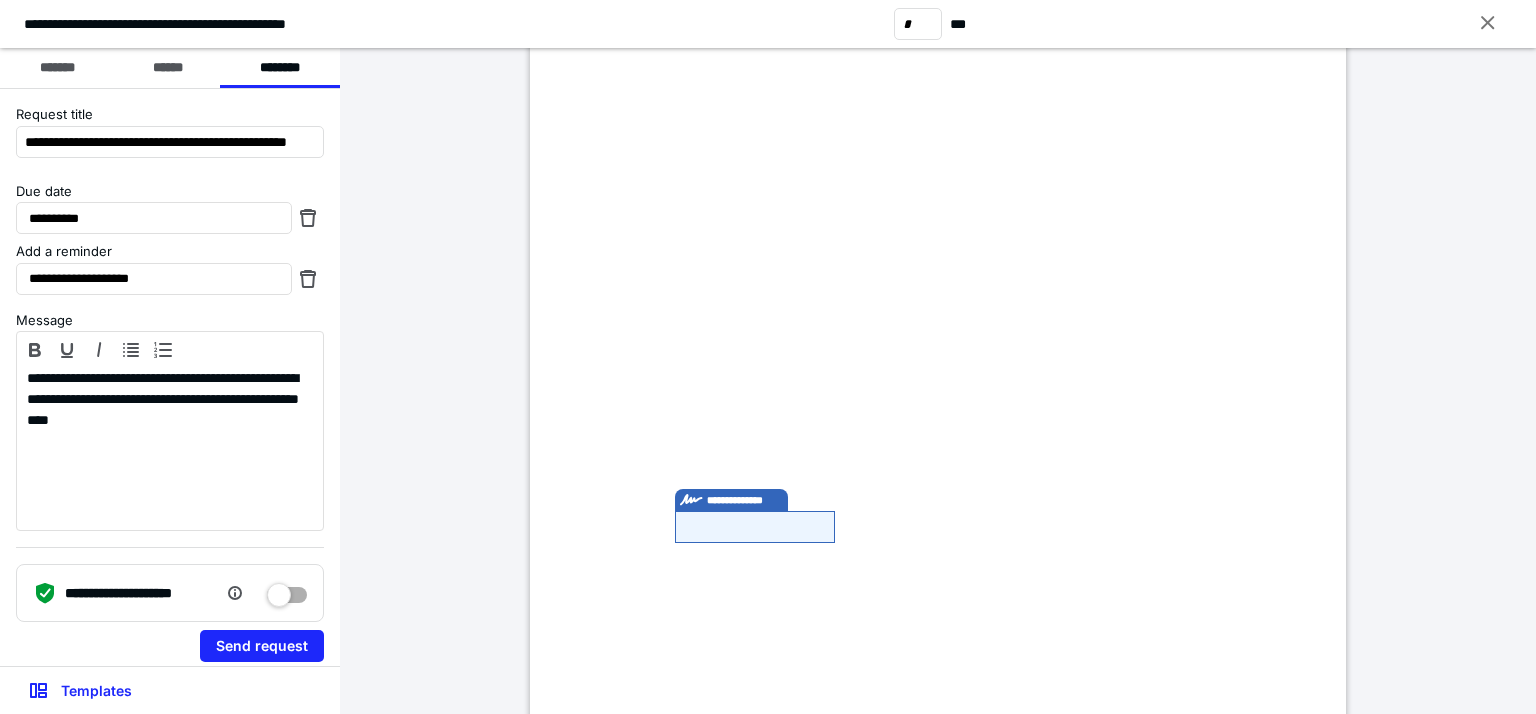 click on "Send request" at bounding box center (170, 650) 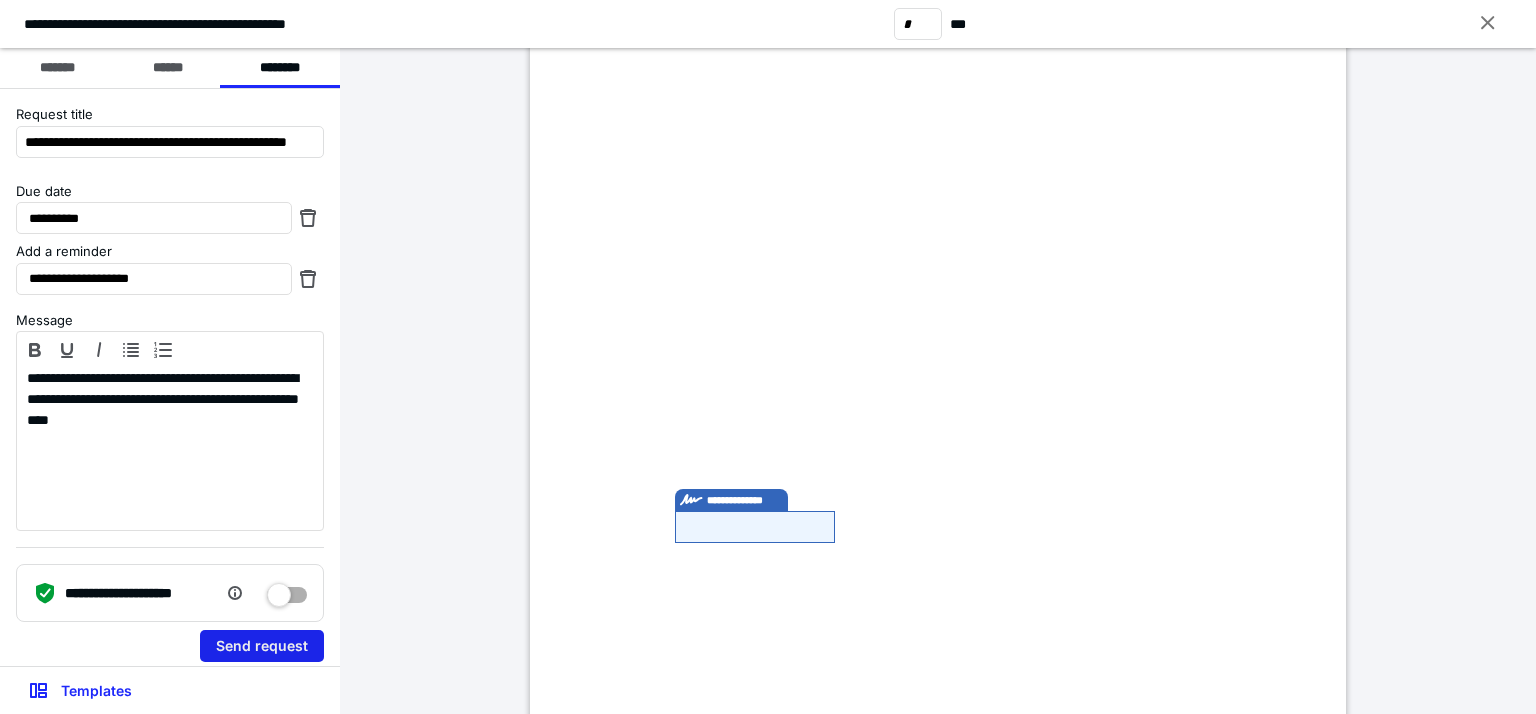 click on "Send request" at bounding box center [262, 646] 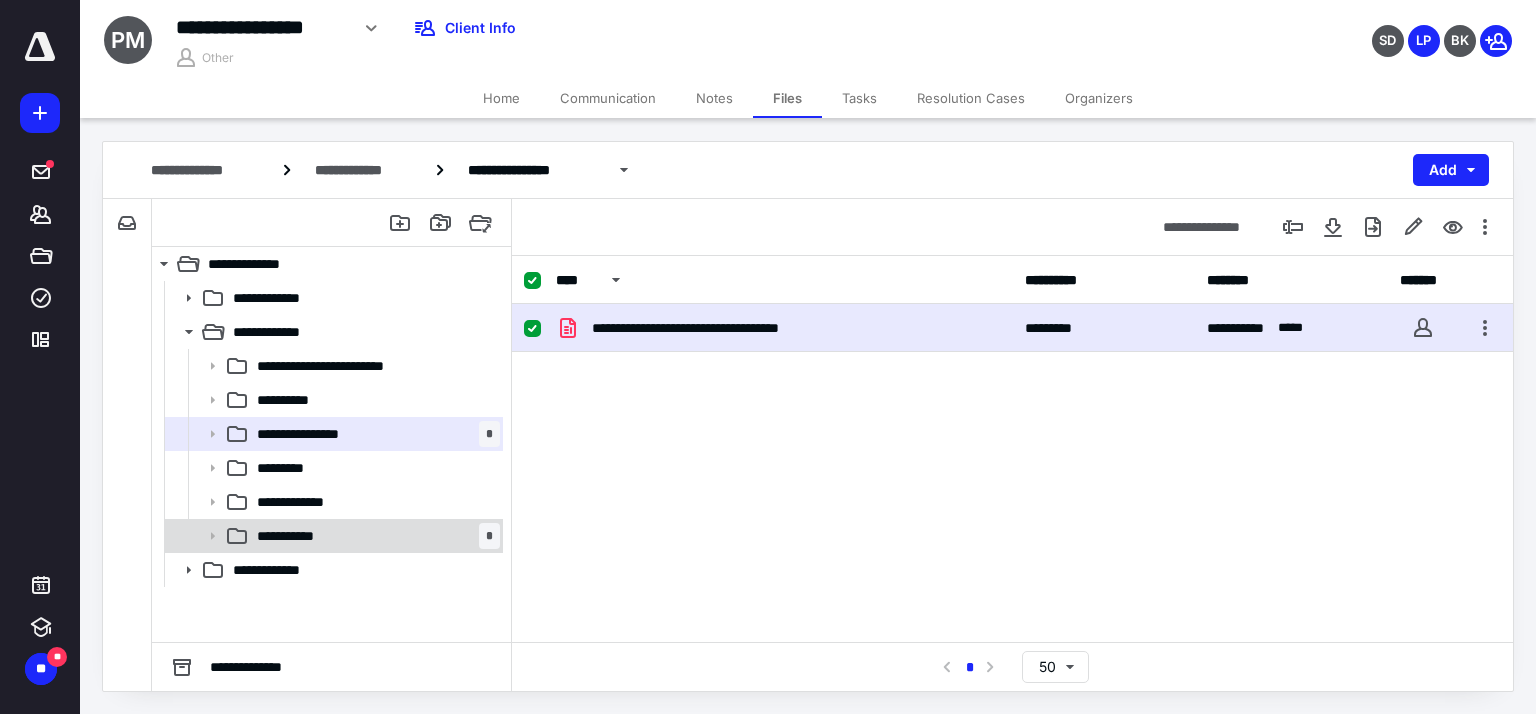 click on "**********" at bounding box center [374, 536] 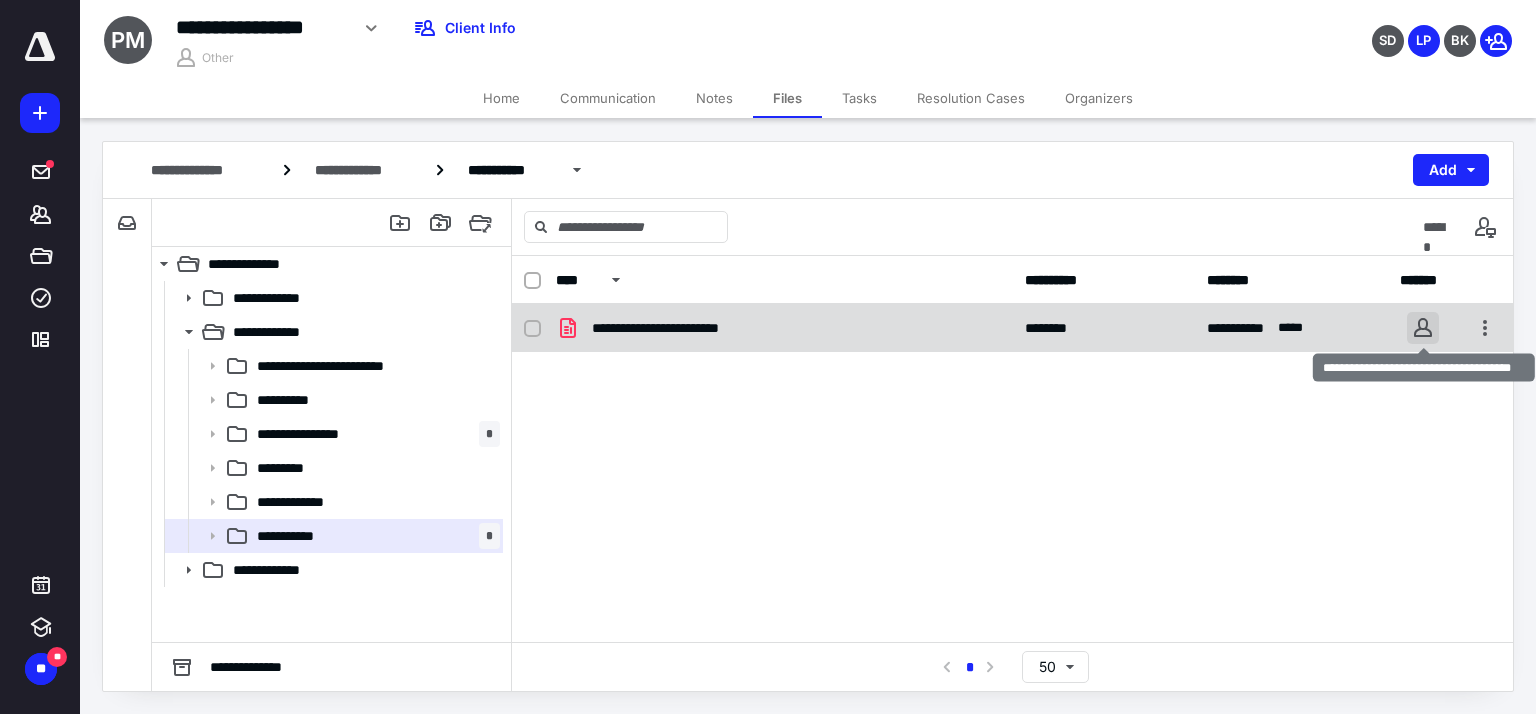 click at bounding box center [1423, 328] 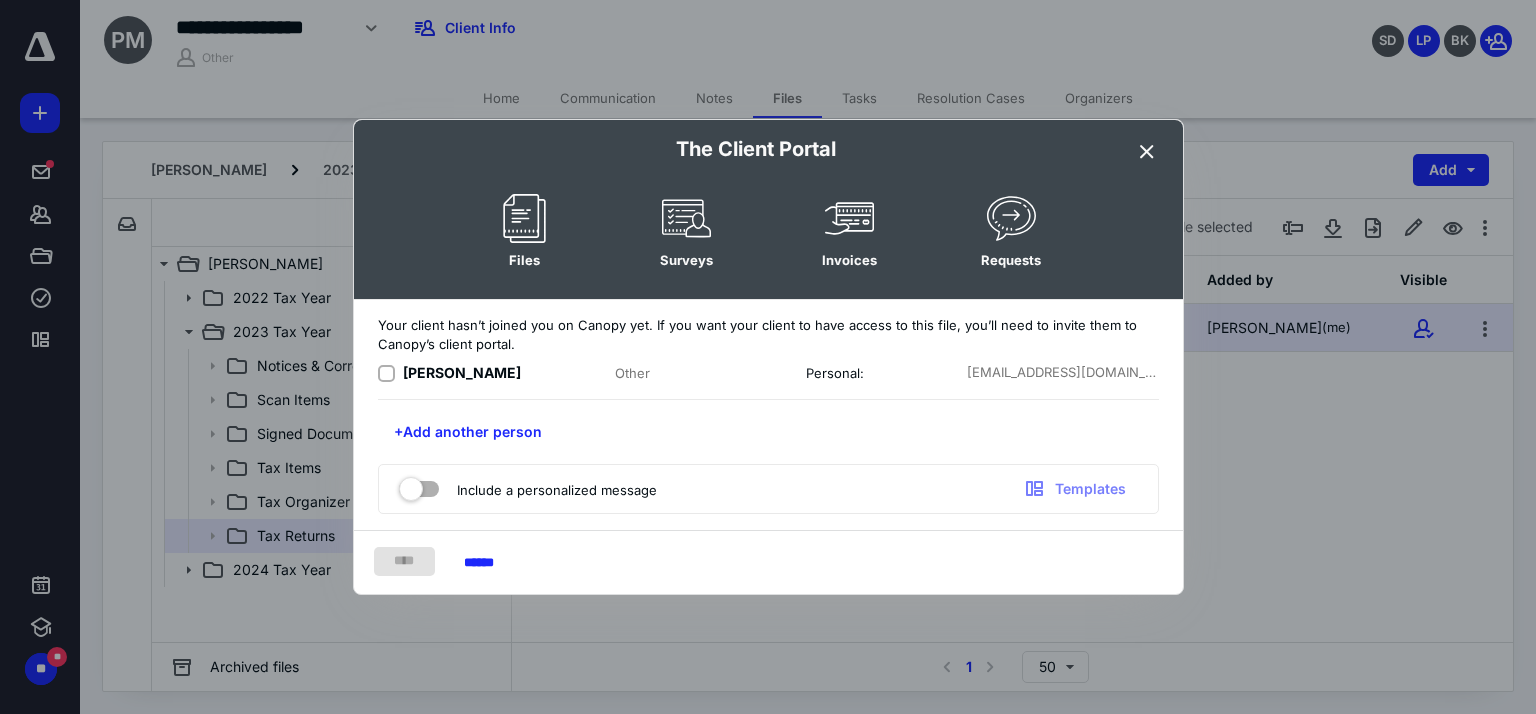 click 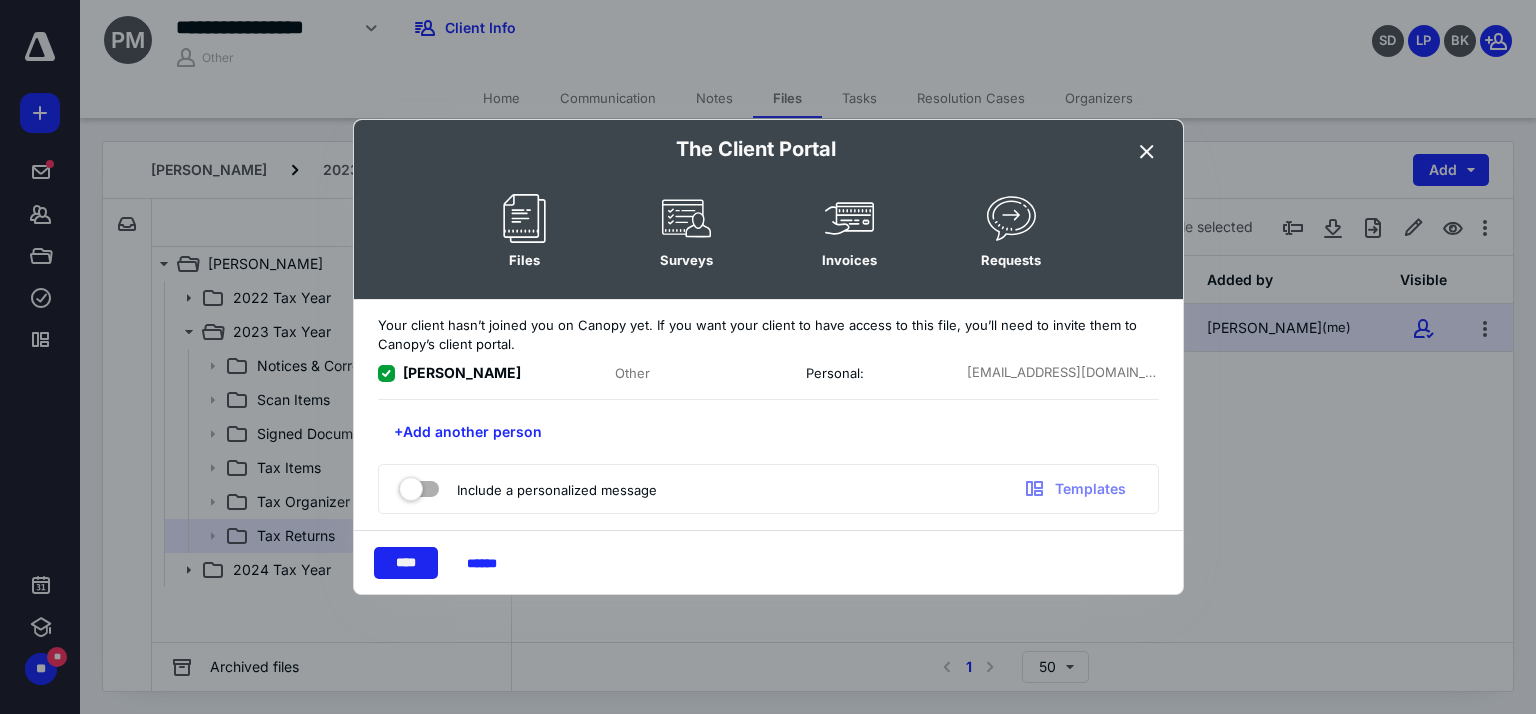click on "****" at bounding box center (406, 563) 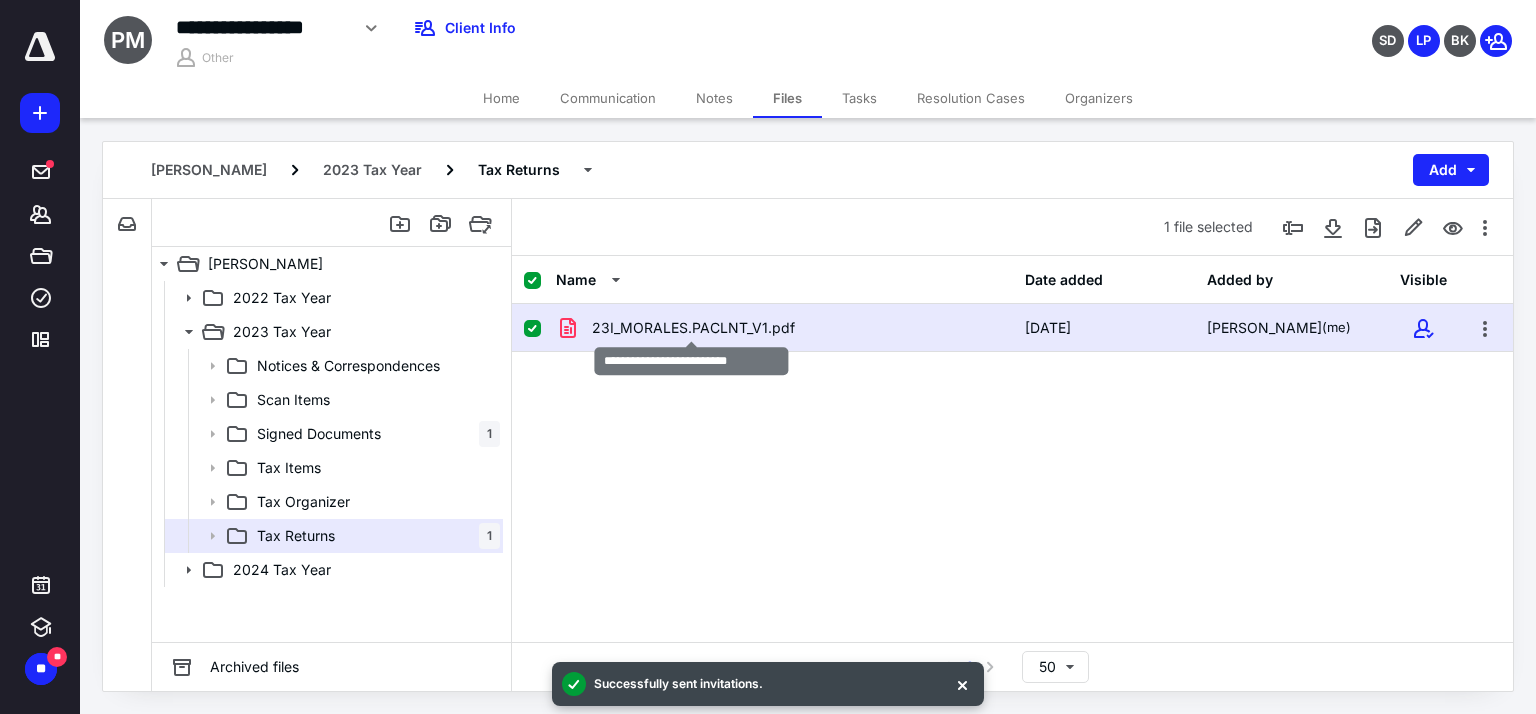 click on "23I_MORALES.PACLNT_V1.pdf" at bounding box center [693, 328] 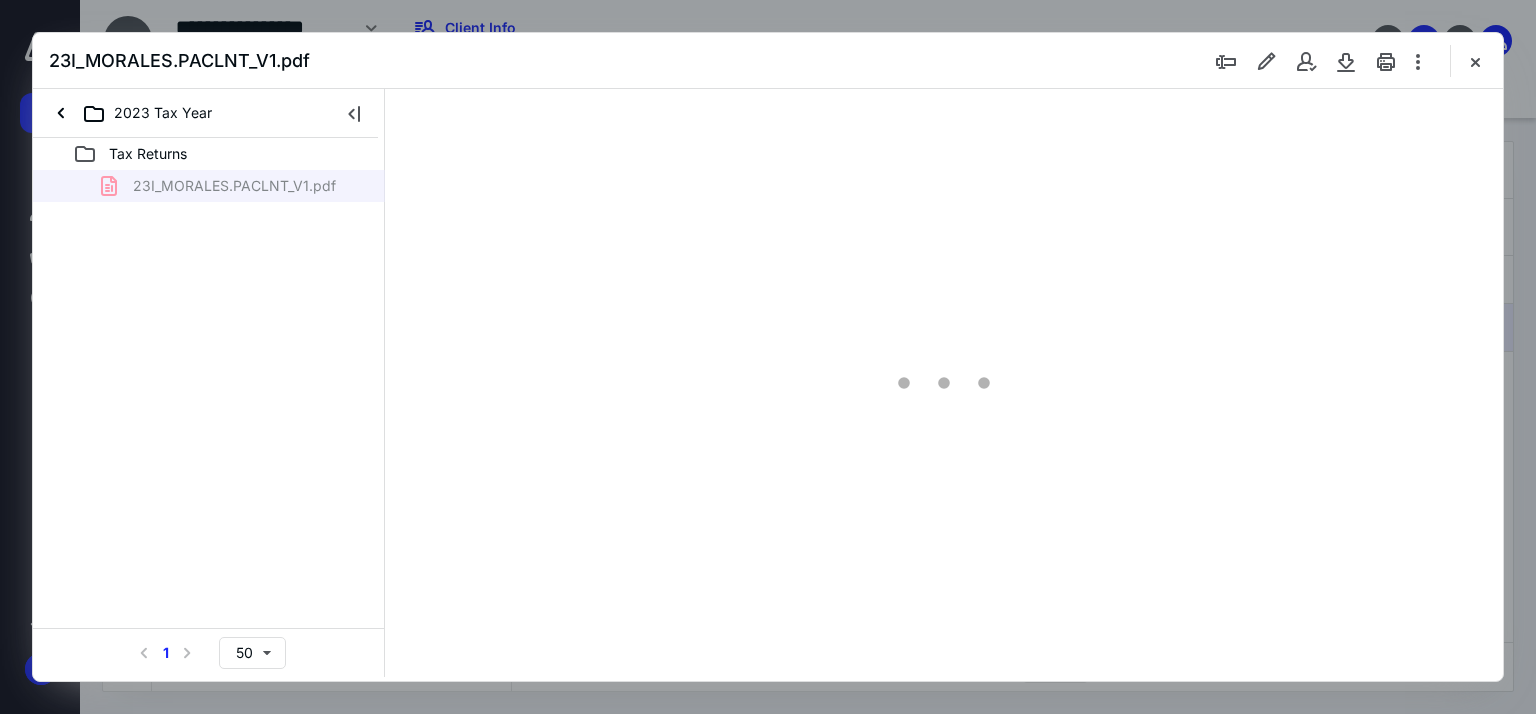 scroll, scrollTop: 0, scrollLeft: 0, axis: both 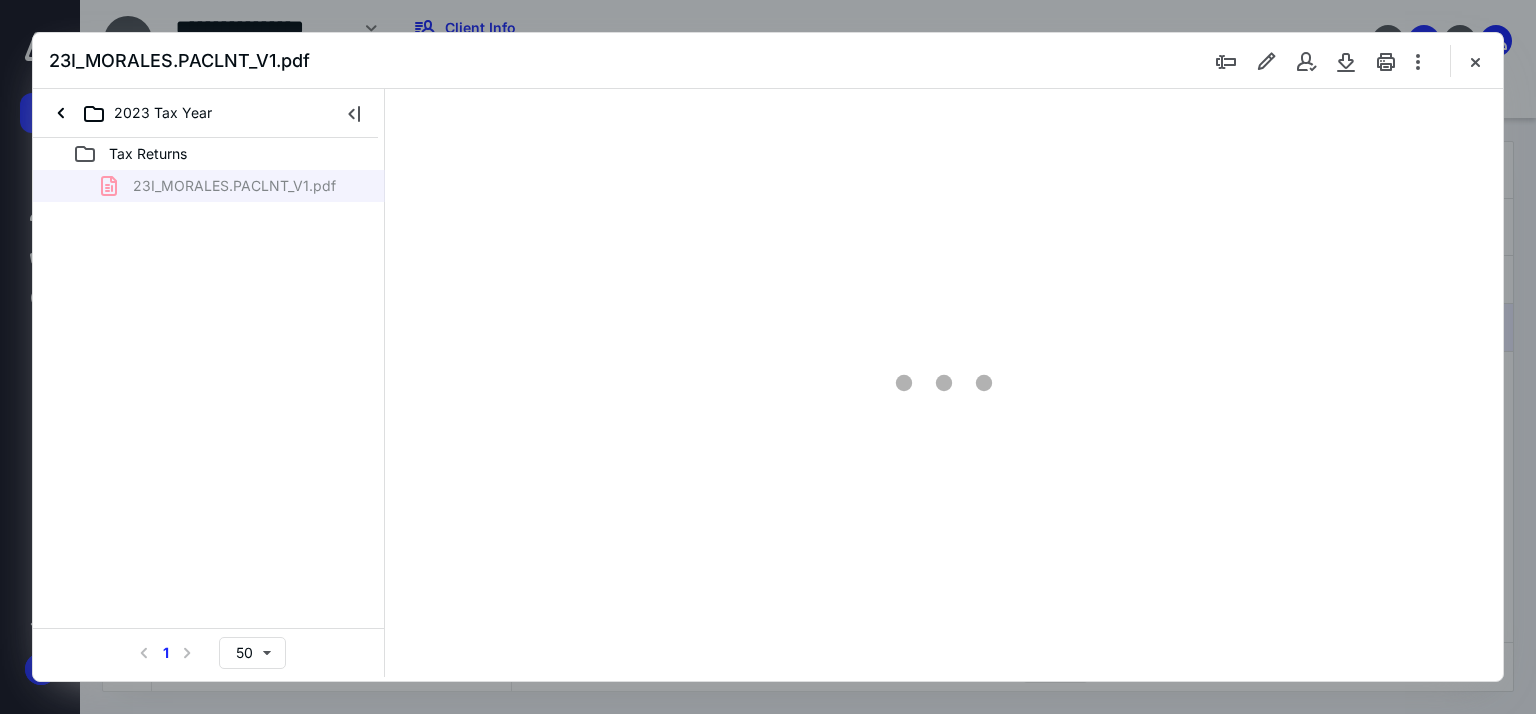 type on "64" 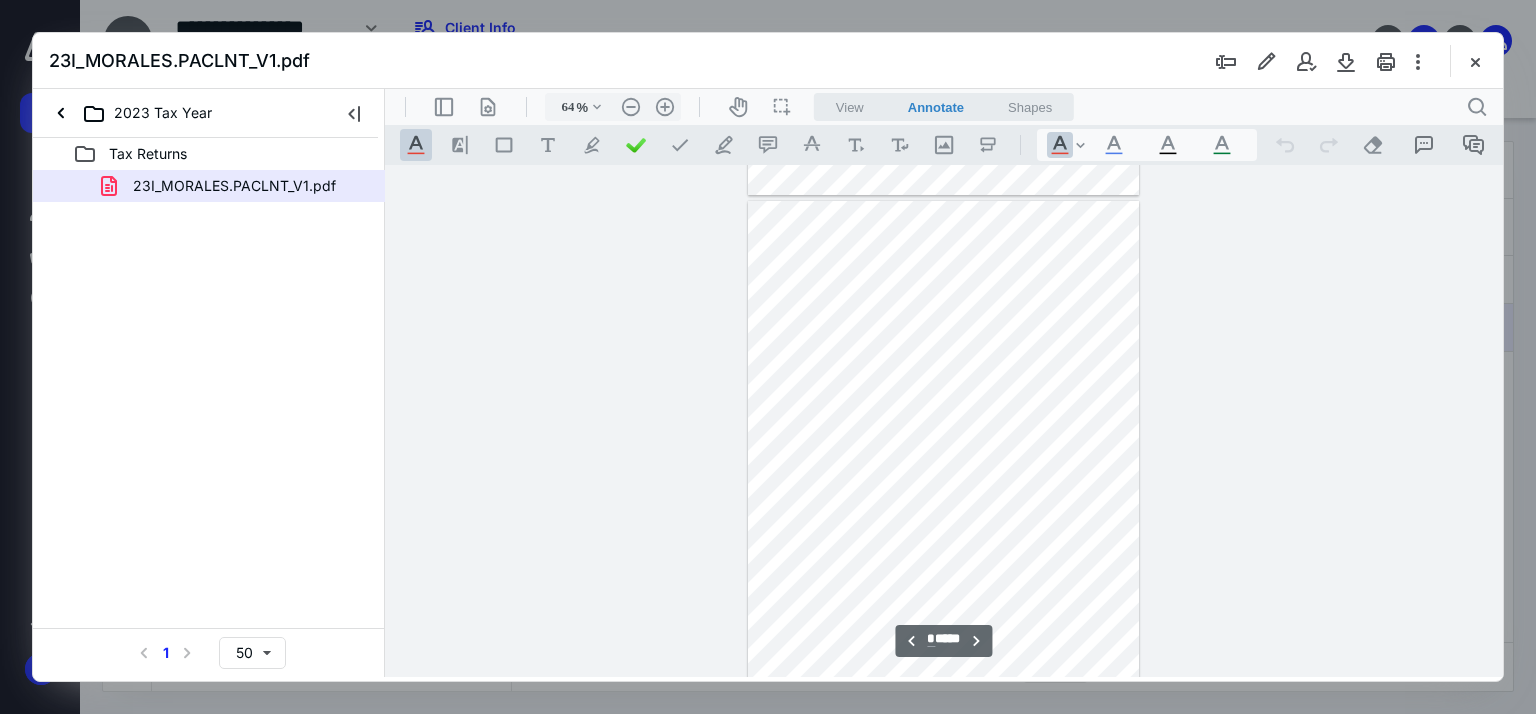 scroll, scrollTop: 779, scrollLeft: 0, axis: vertical 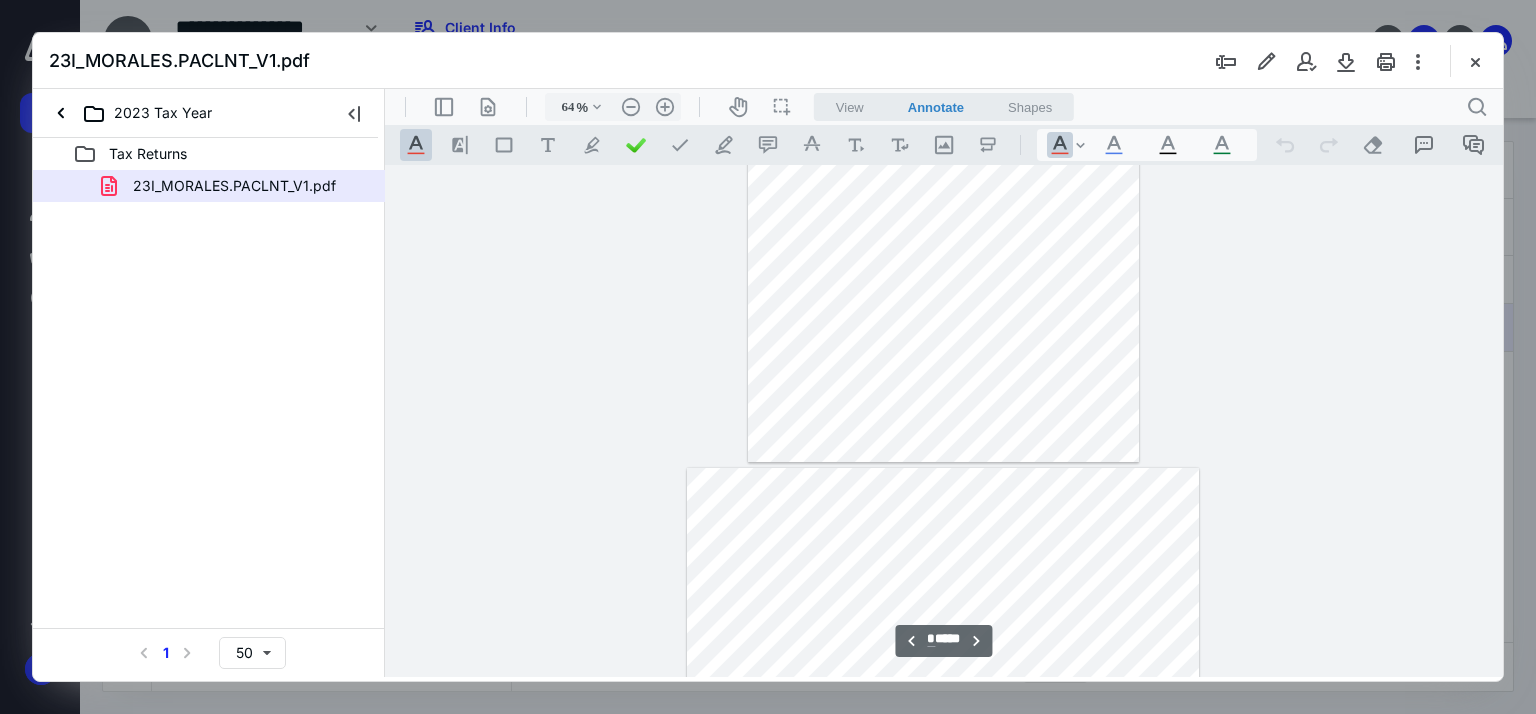 type on "*" 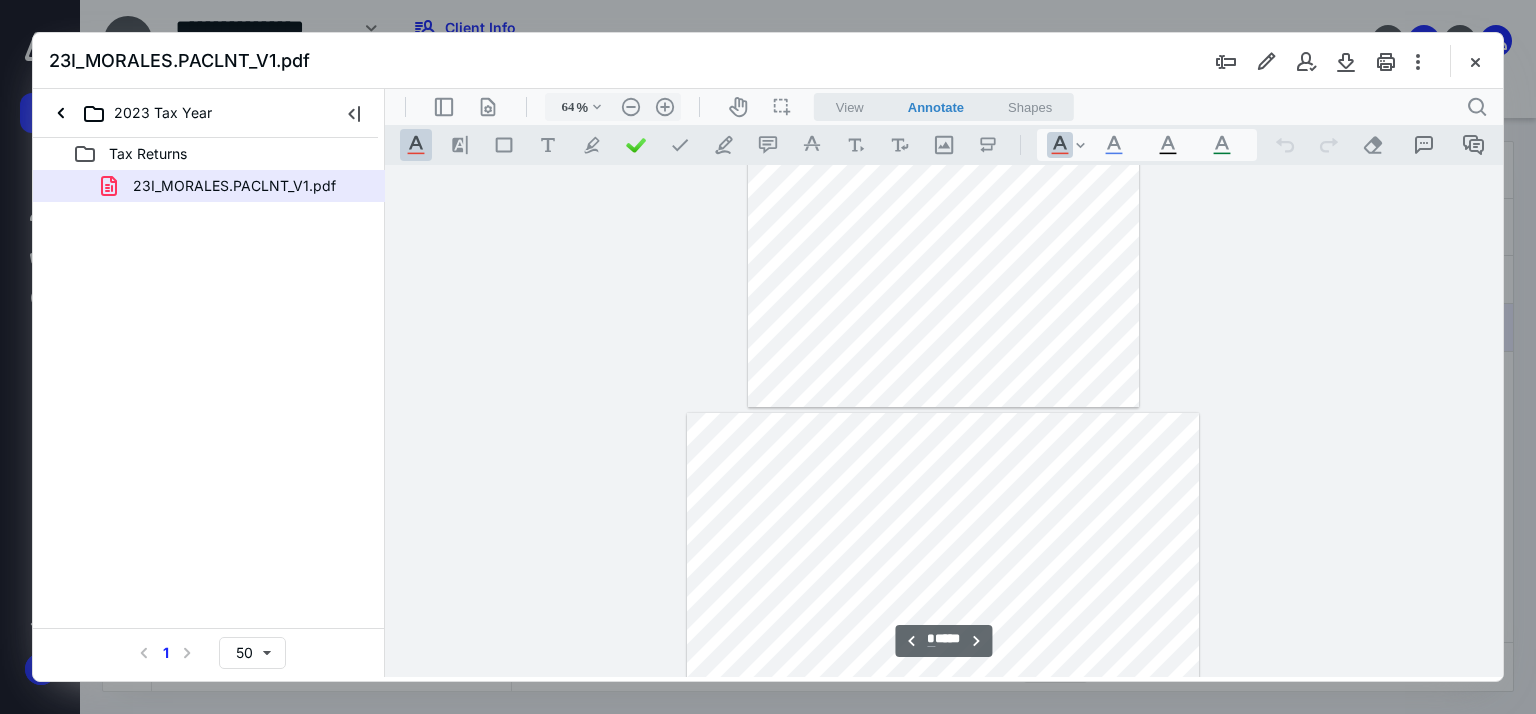 click at bounding box center [1475, 61] 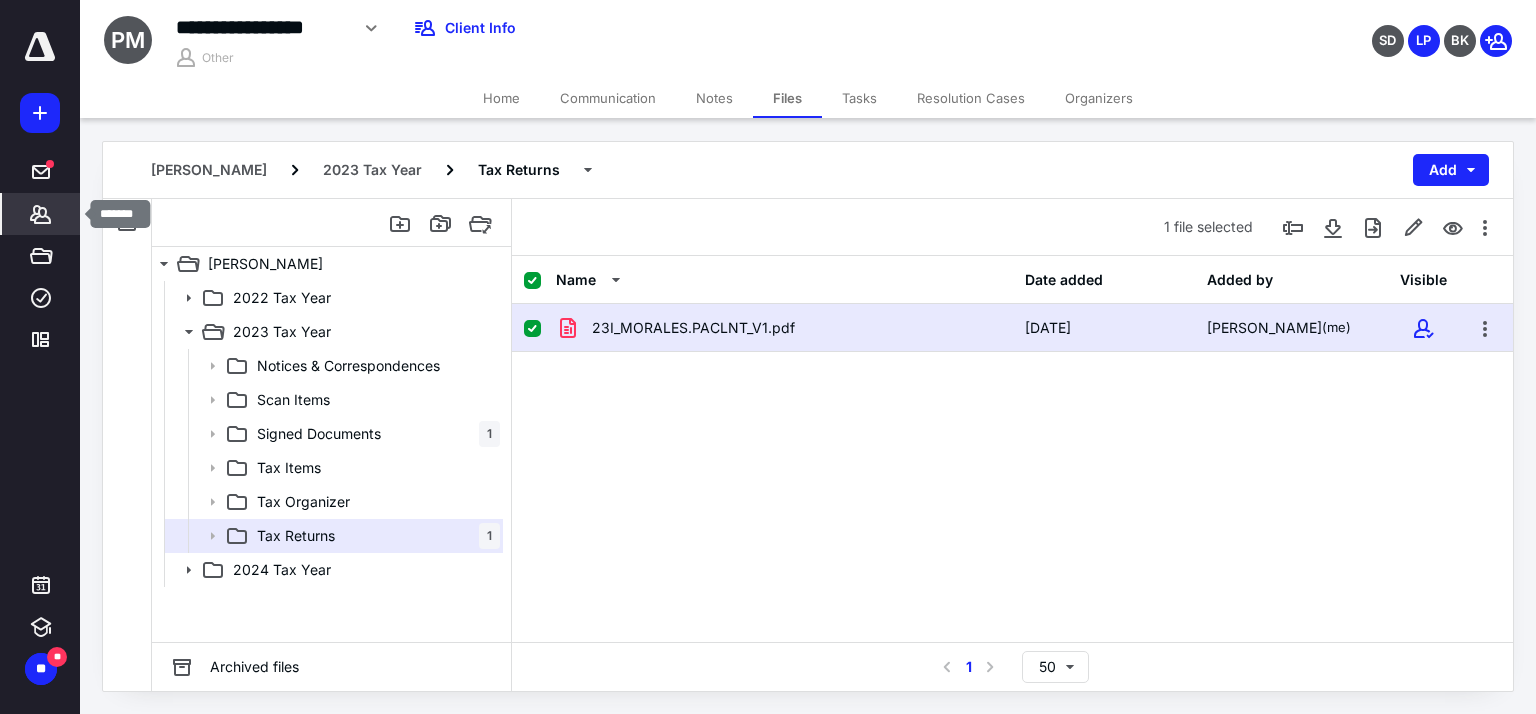 click 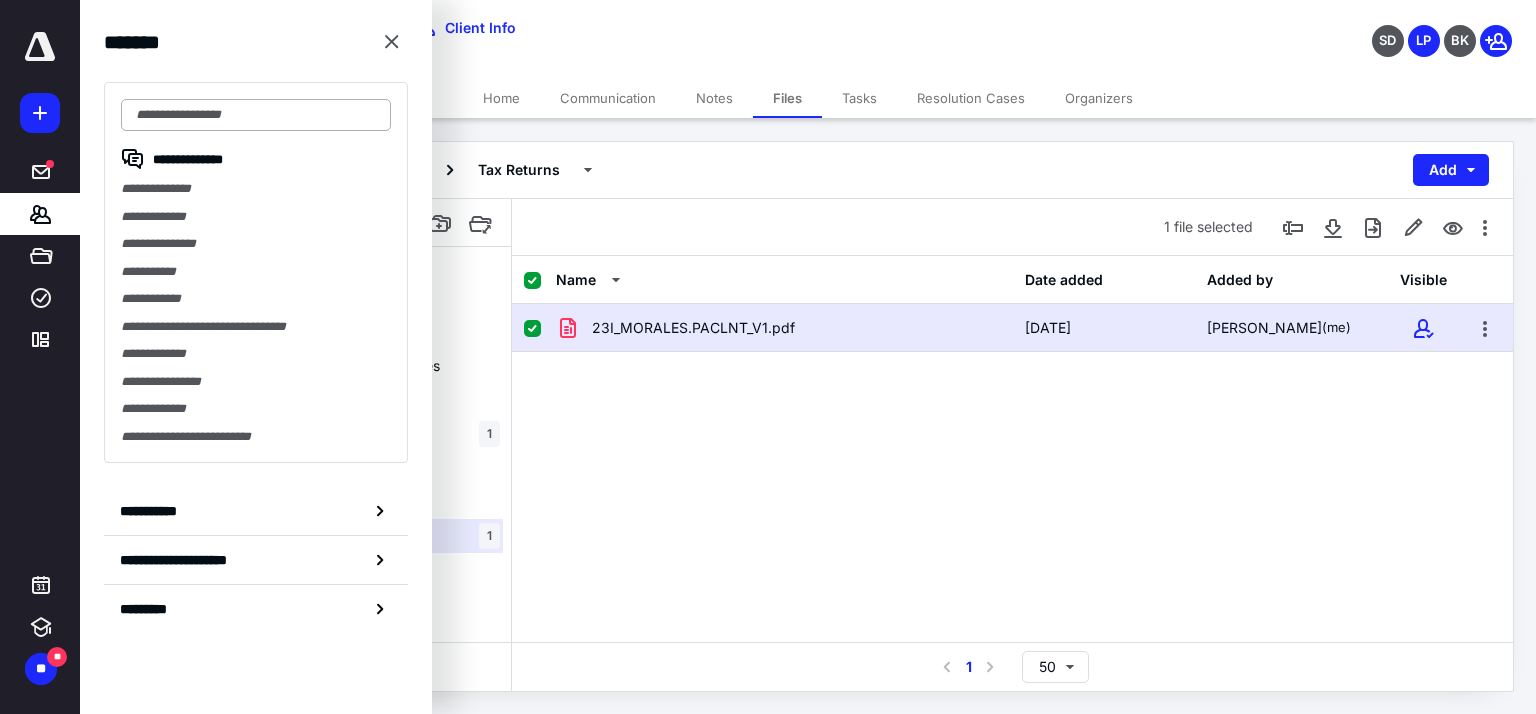 click at bounding box center [256, 115] 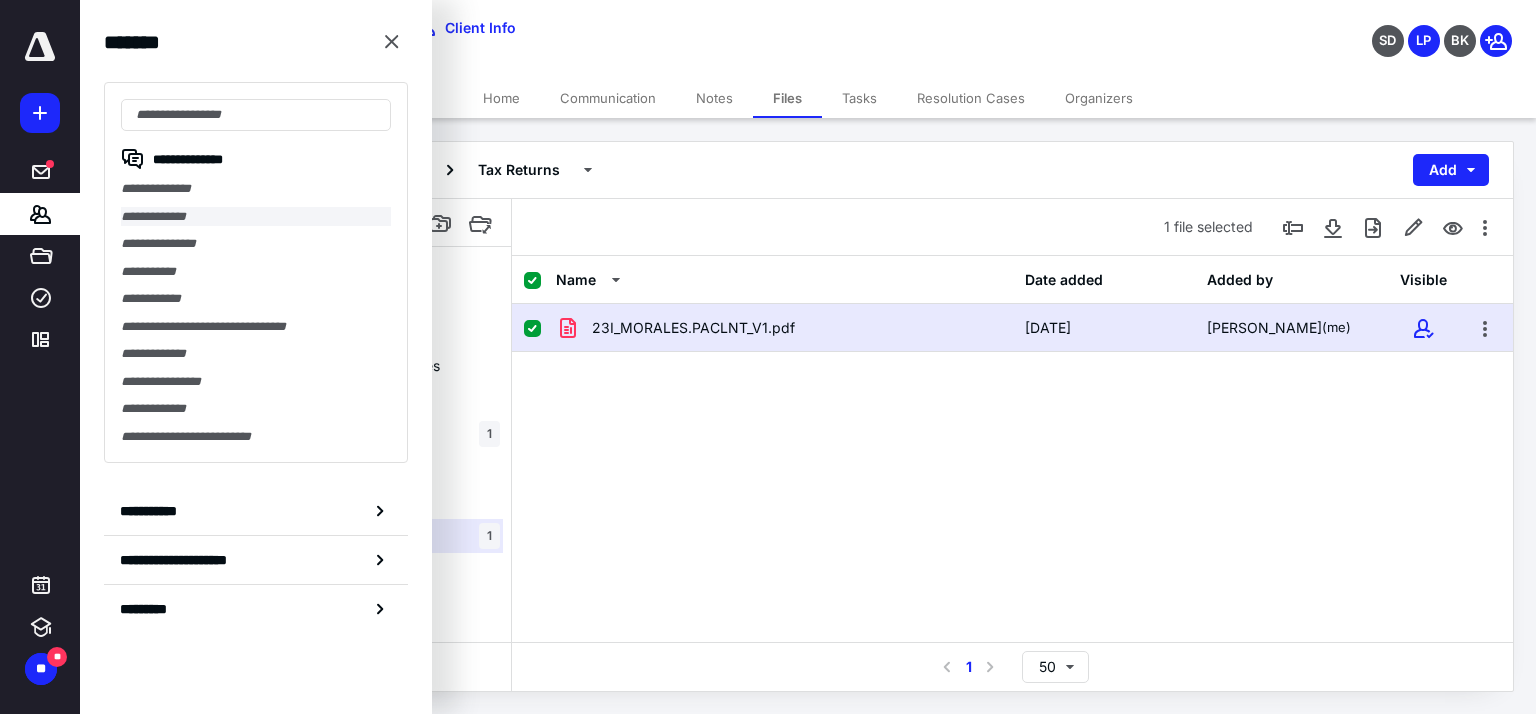 click on "**********" at bounding box center [256, 217] 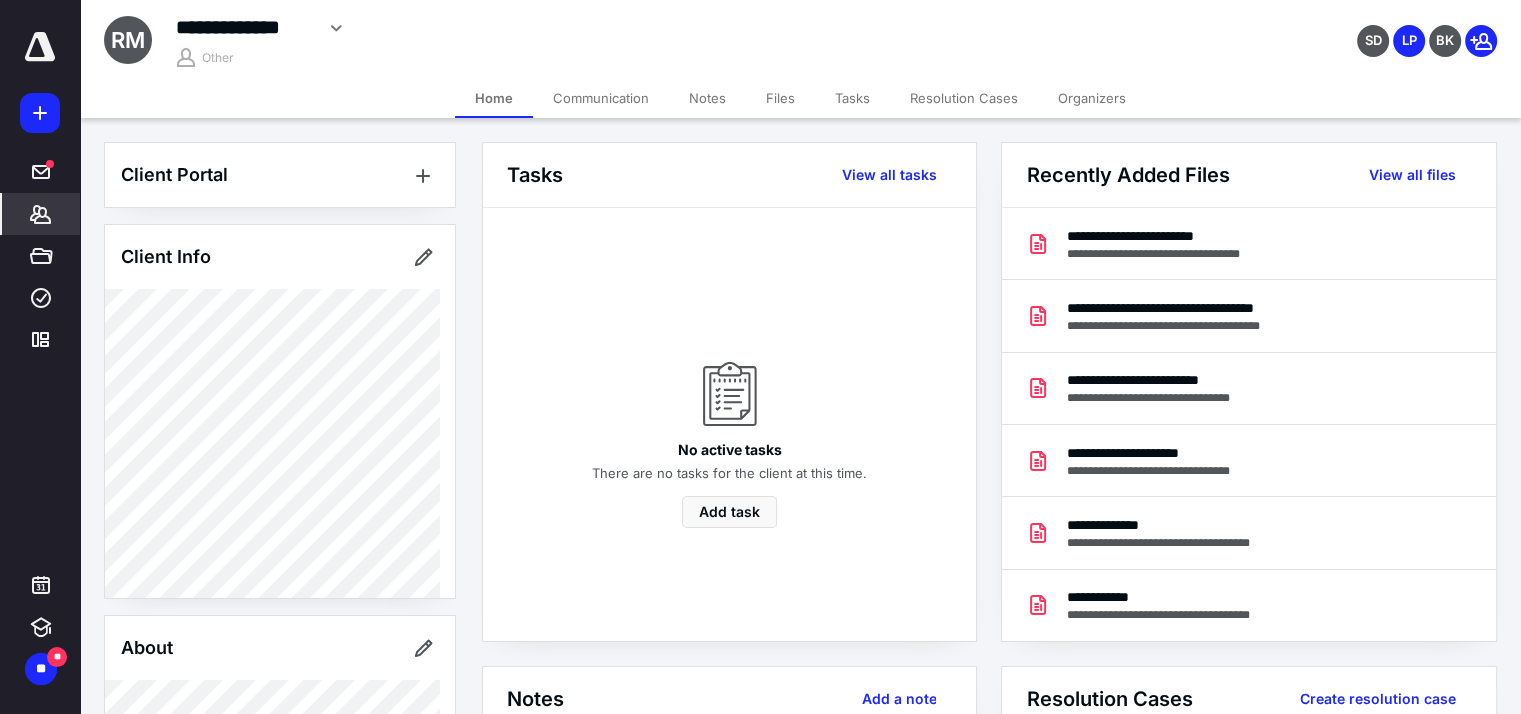 click on "Files" at bounding box center (780, 98) 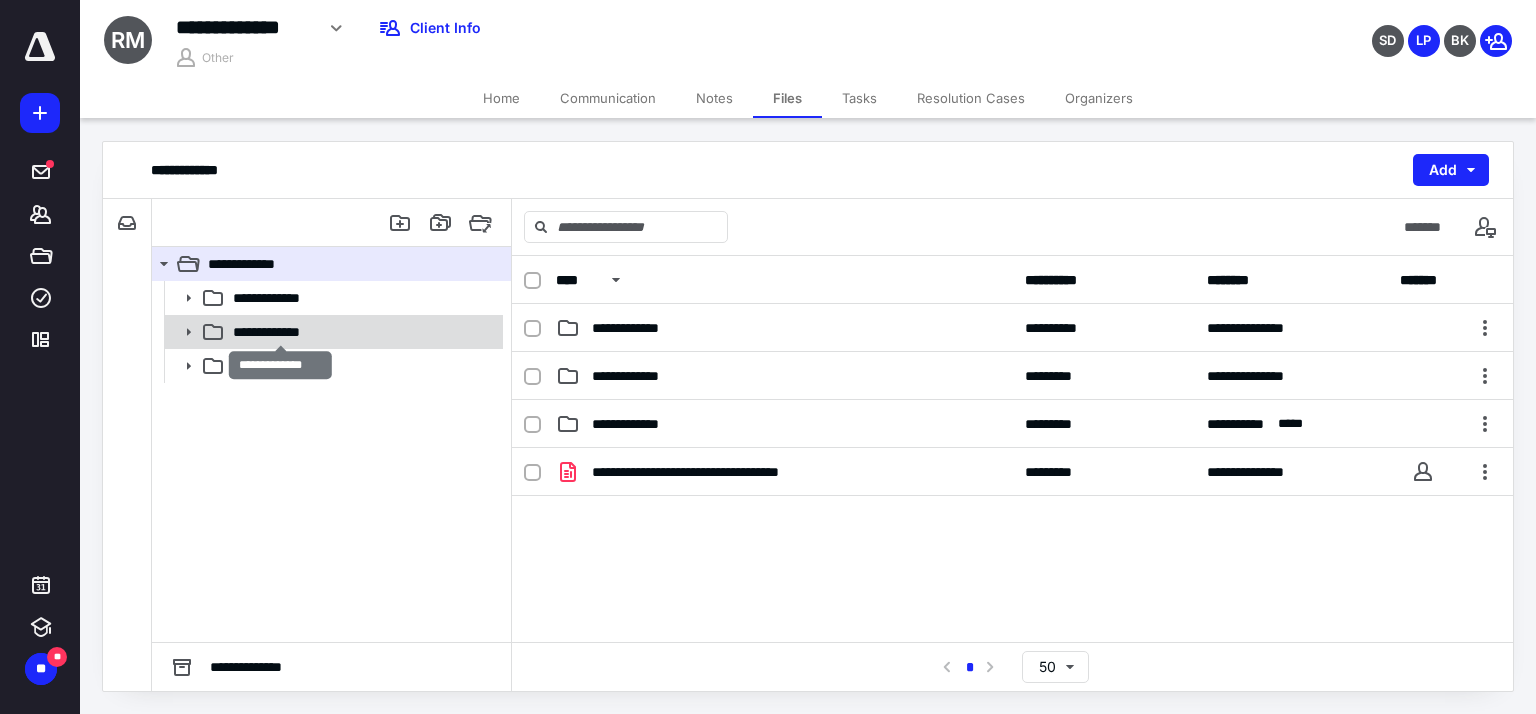 click on "**********" at bounding box center (281, 332) 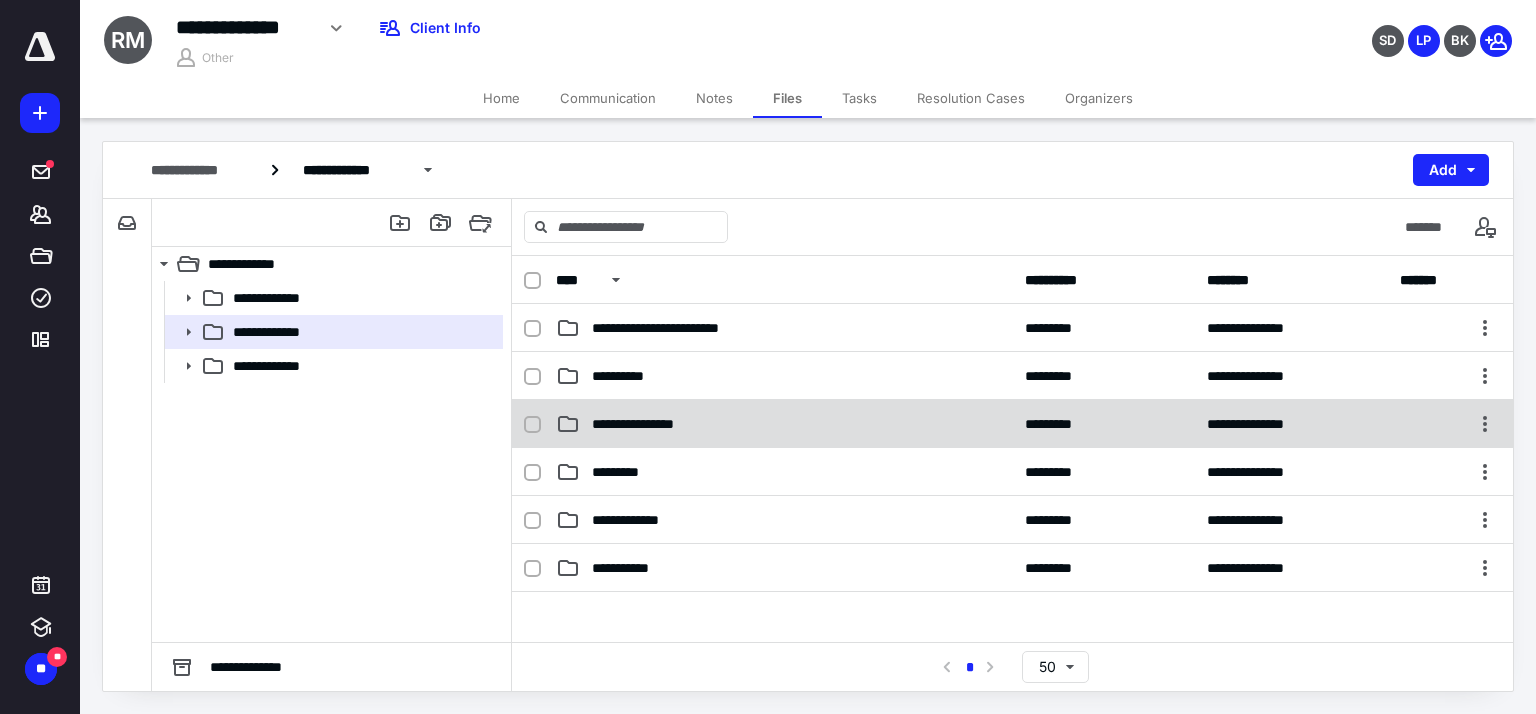 click on "**********" at bounding box center [784, 424] 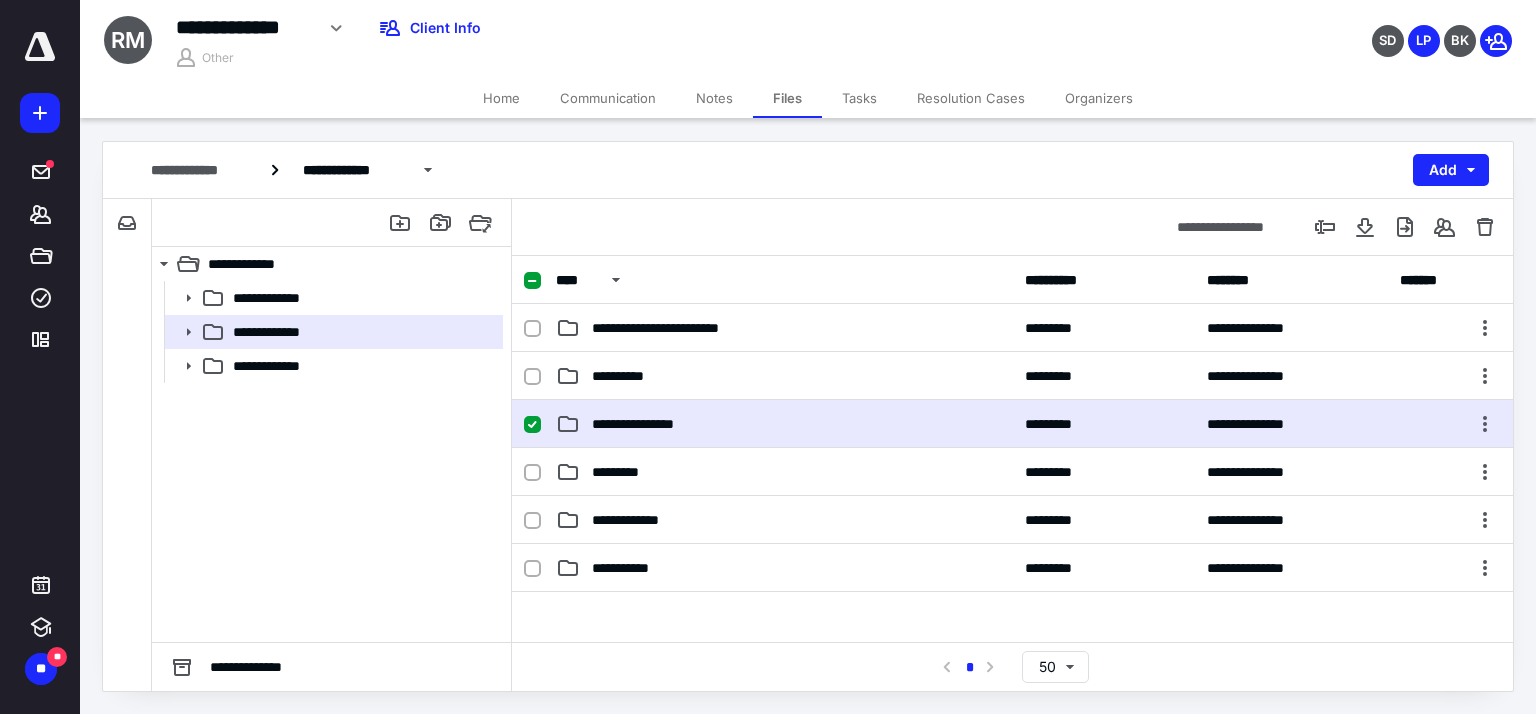 click on "**********" at bounding box center [784, 424] 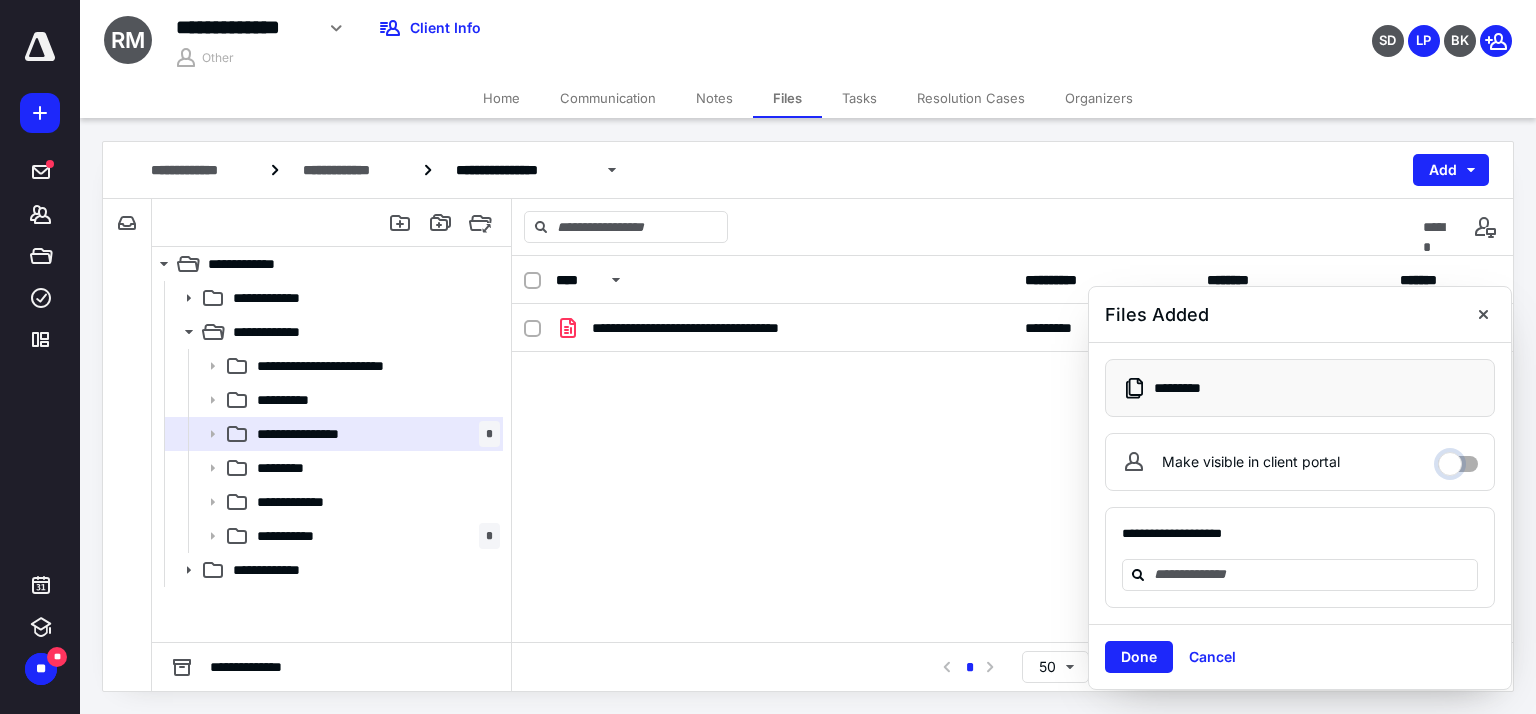 click on "Make visible in client portal" at bounding box center [1458, 459] 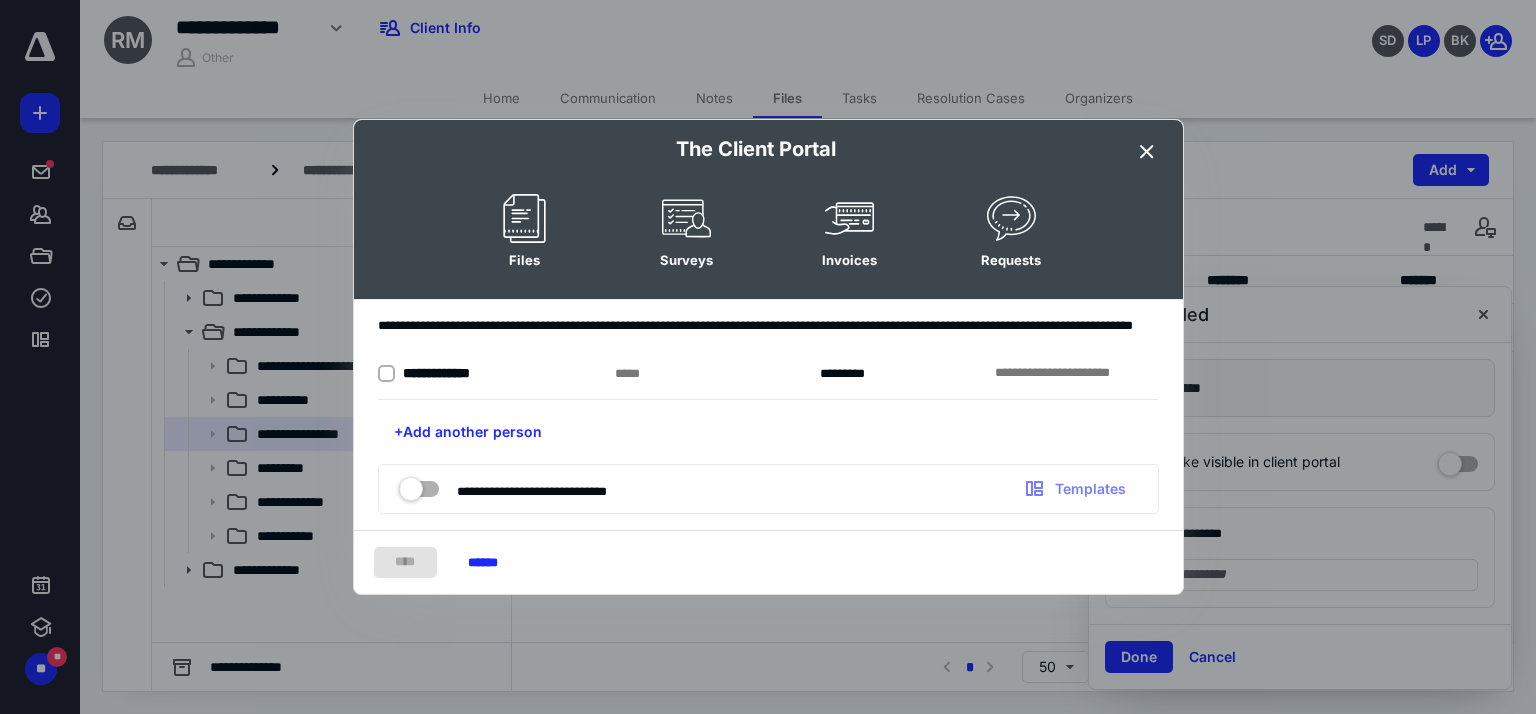 click at bounding box center [1147, 152] 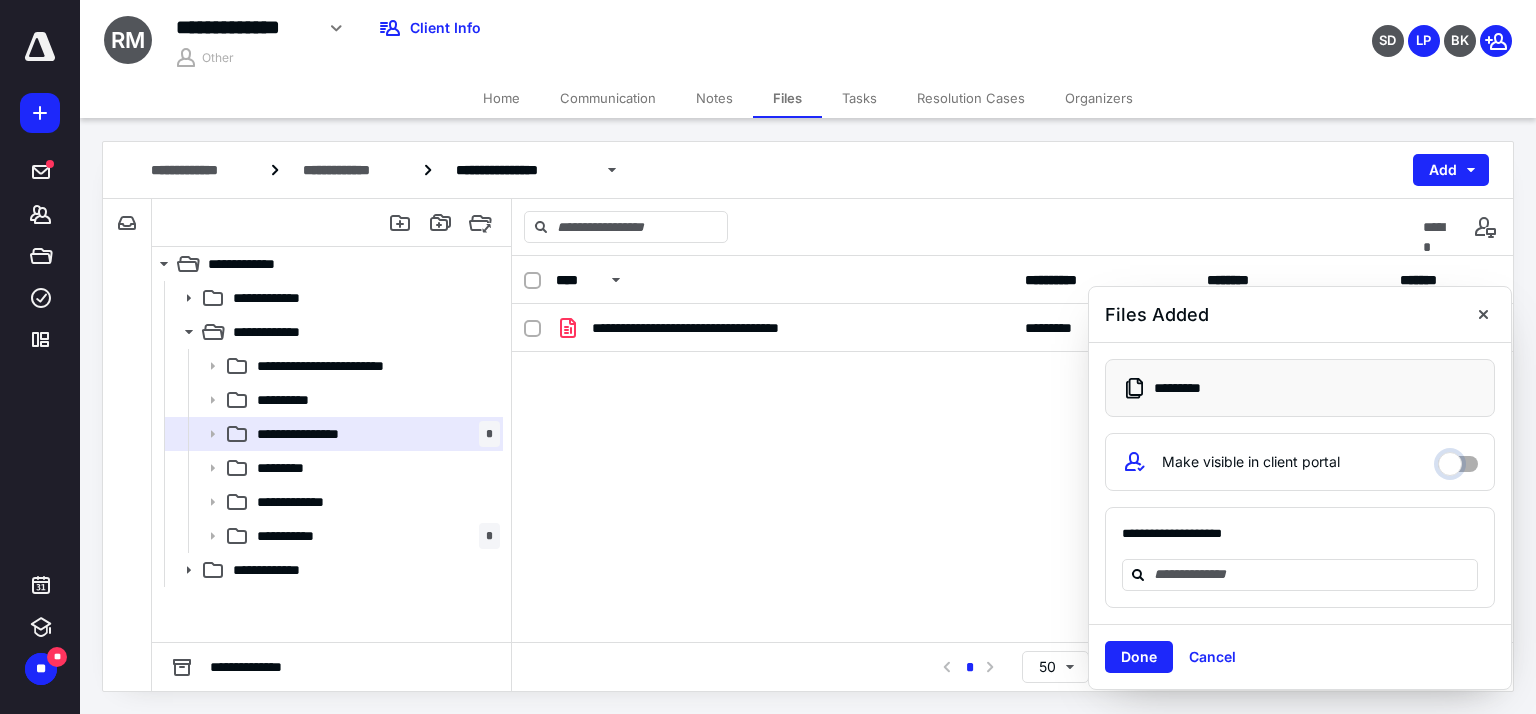 click on "Make visible in client portal" at bounding box center [1458, 459] 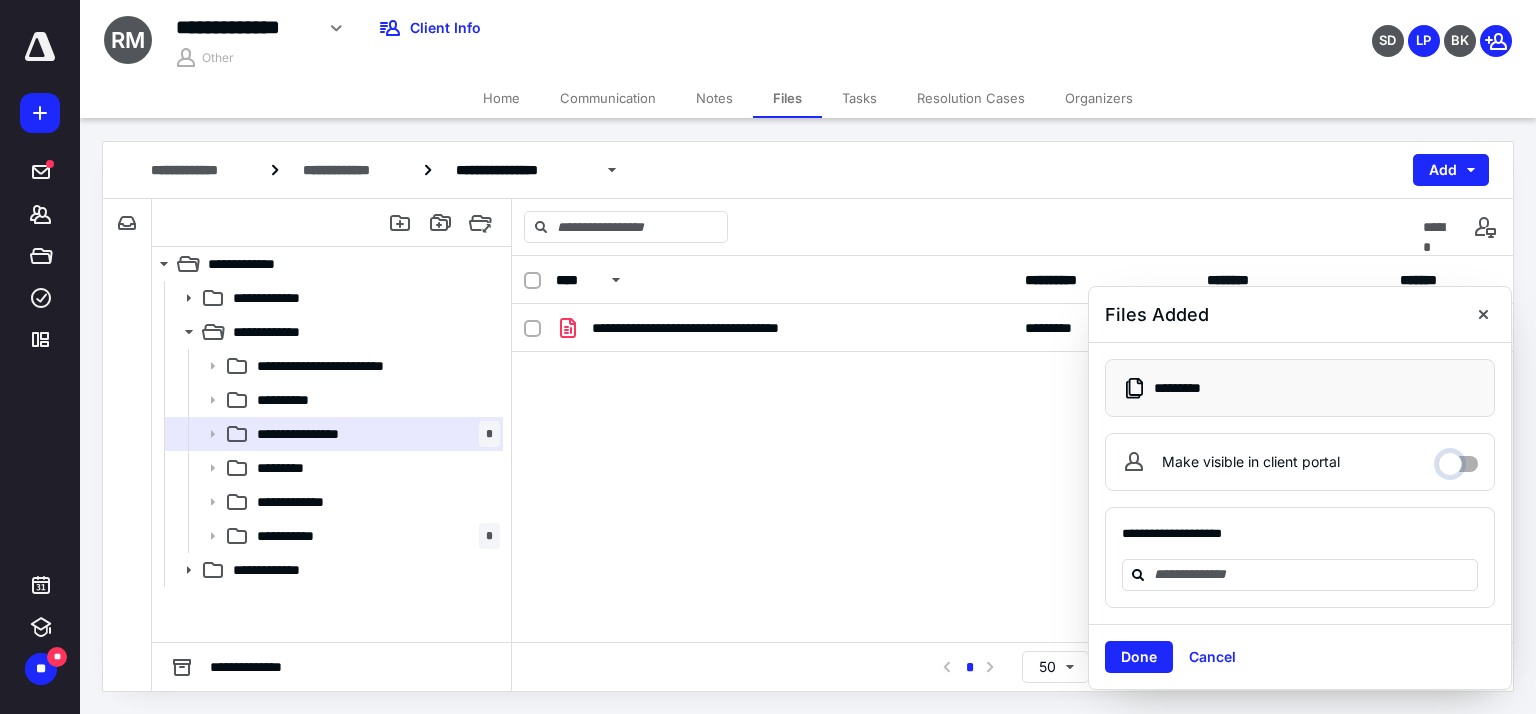 click on "Make visible in client portal" at bounding box center (1458, 459) 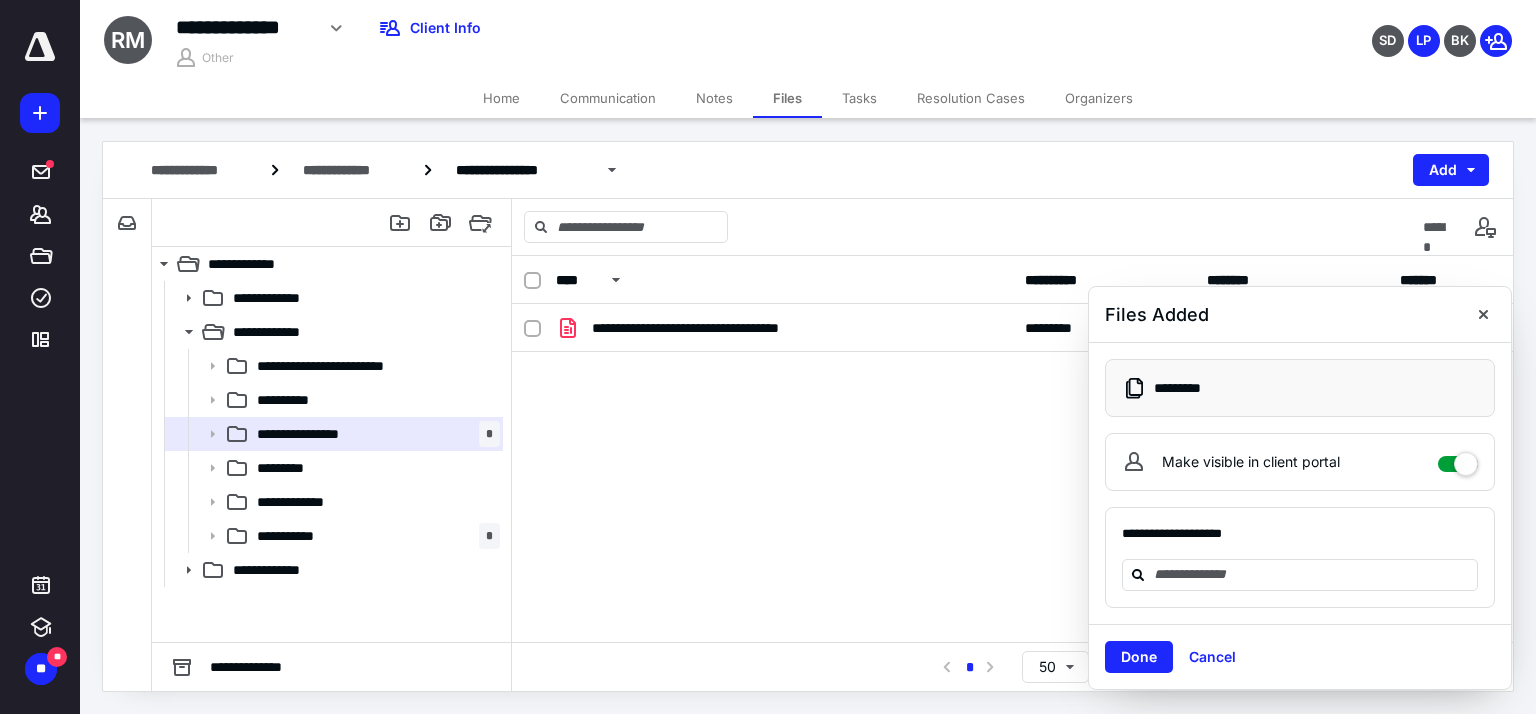 checkbox on "****" 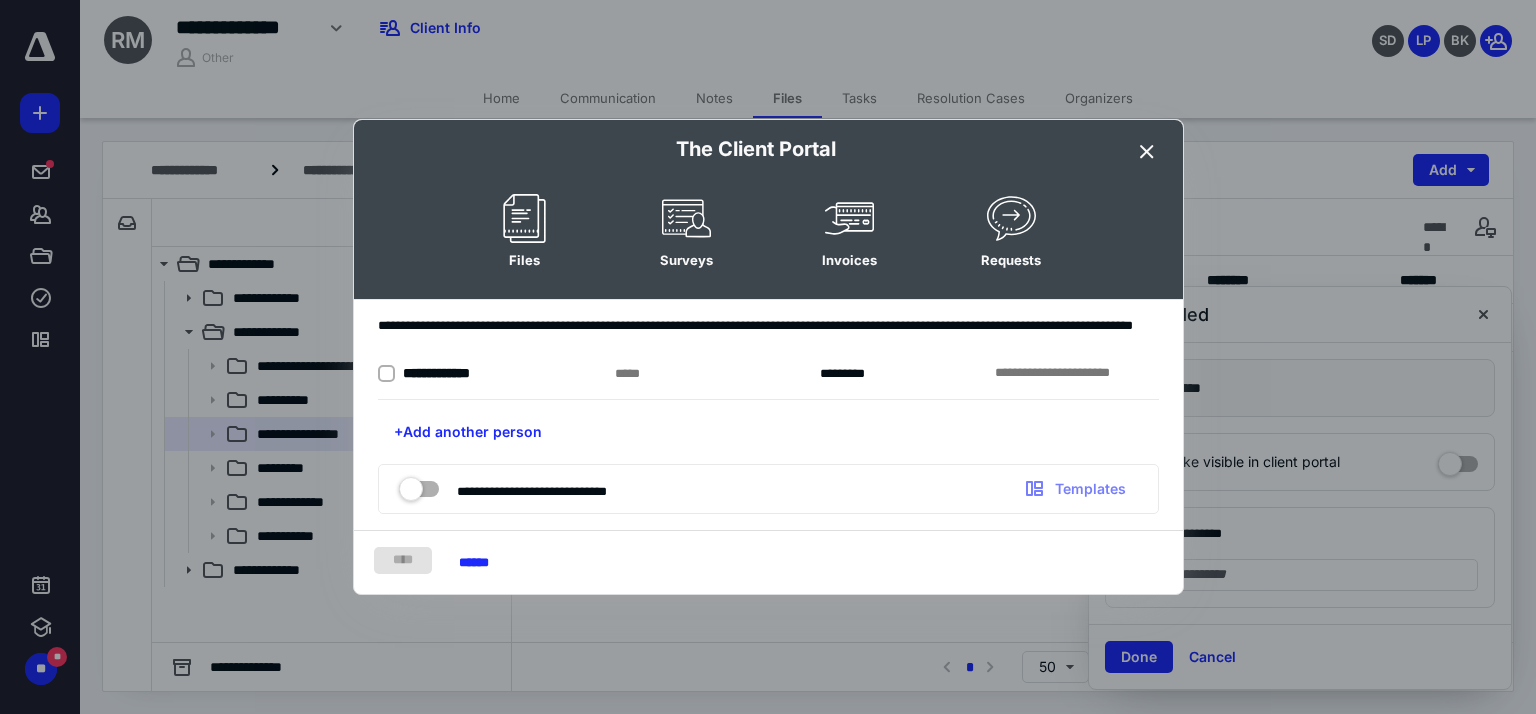 click at bounding box center (386, 374) 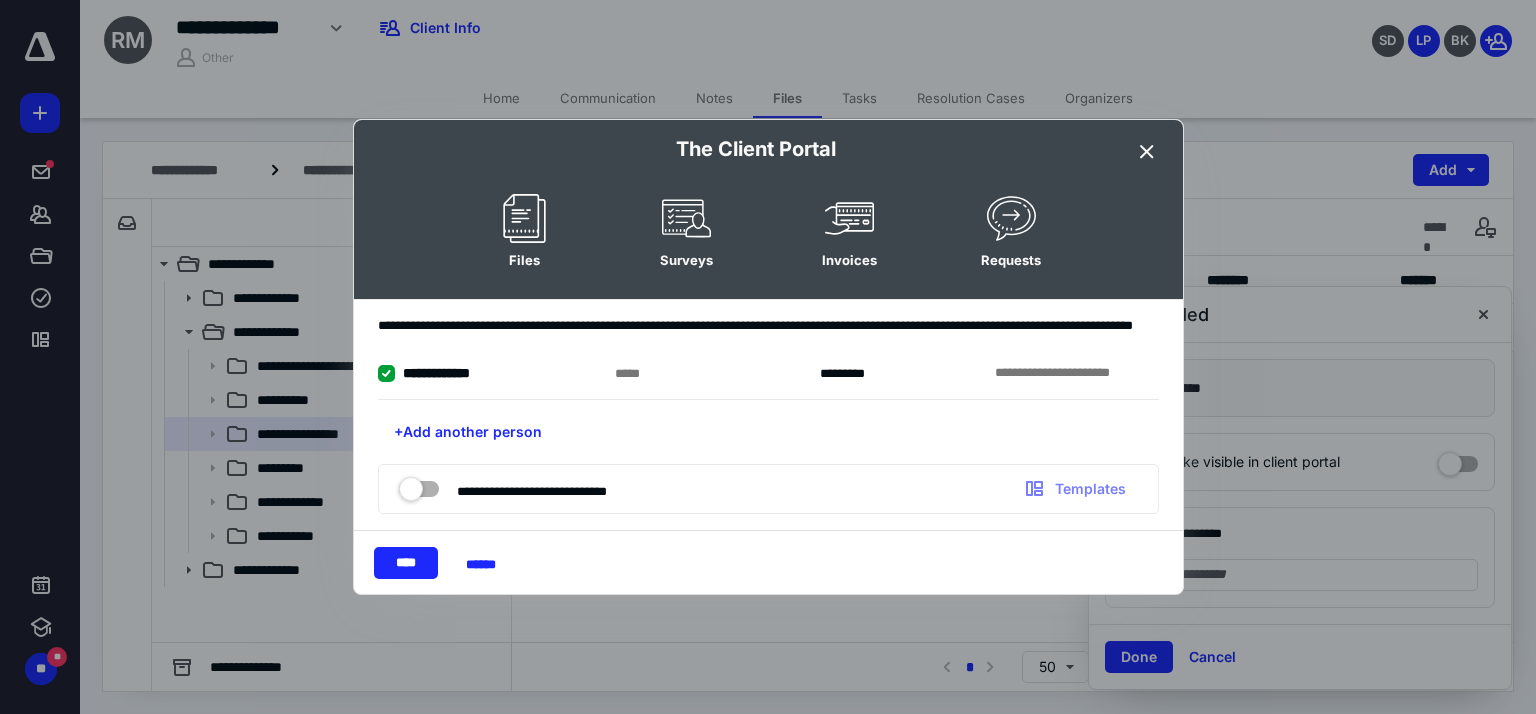 click at bounding box center (1147, 152) 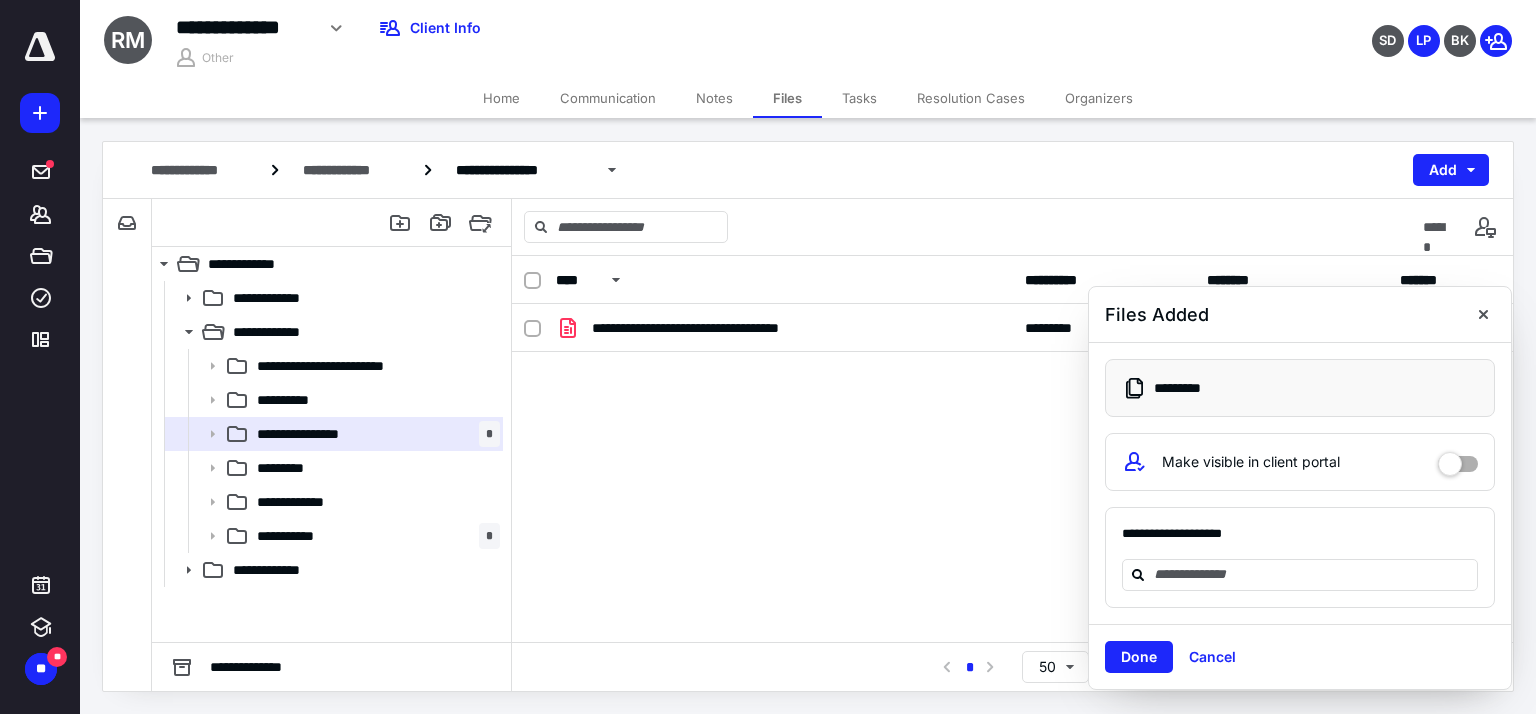 click on "Files Added" at bounding box center [1300, 315] 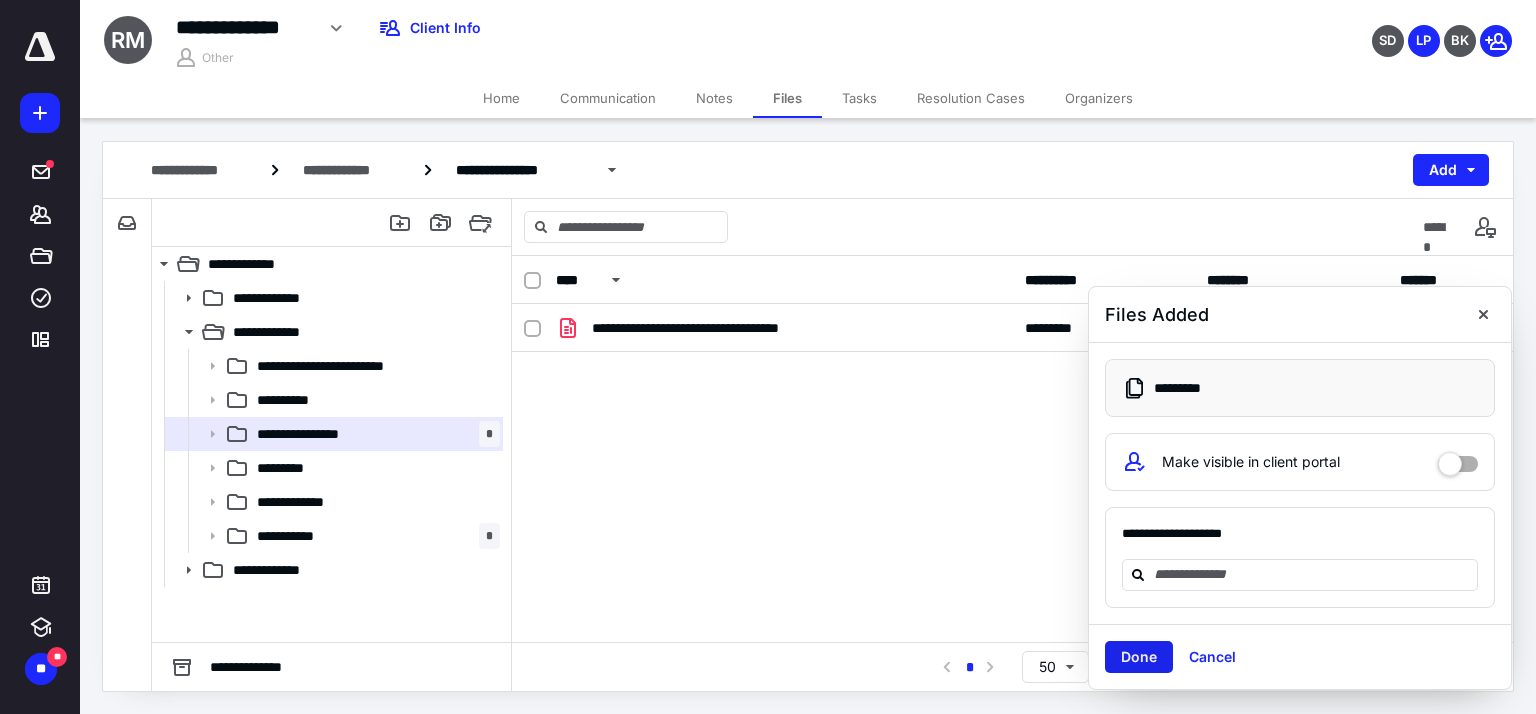 click on "Done" at bounding box center (1139, 657) 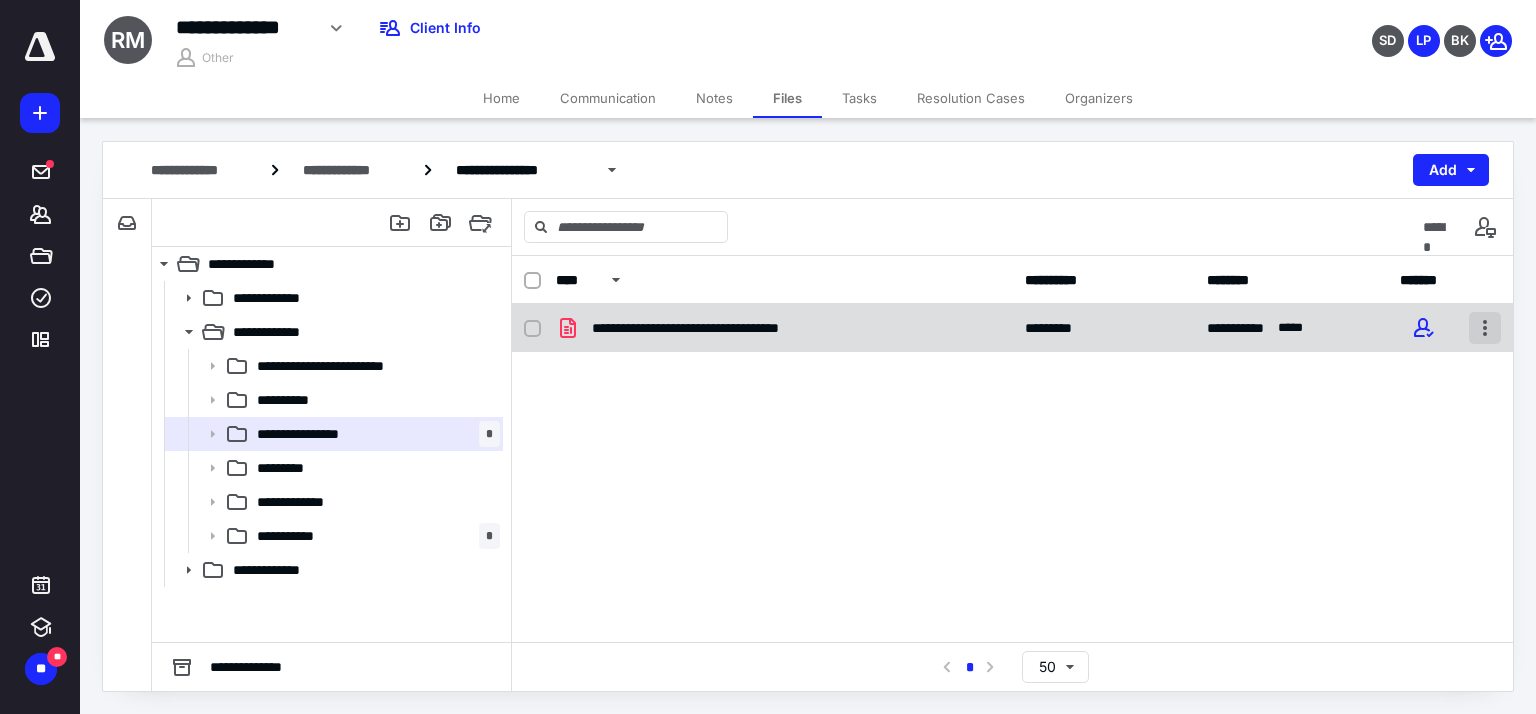 click at bounding box center (1485, 328) 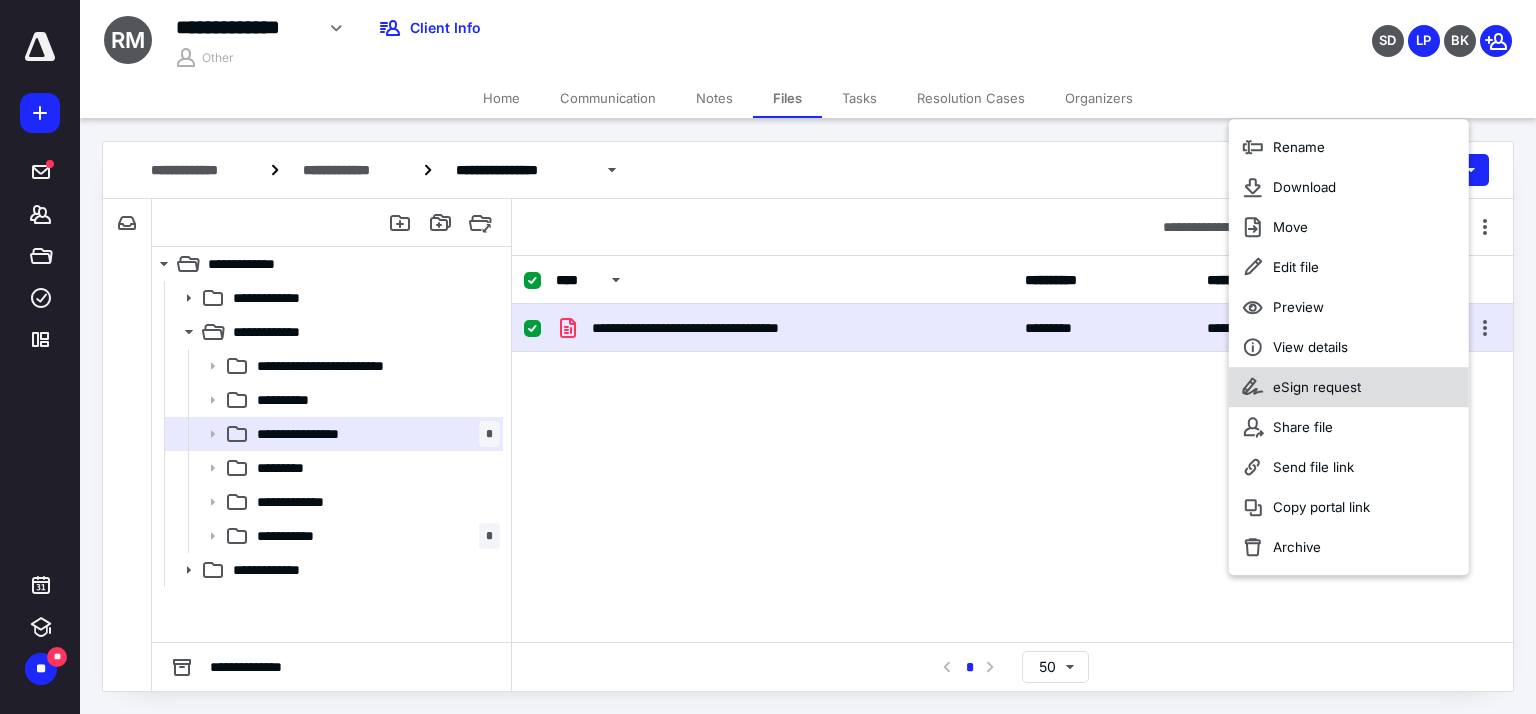 click on "eSign request" at bounding box center (1317, 387) 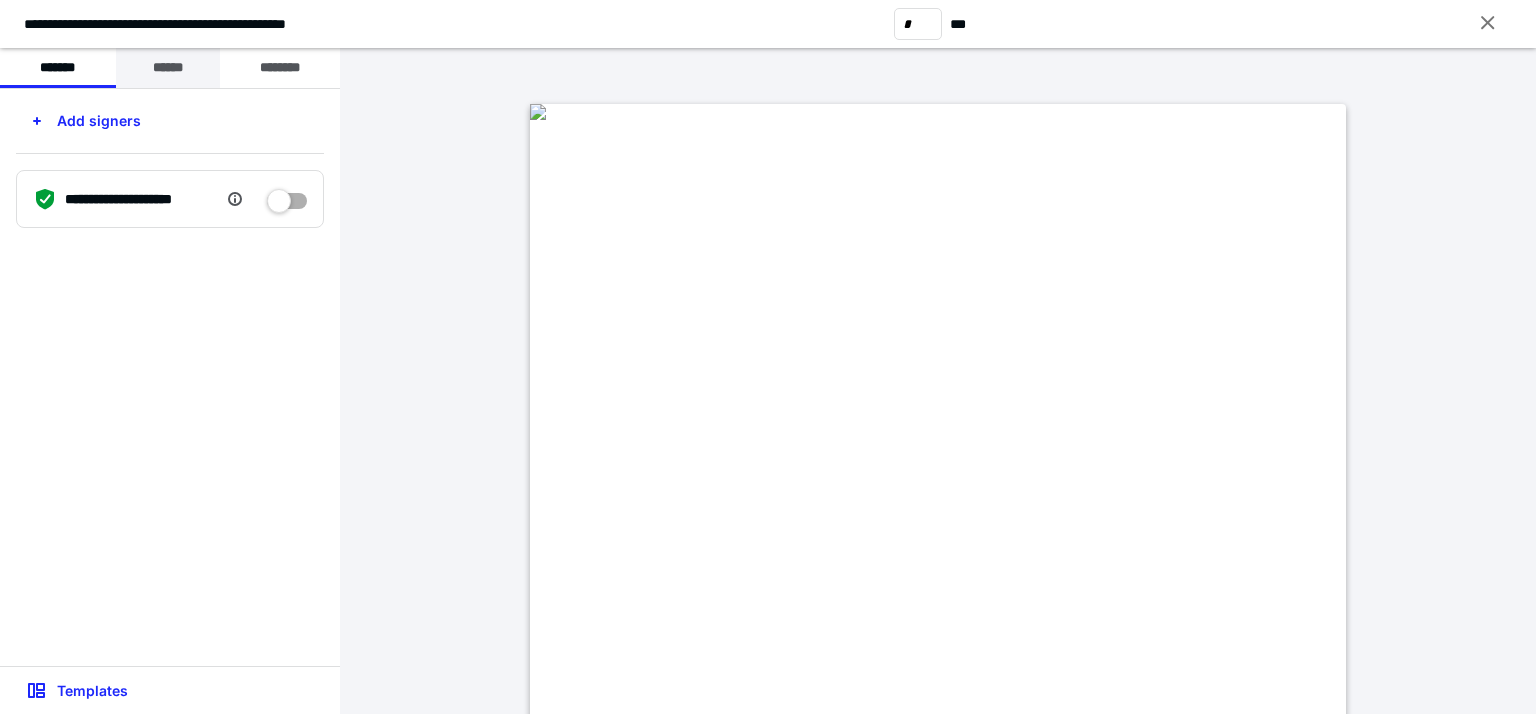 click on "******" at bounding box center (168, 68) 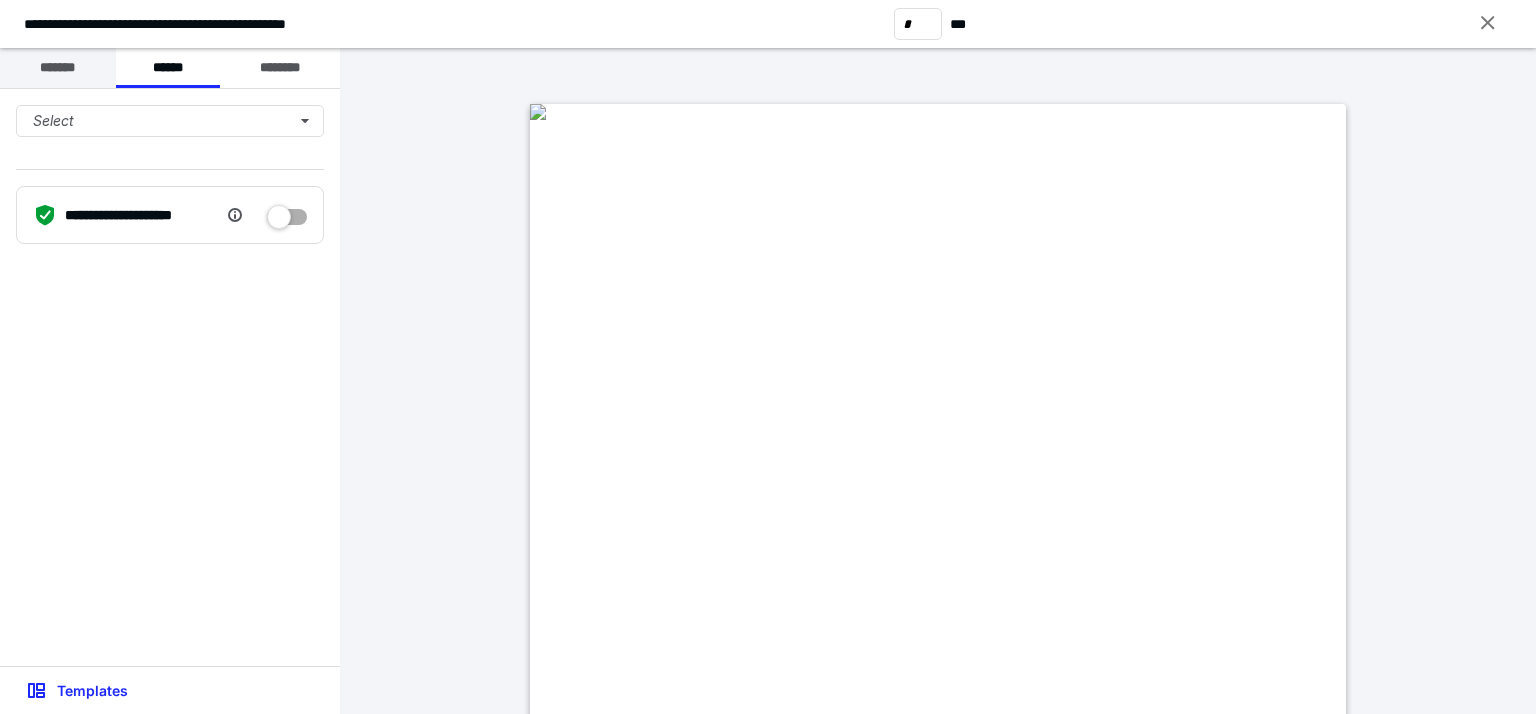 click on "*******" at bounding box center [58, 68] 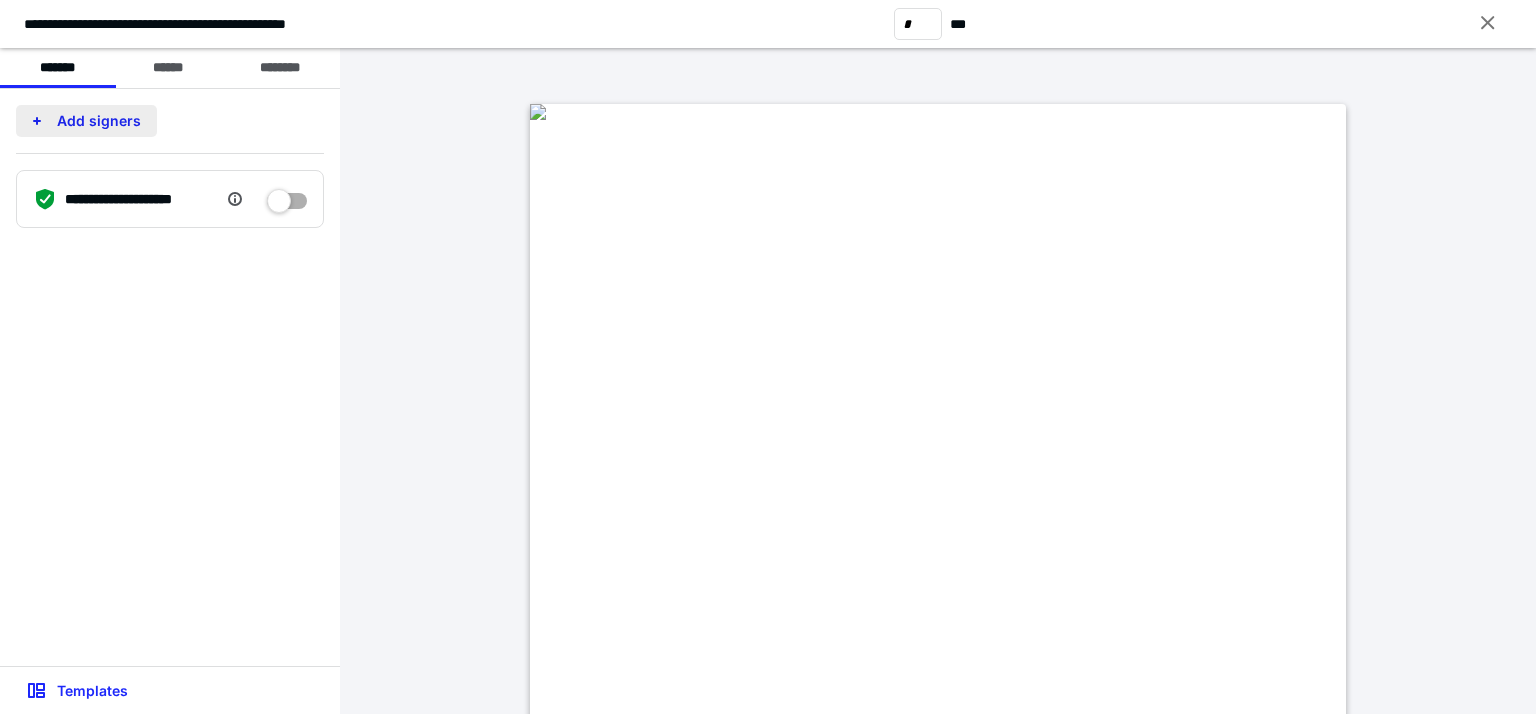 click on "Add signers" at bounding box center [86, 121] 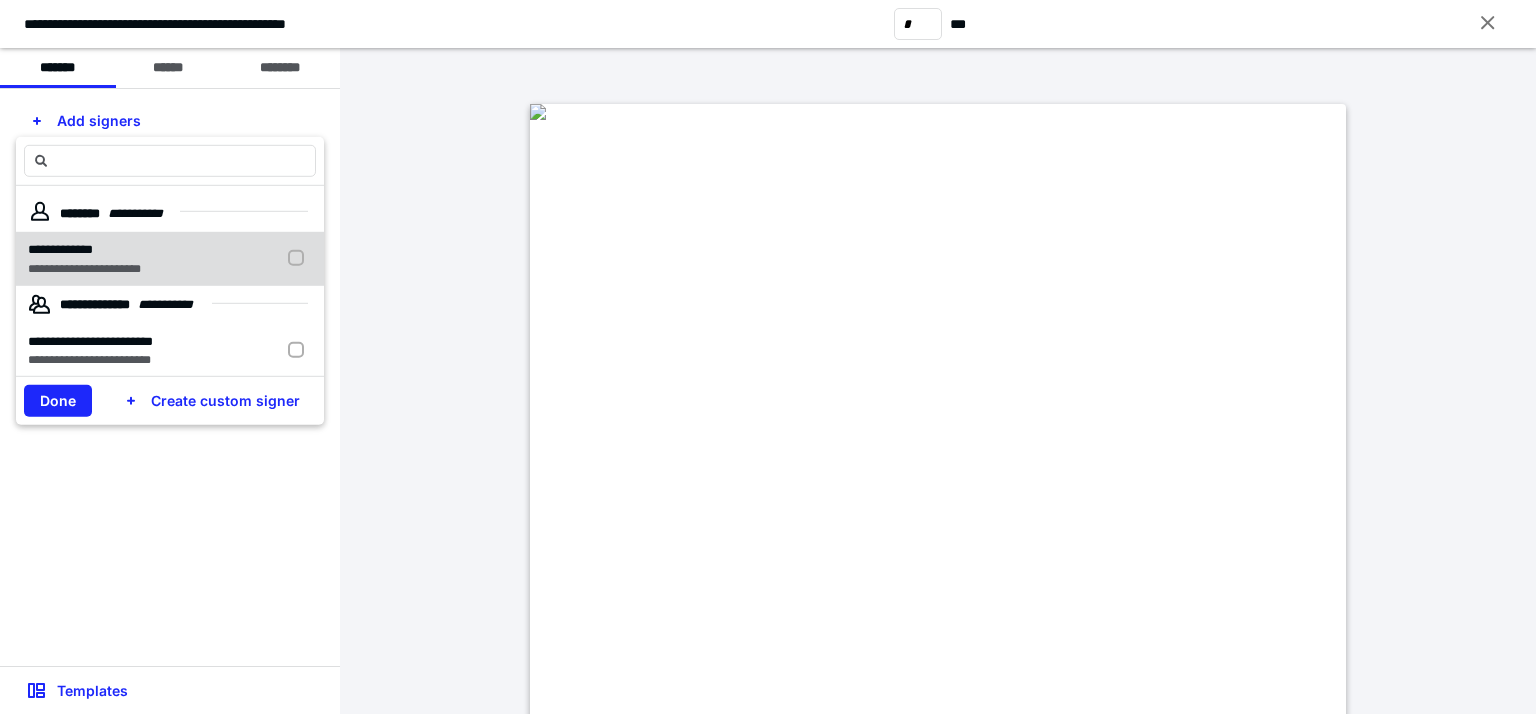 click on "**********" at bounding box center (170, 258) 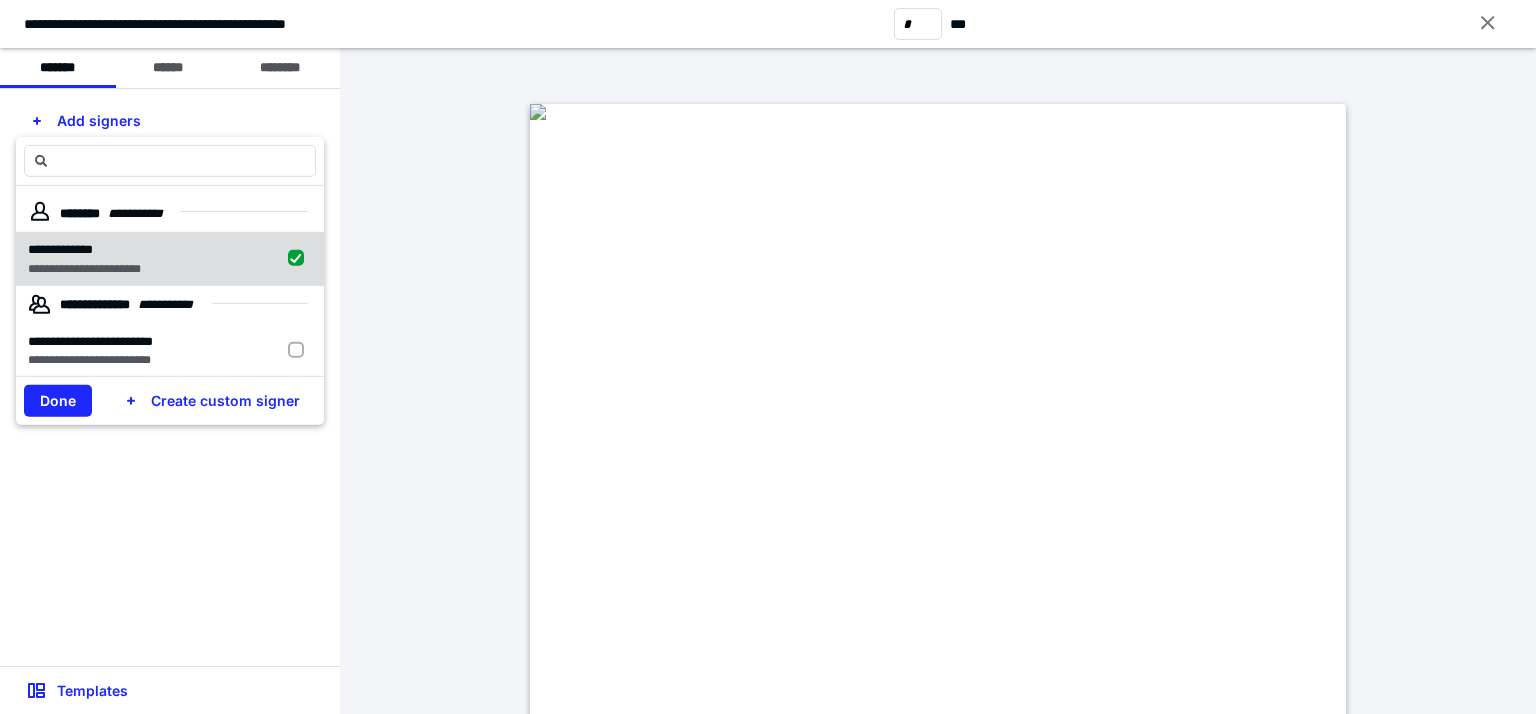 checkbox on "true" 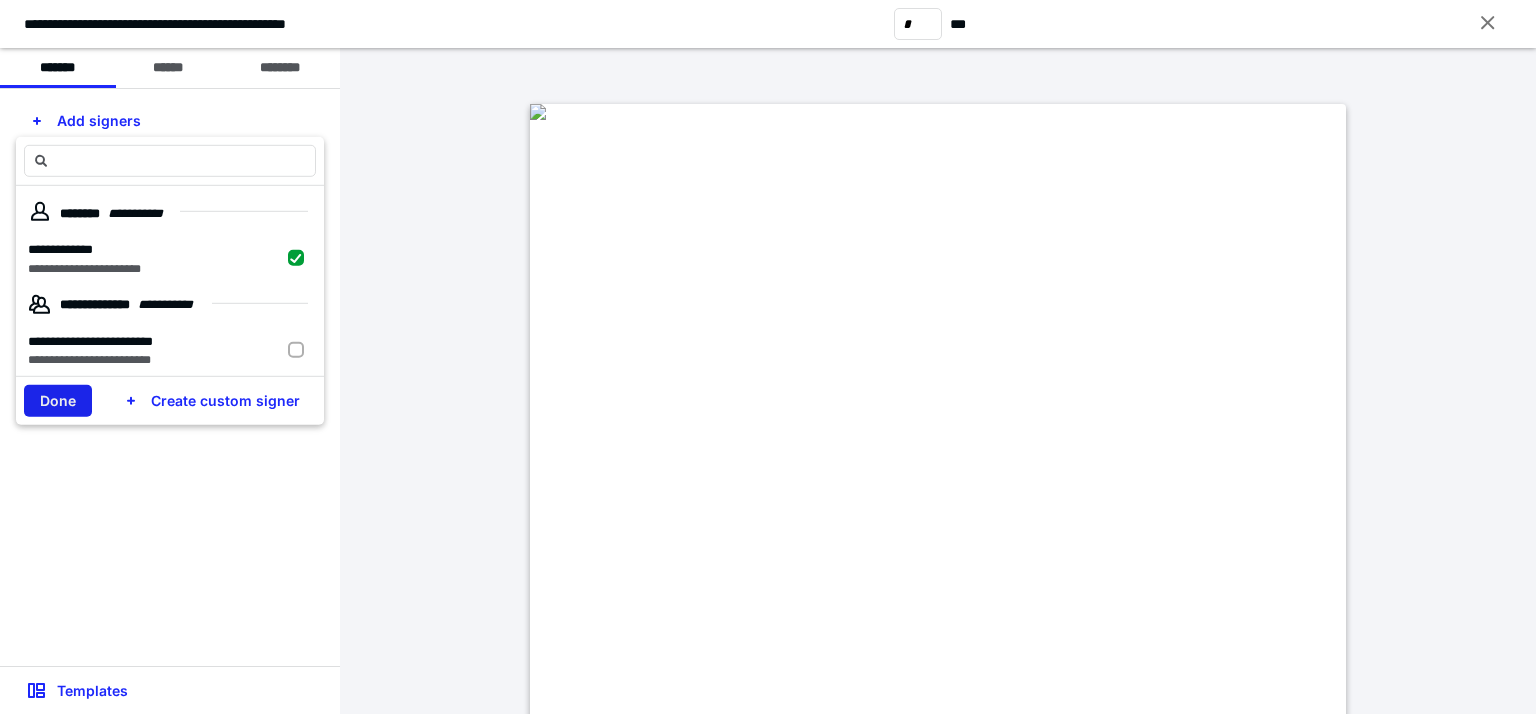 click on "Done" at bounding box center (58, 401) 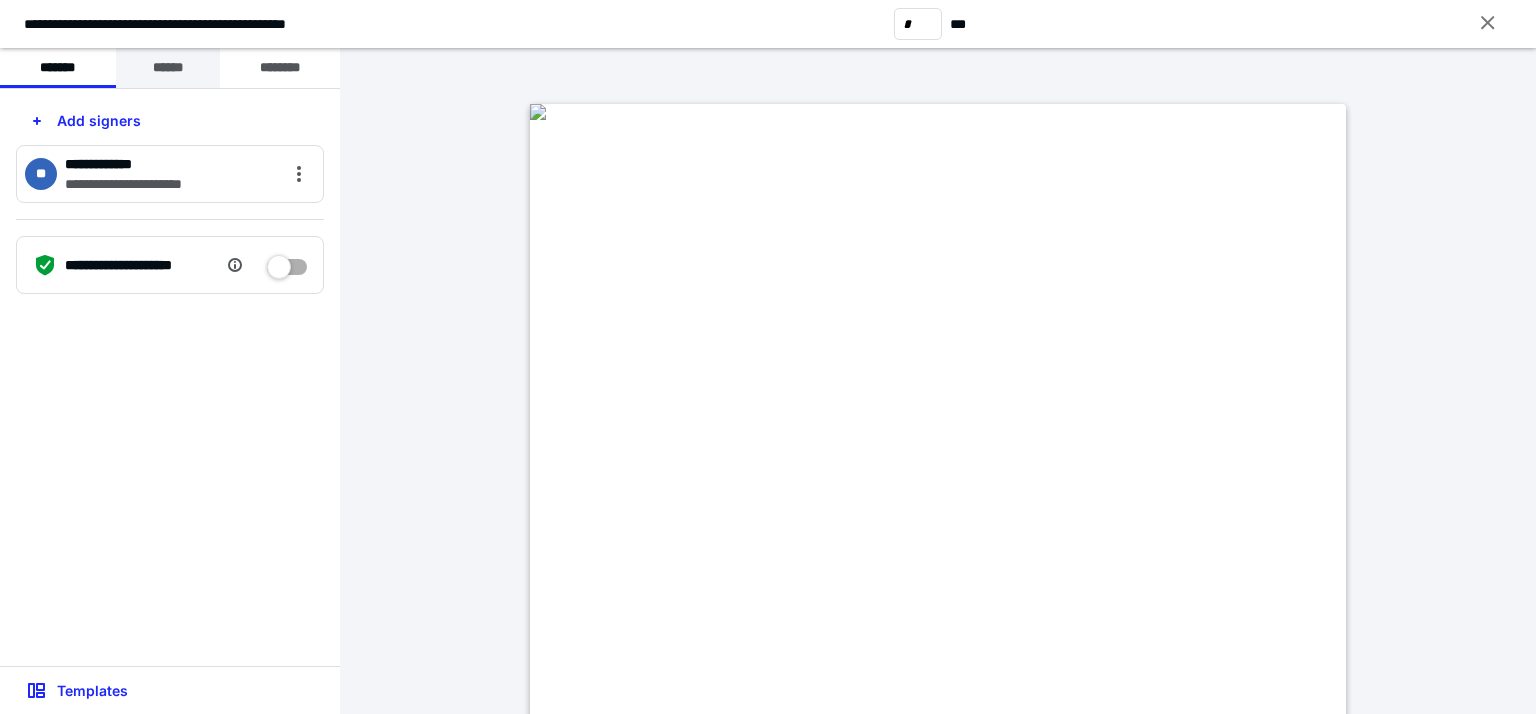 click on "******" at bounding box center (168, 68) 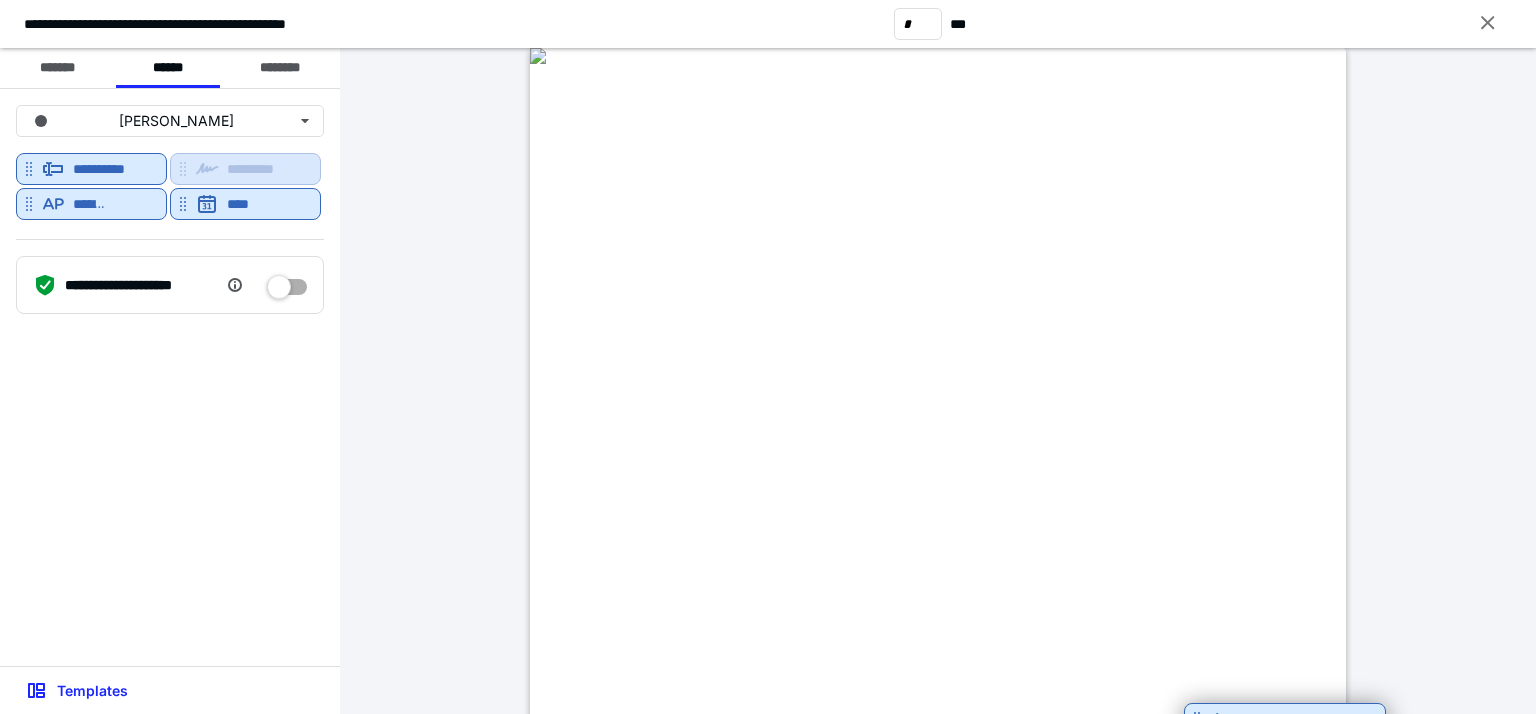 scroll, scrollTop: 96, scrollLeft: 0, axis: vertical 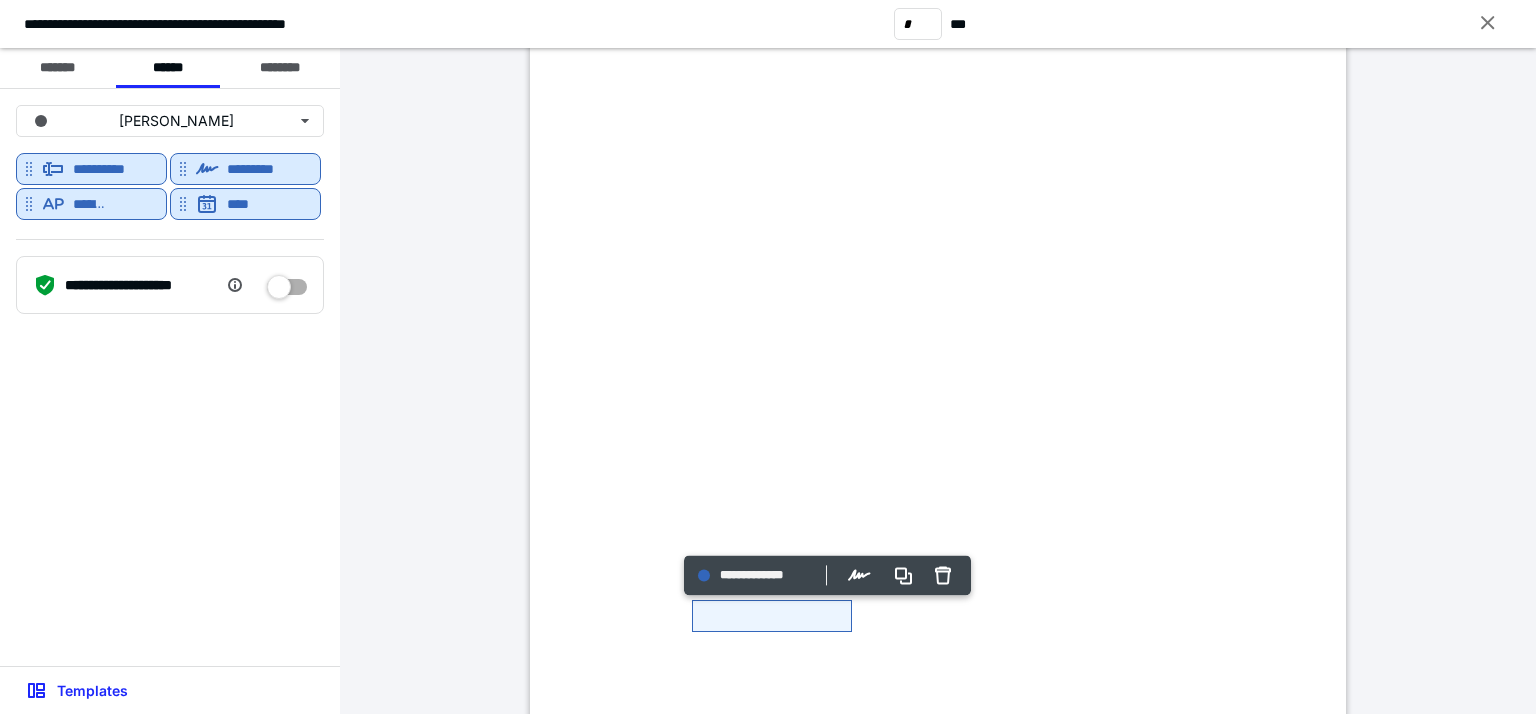 click at bounding box center (938, 536) 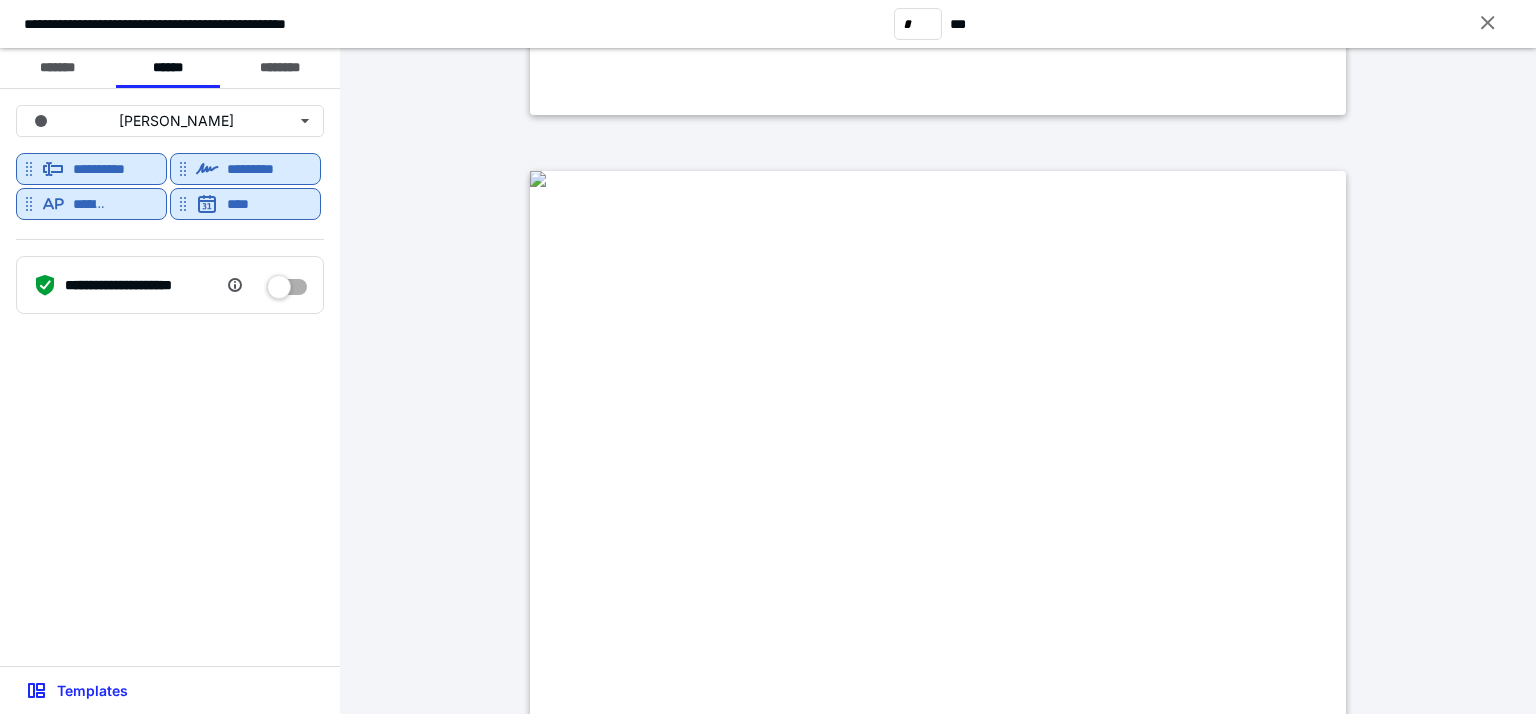 scroll, scrollTop: 996, scrollLeft: 0, axis: vertical 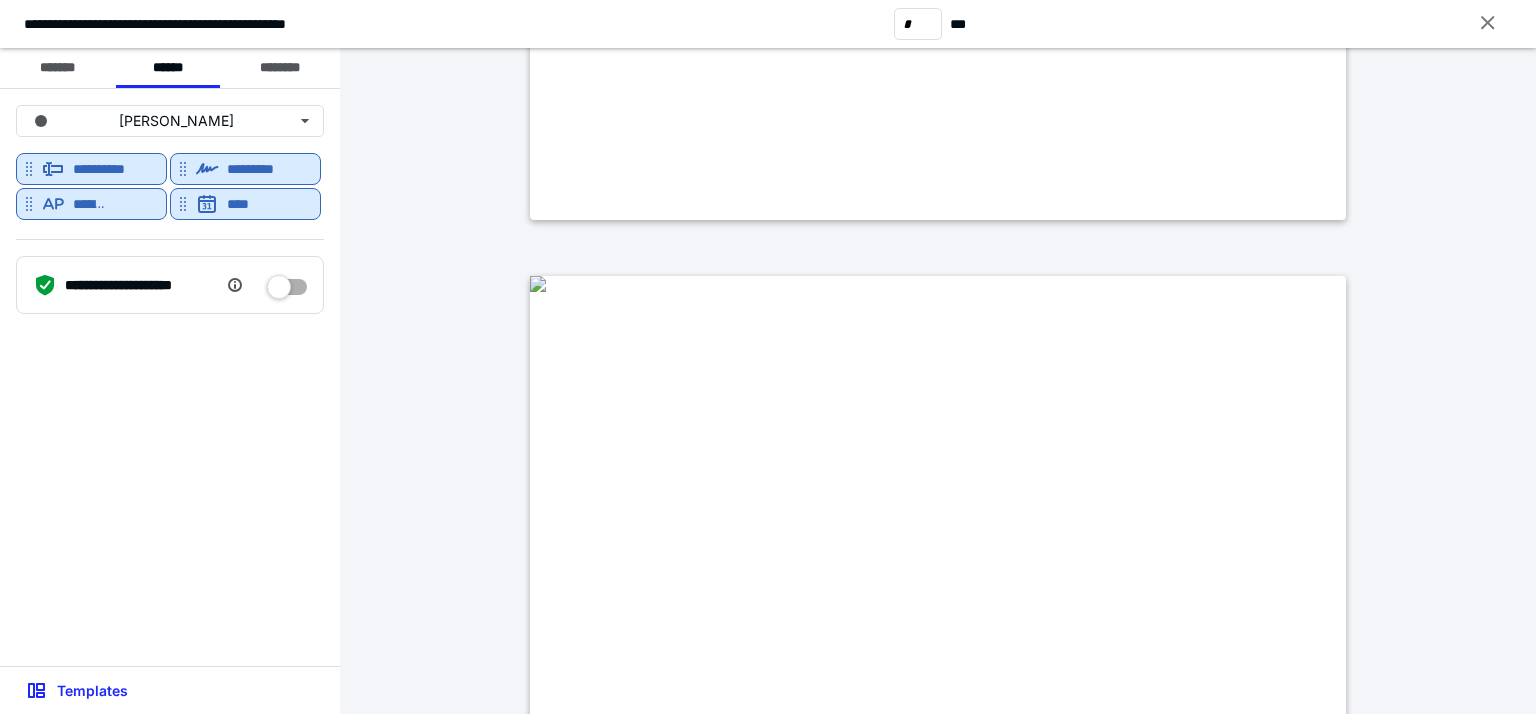 type on "*" 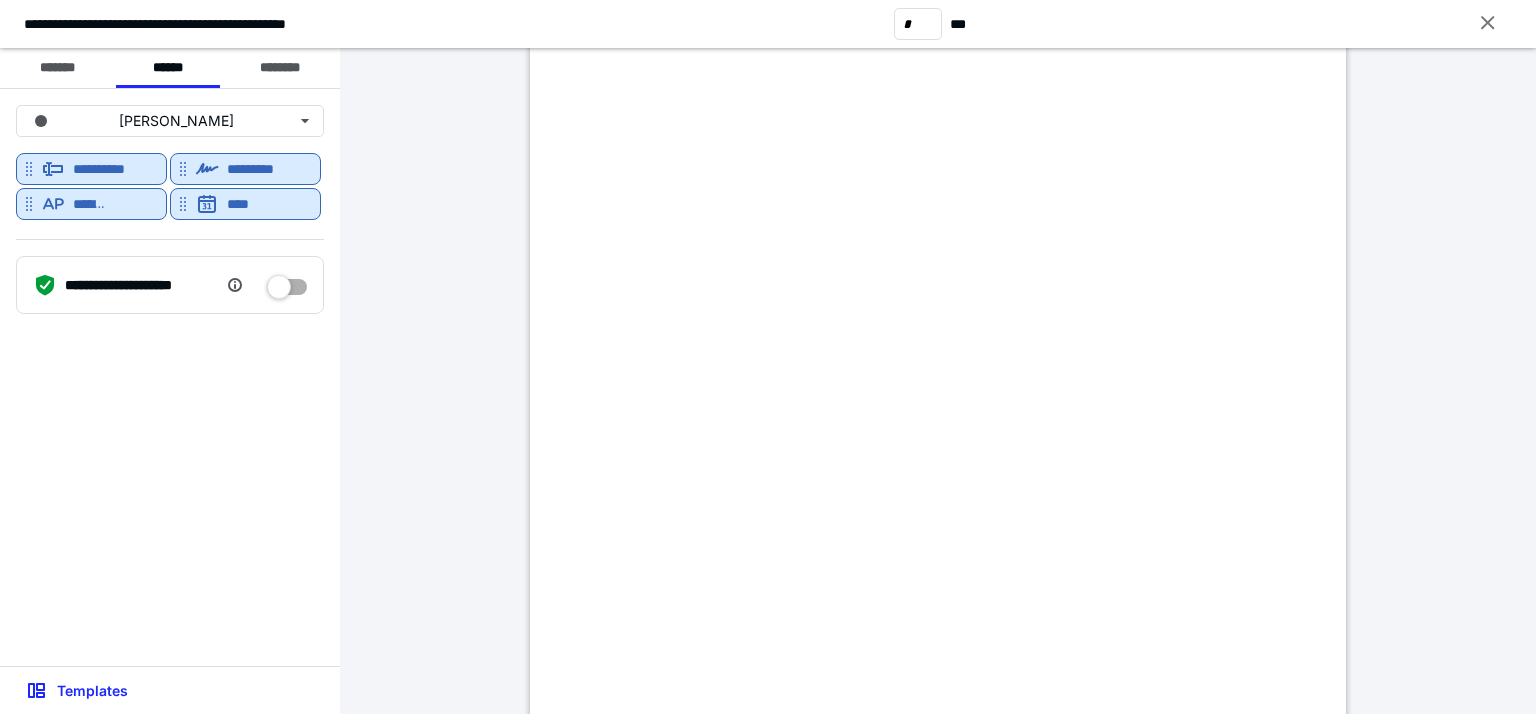 scroll, scrollTop: 1496, scrollLeft: 0, axis: vertical 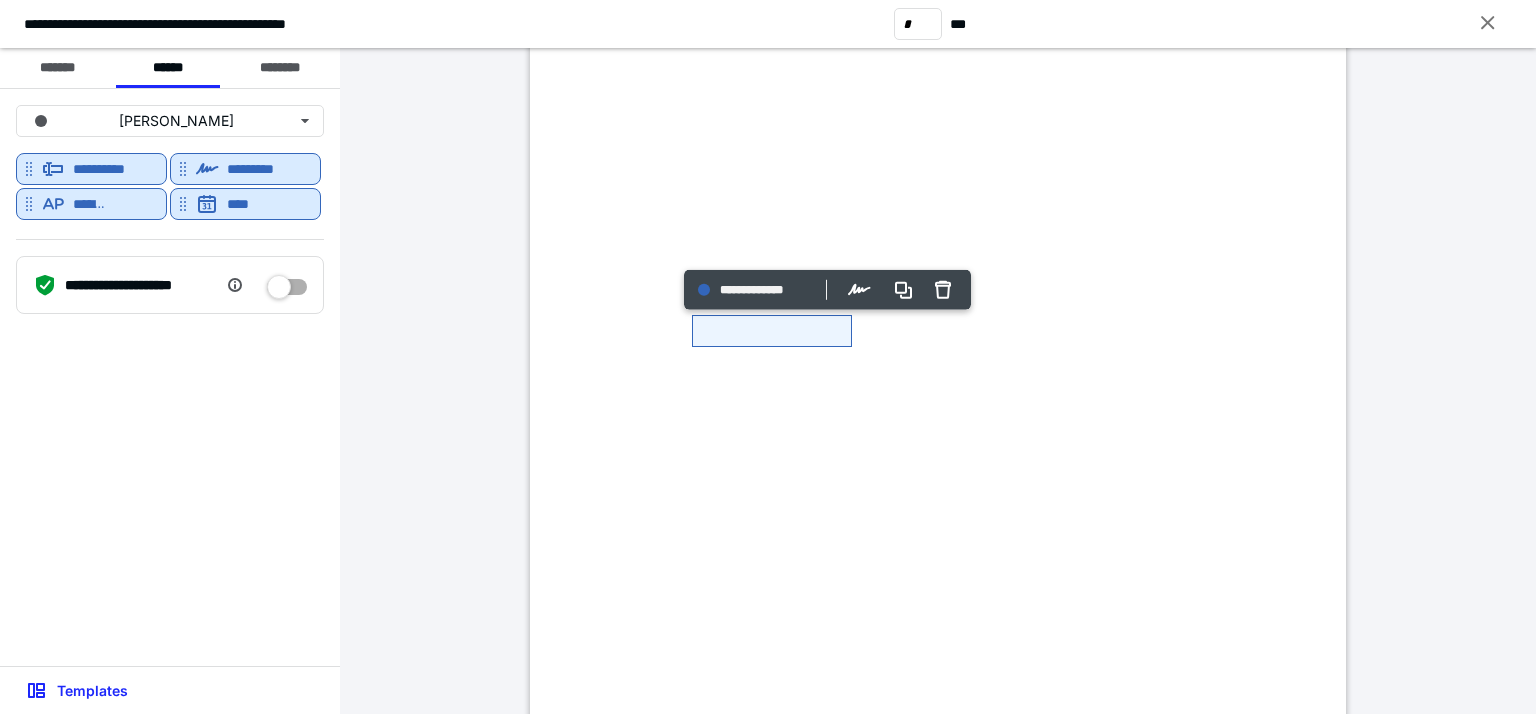 drag, startPoint x: 736, startPoint y: 283, endPoint x: 738, endPoint y: 322, distance: 39.051247 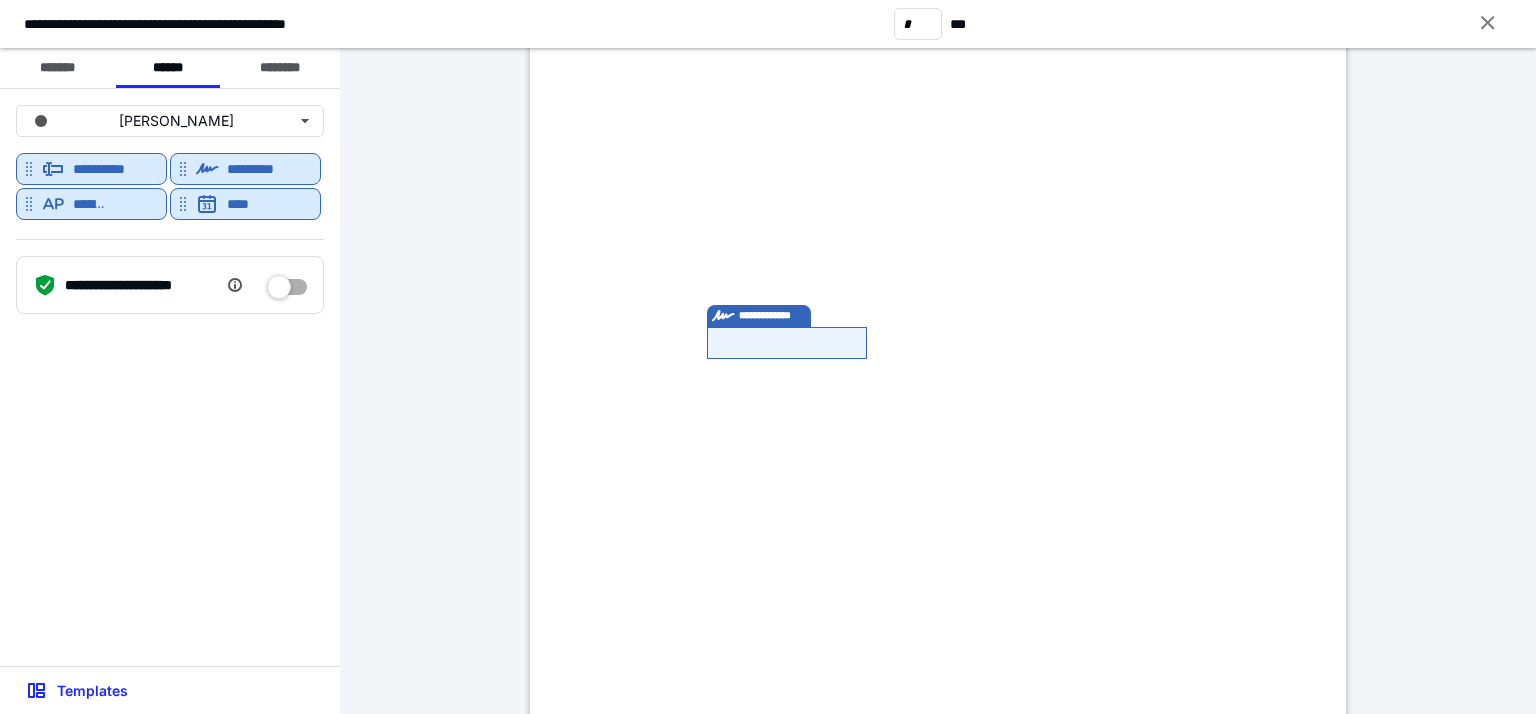 click on "**********" at bounding box center [938, 248] 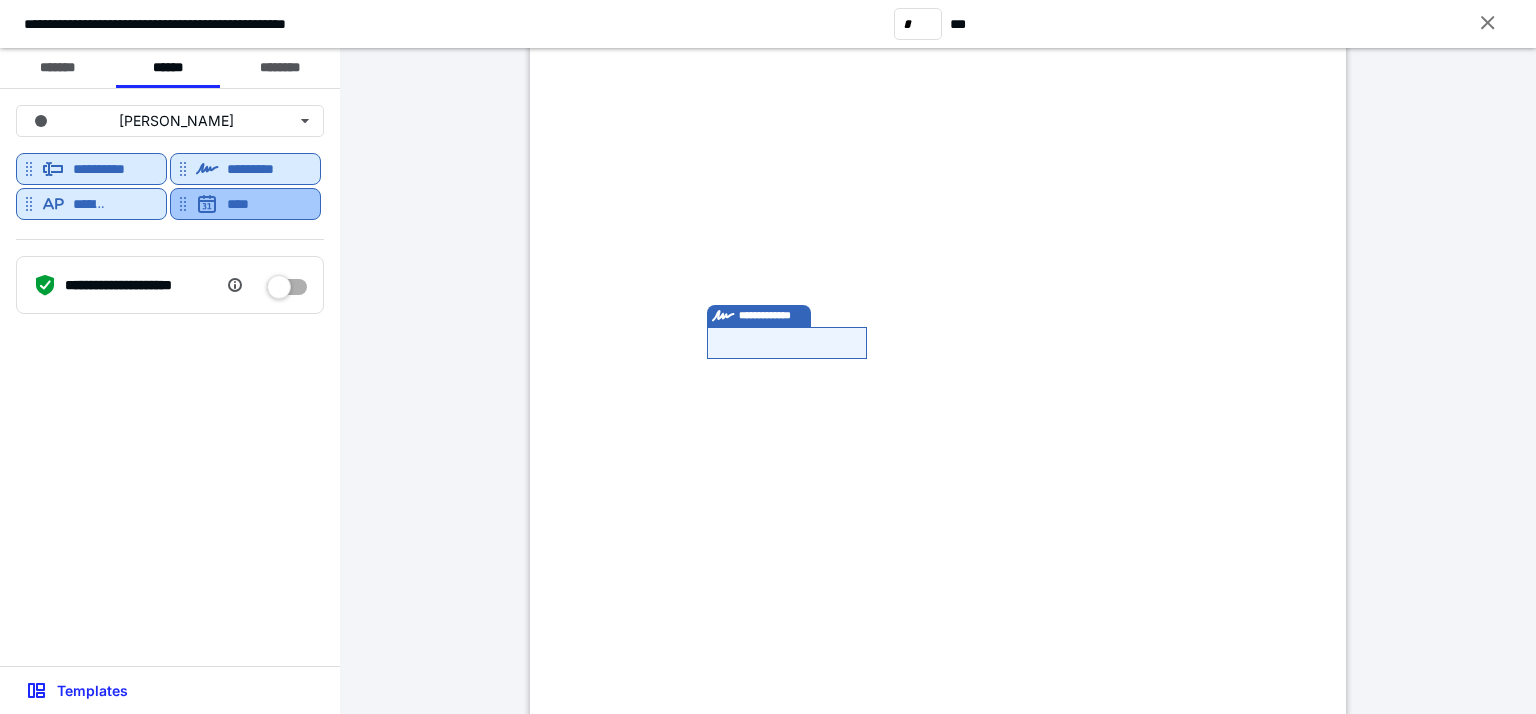 click 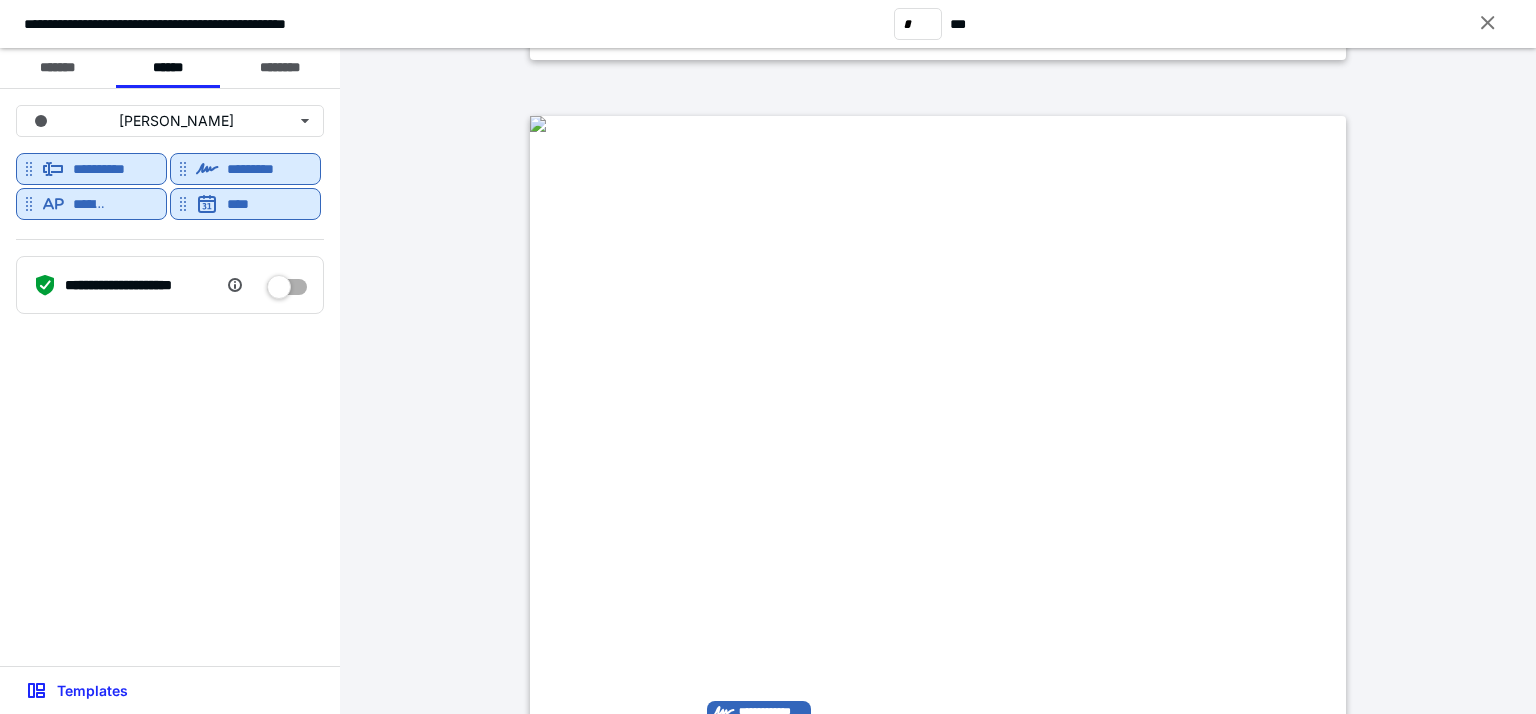 scroll, scrollTop: 1096, scrollLeft: 0, axis: vertical 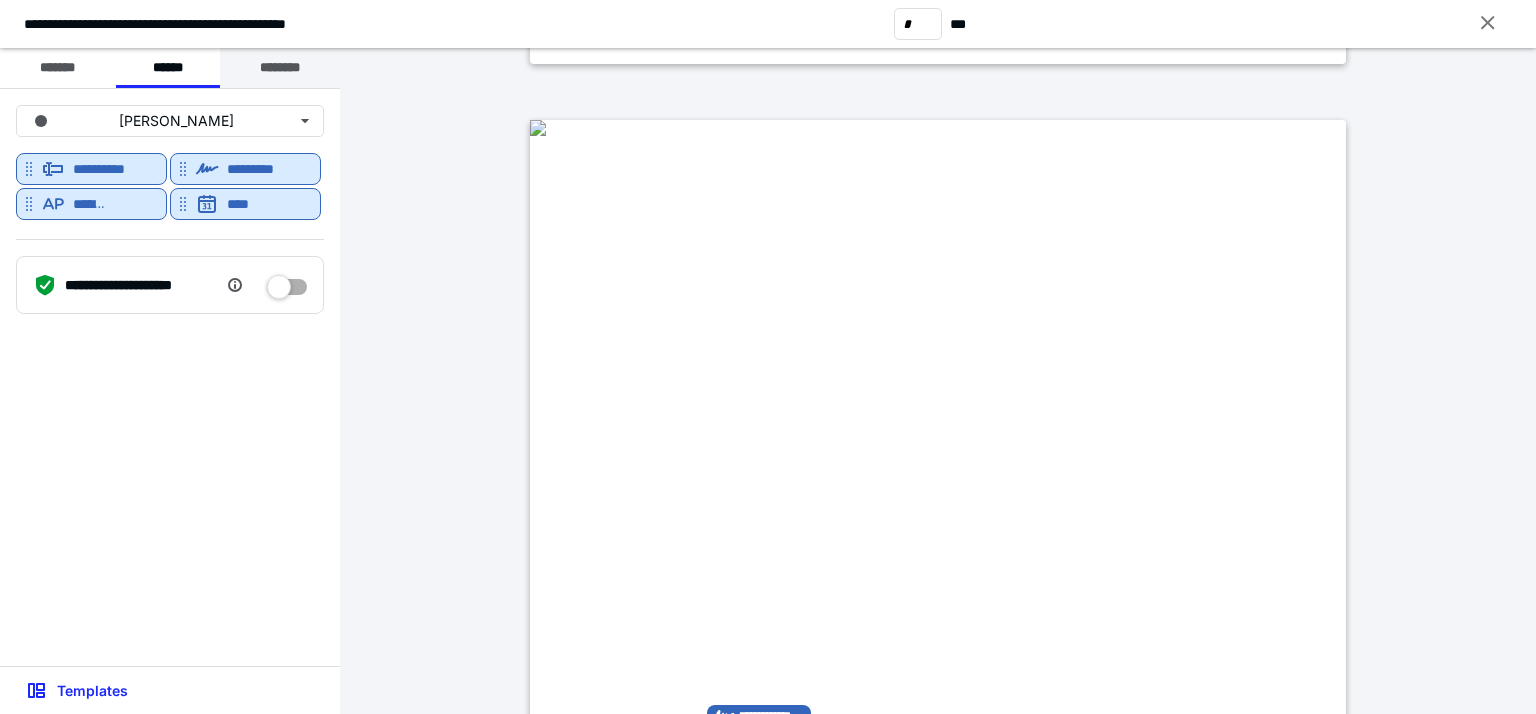 click on "********" at bounding box center [280, 68] 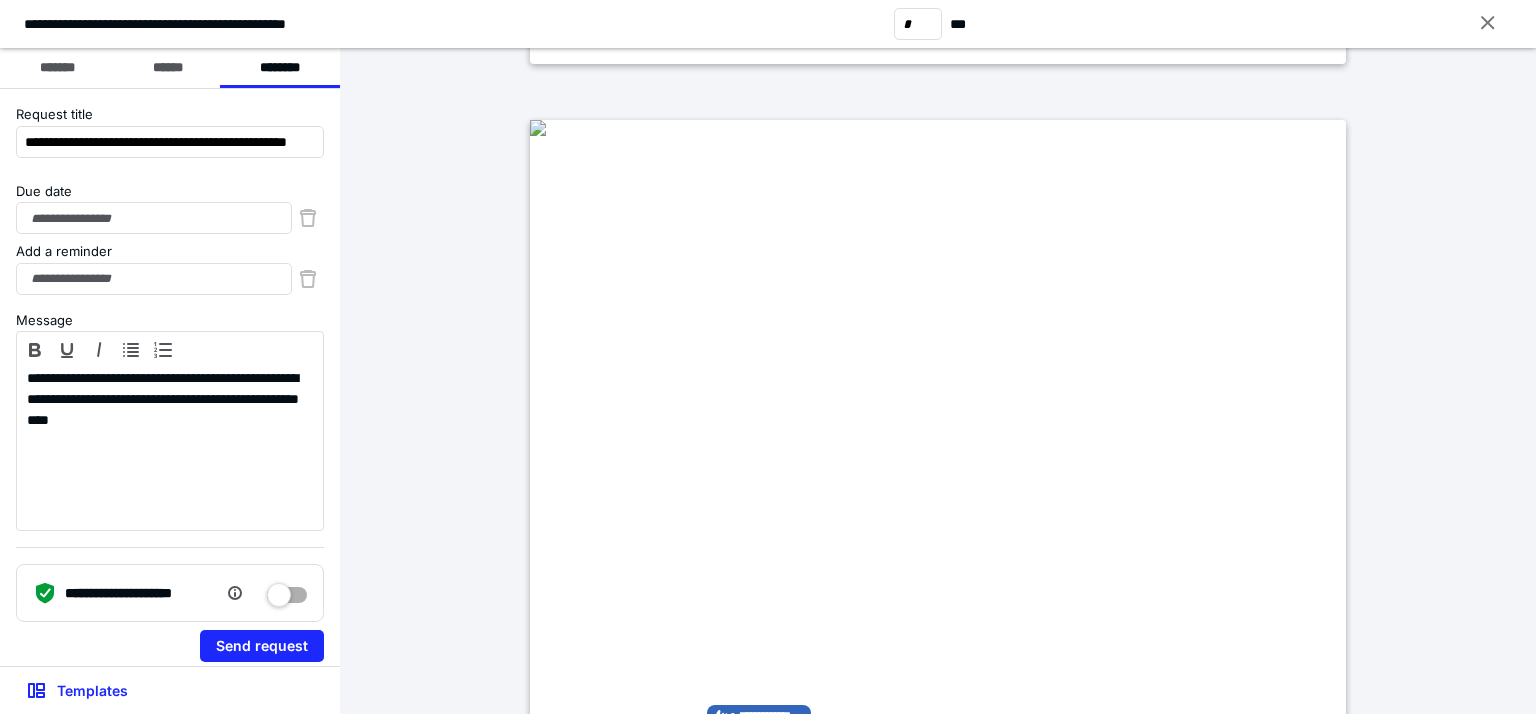 scroll, scrollTop: 12, scrollLeft: 0, axis: vertical 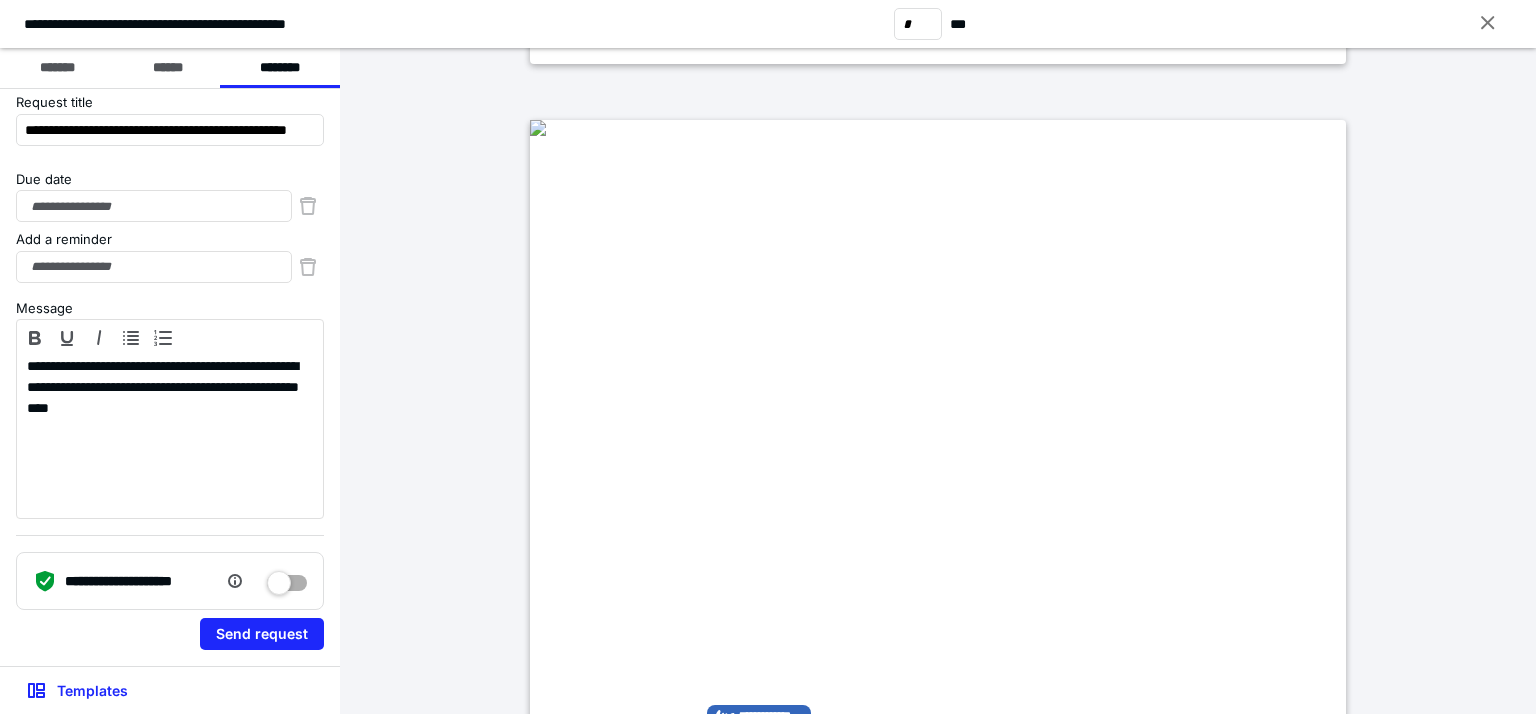 click 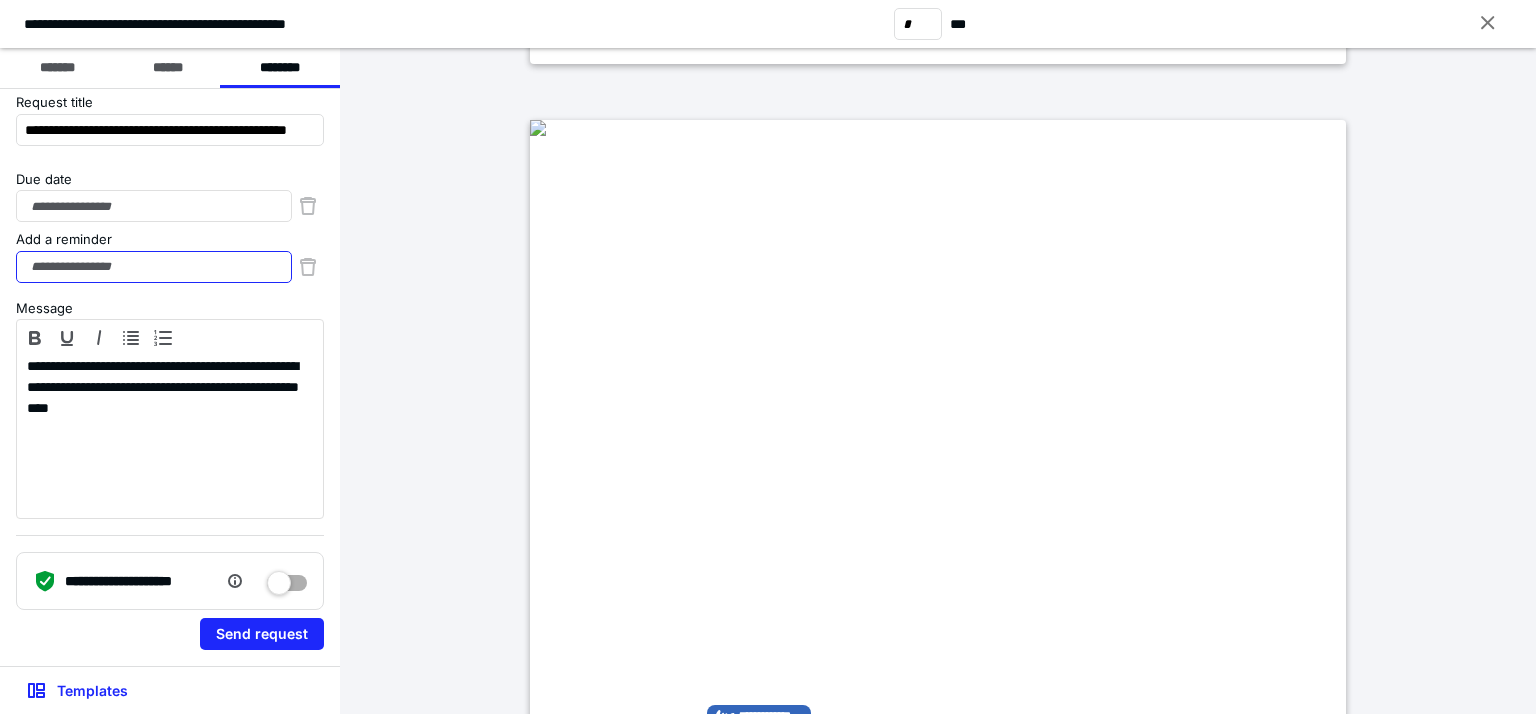 click on "Add a reminder" at bounding box center (154, 267) 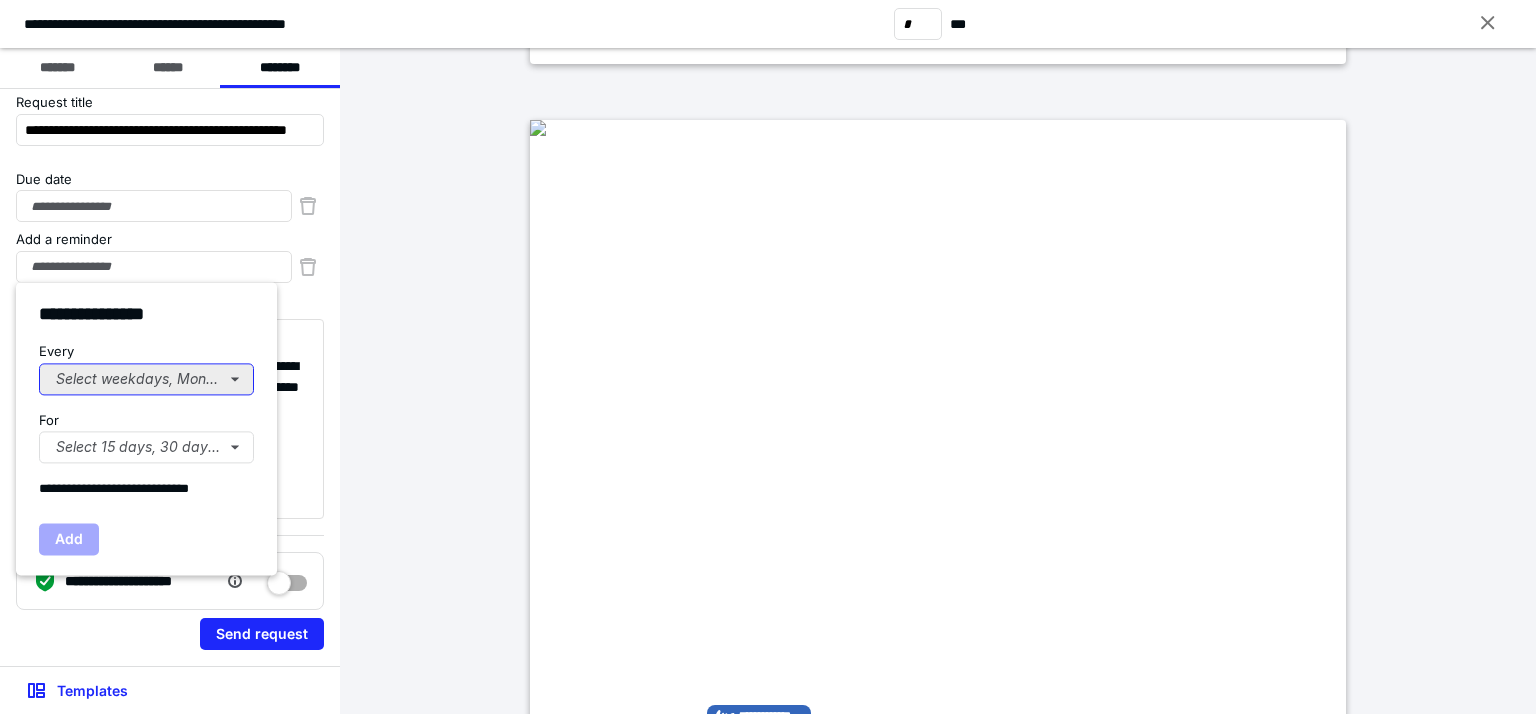click on "Select weekdays, Mondays, or Tues..." at bounding box center [146, 379] 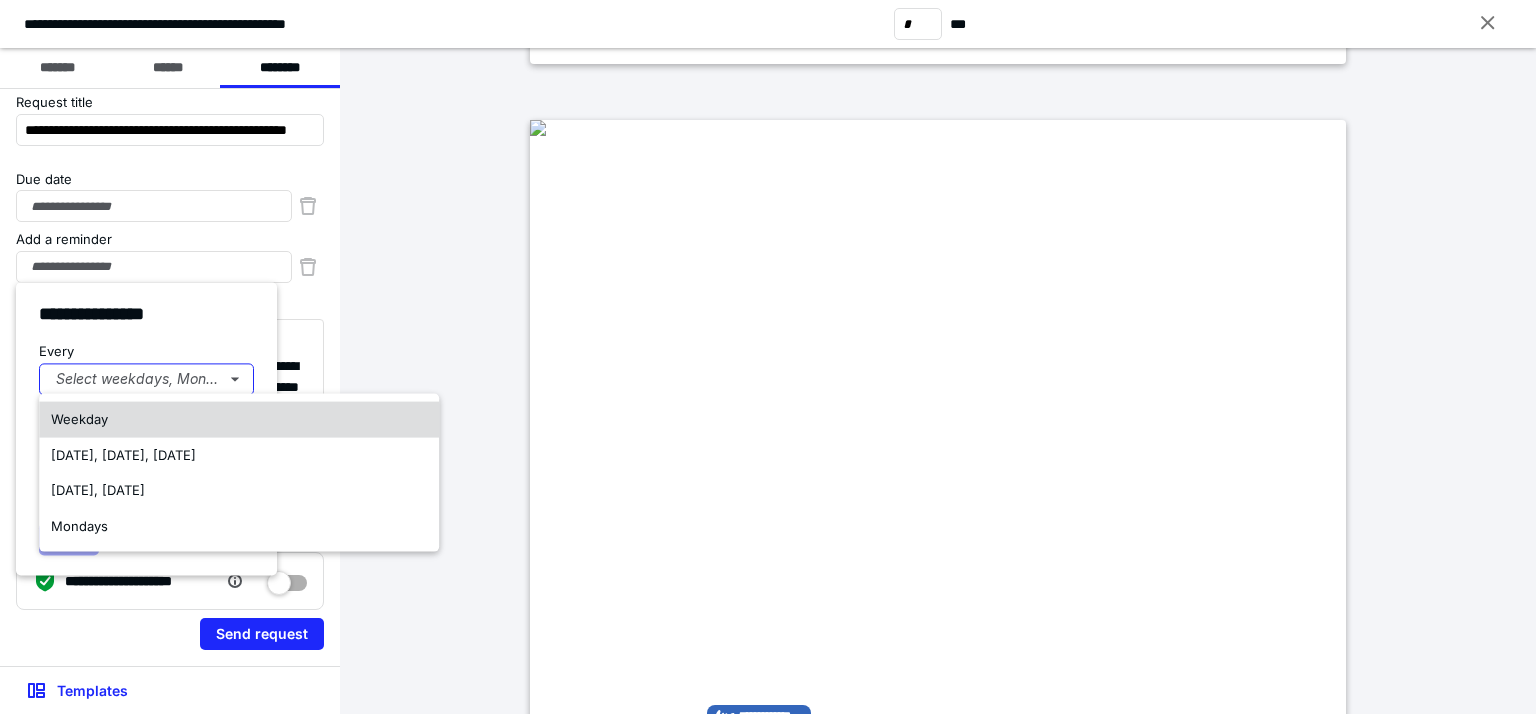 click on "Weekday" at bounding box center (239, 420) 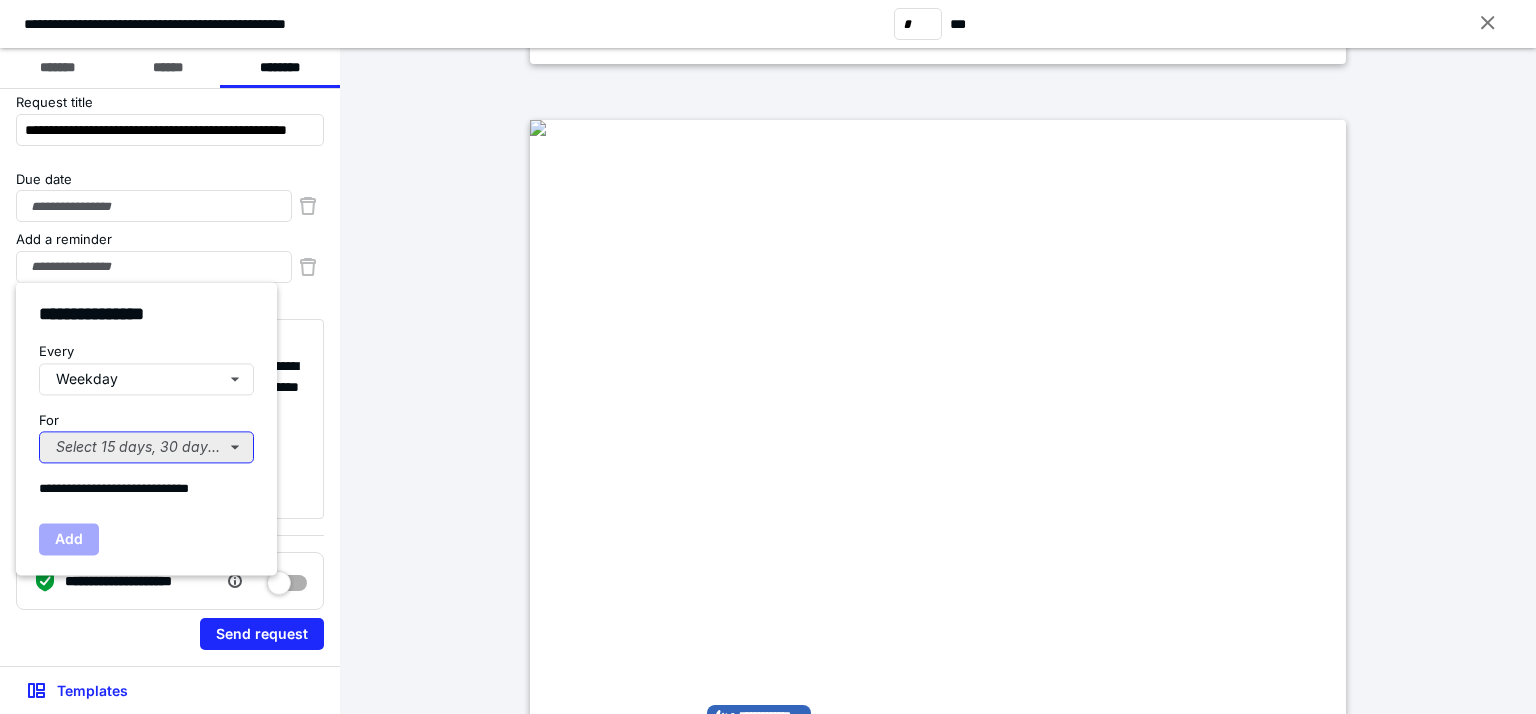 click on "Select 15 days, 30 days, or 45 days..." at bounding box center [146, 447] 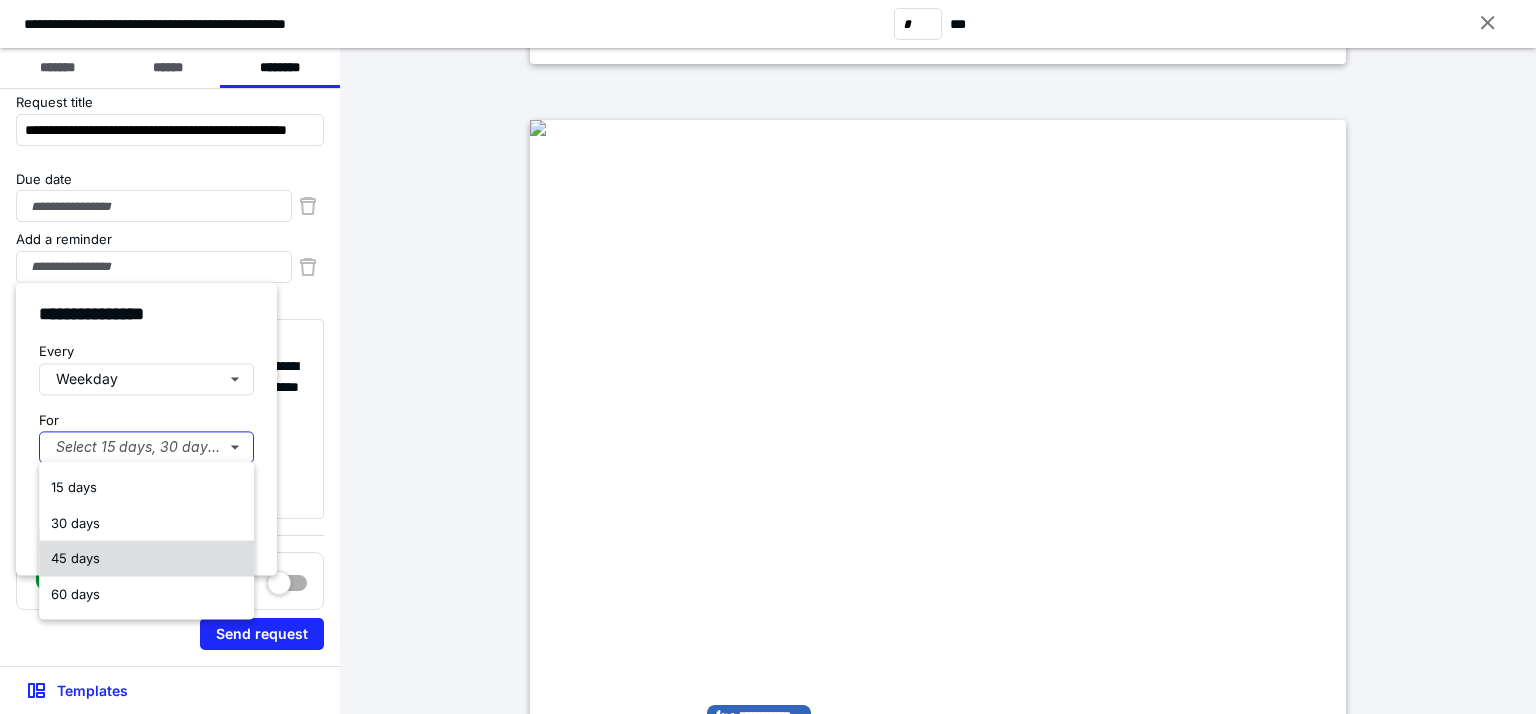 click on "45 days" at bounding box center (75, 558) 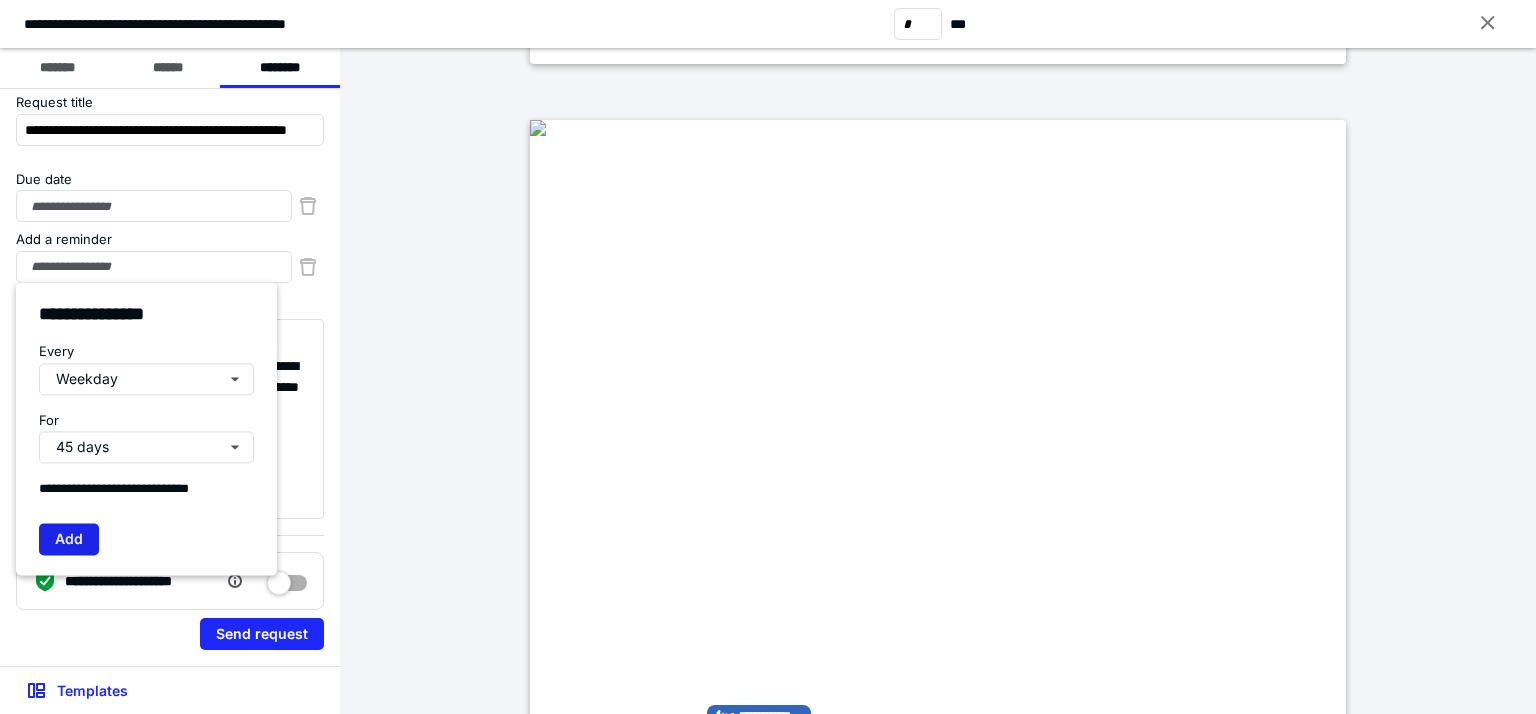 click on "Add" at bounding box center (69, 539) 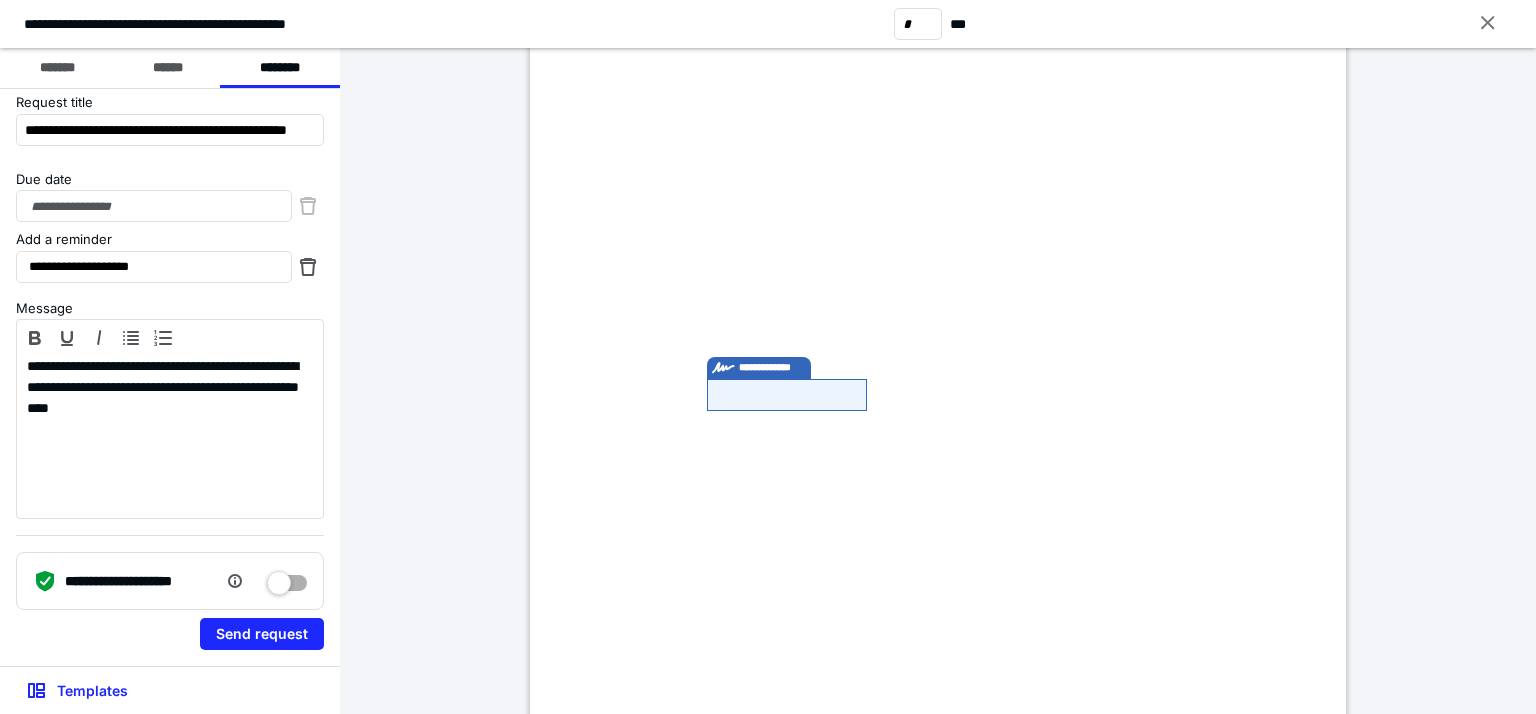 scroll, scrollTop: 1596, scrollLeft: 0, axis: vertical 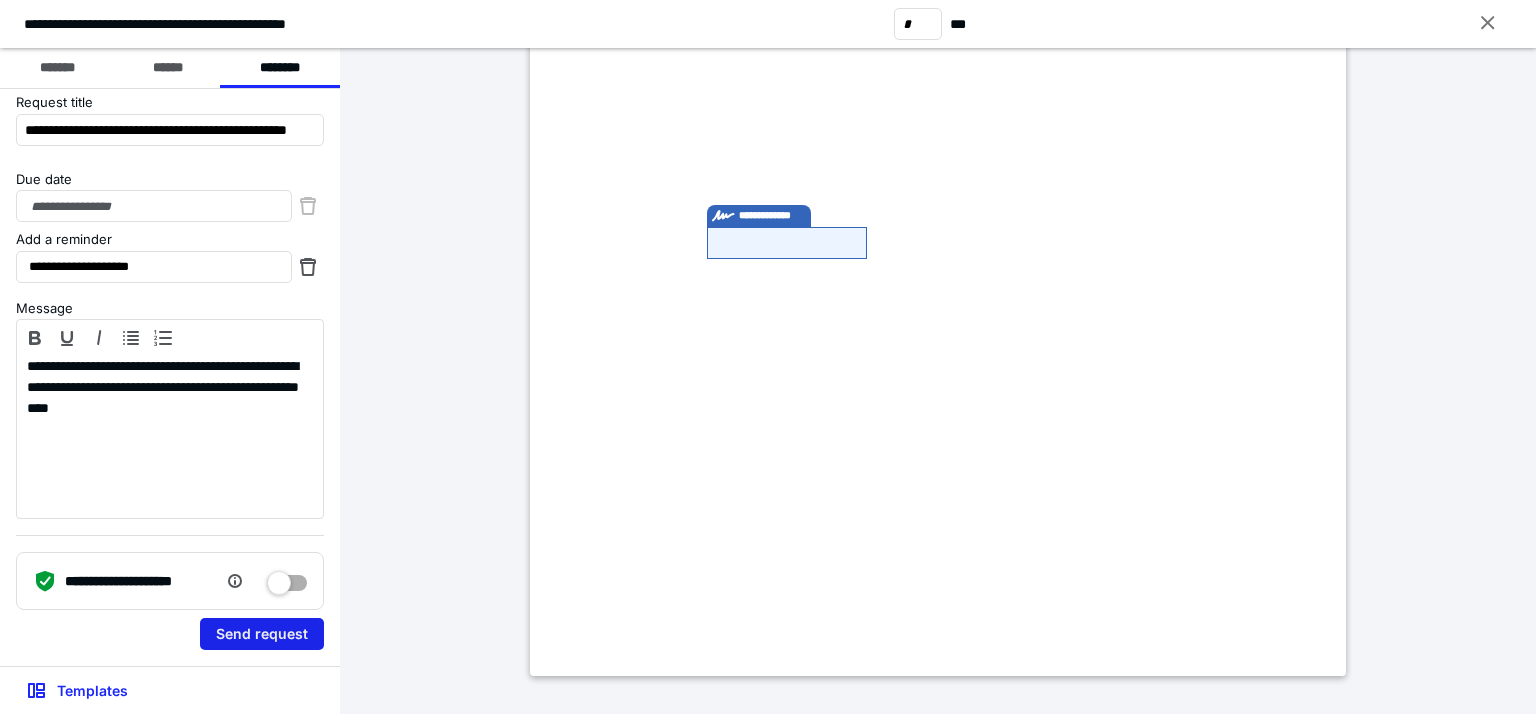 click on "Send request" at bounding box center [262, 634] 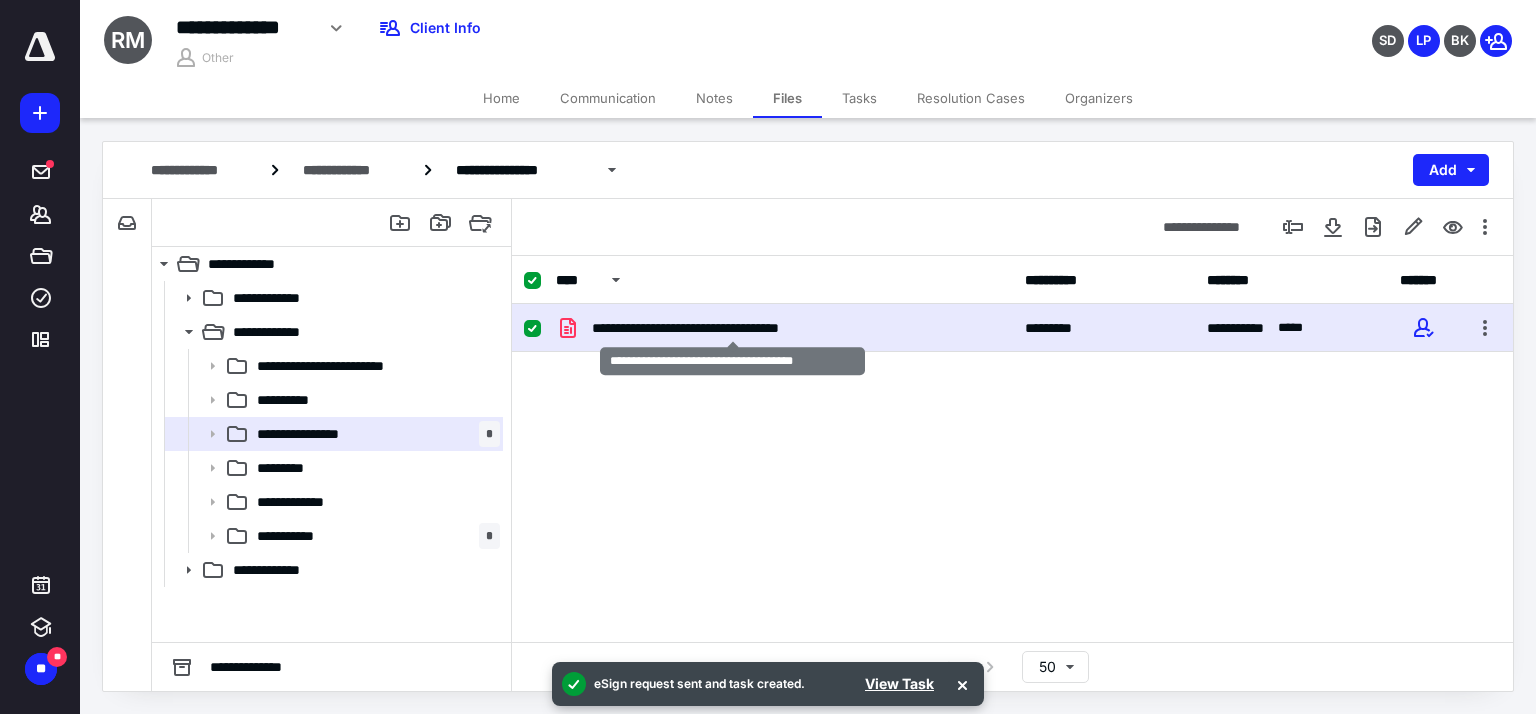 click on "**********" at bounding box center [733, 328] 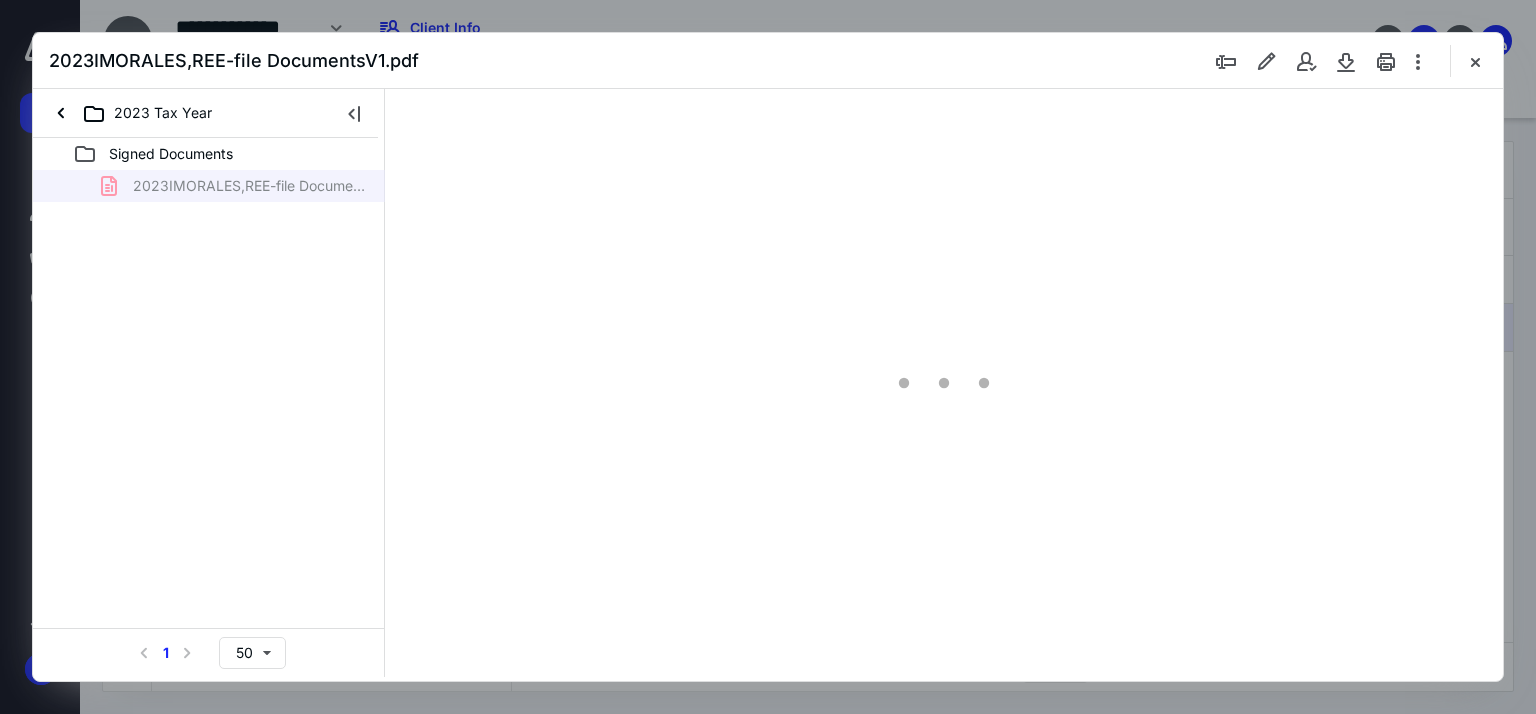 scroll, scrollTop: 0, scrollLeft: 0, axis: both 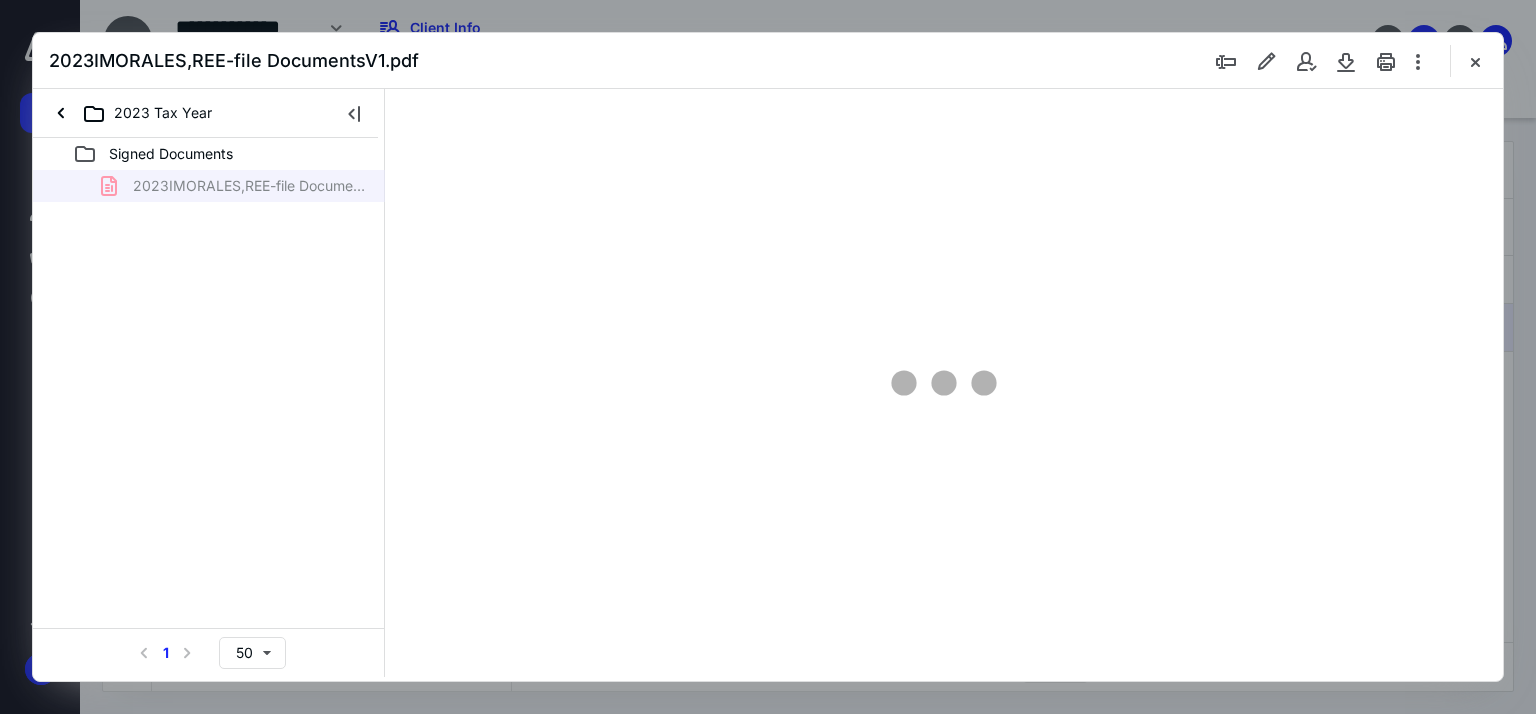 type on "64" 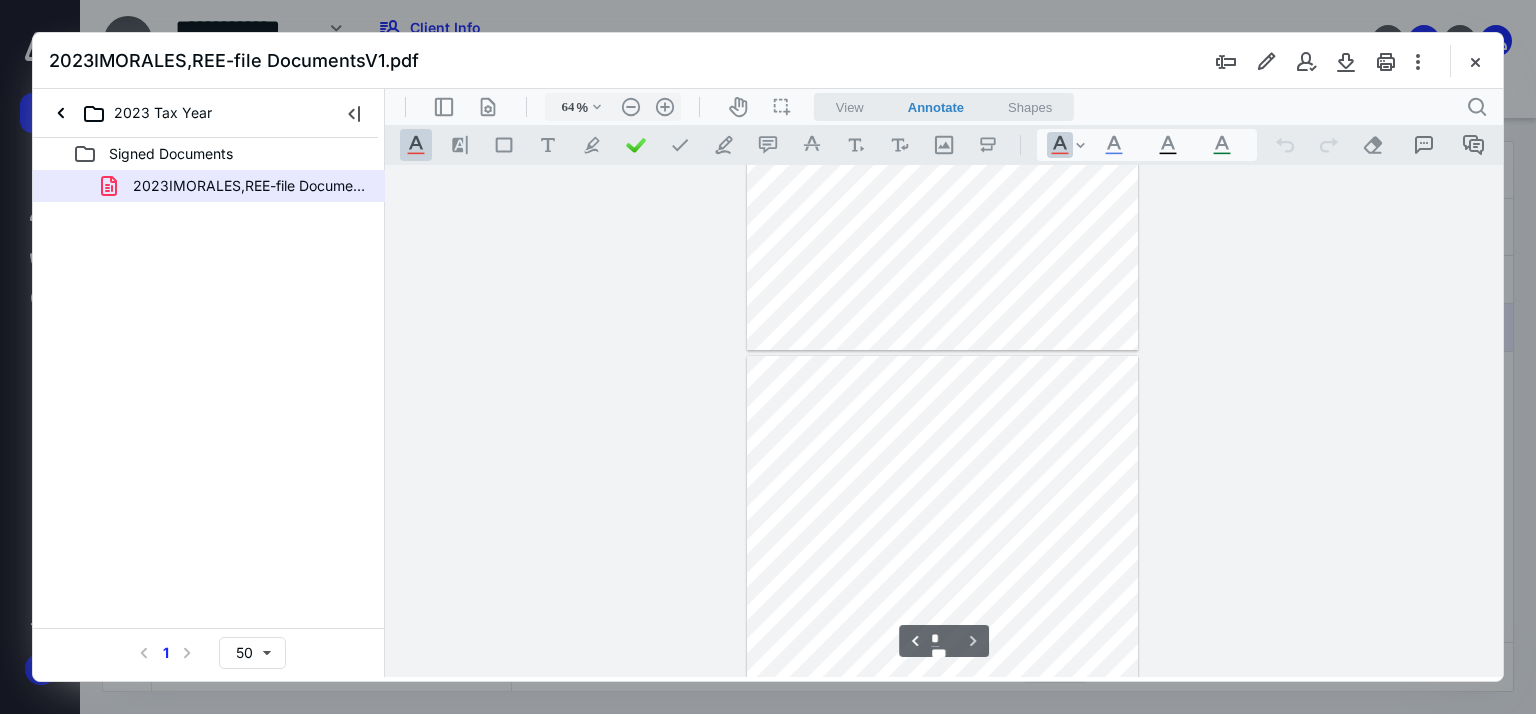 scroll, scrollTop: 479, scrollLeft: 0, axis: vertical 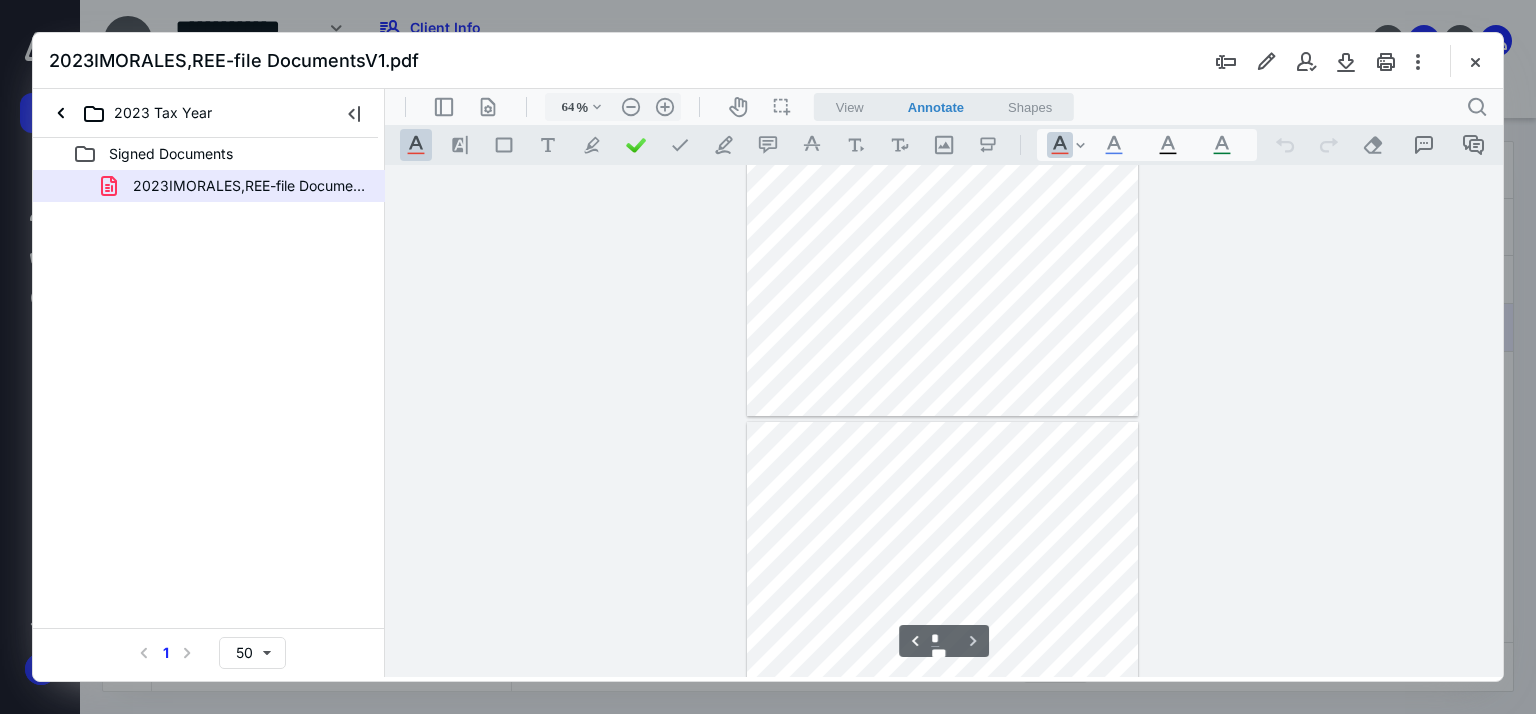 type on "*" 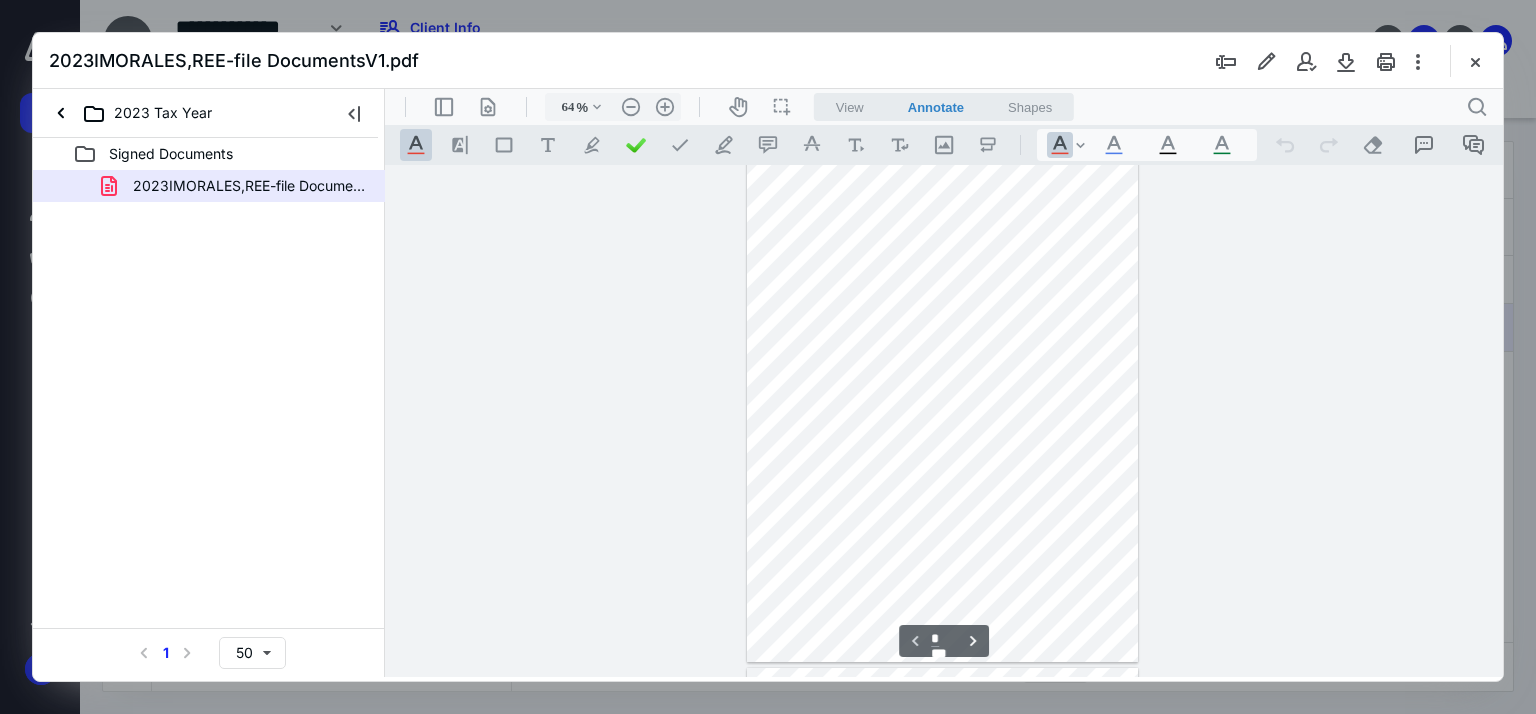 scroll, scrollTop: 0, scrollLeft: 0, axis: both 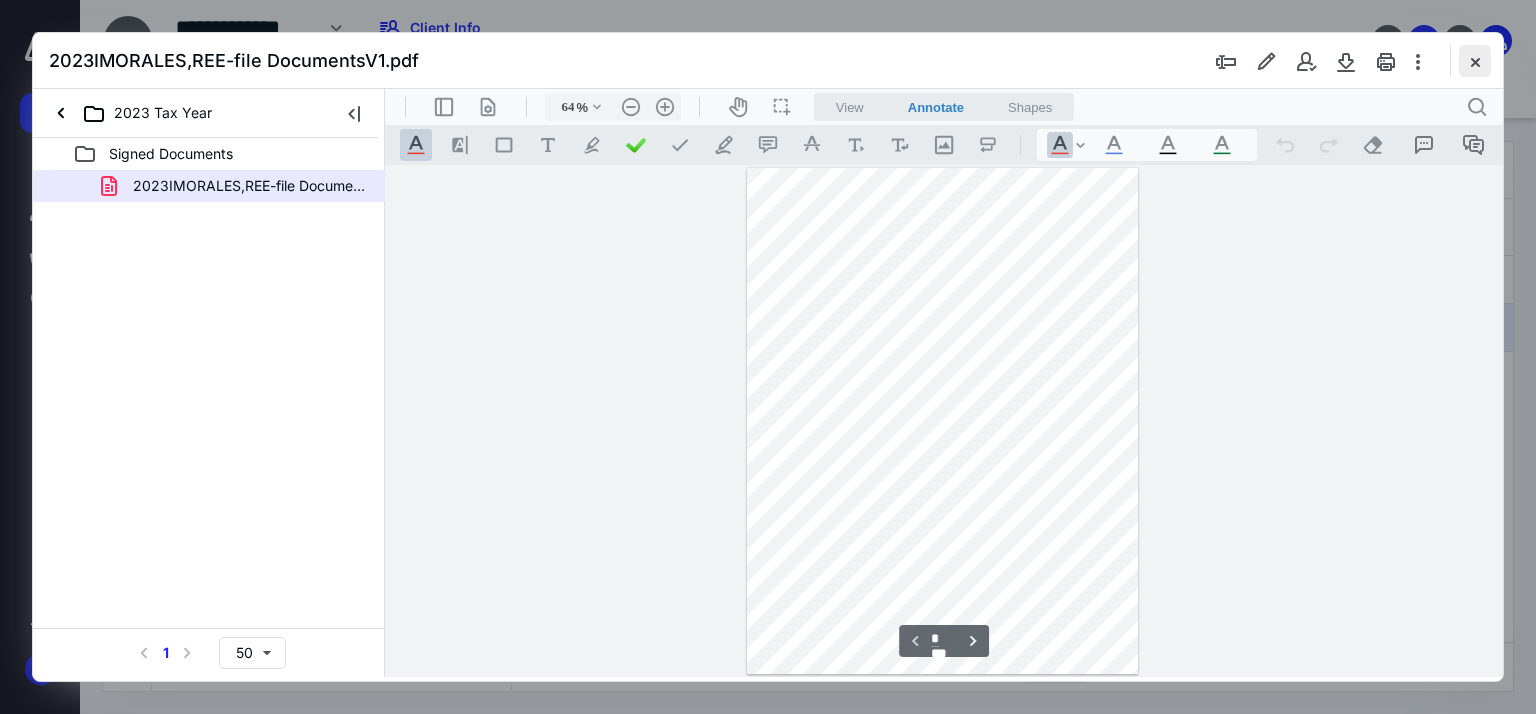 click at bounding box center [1475, 61] 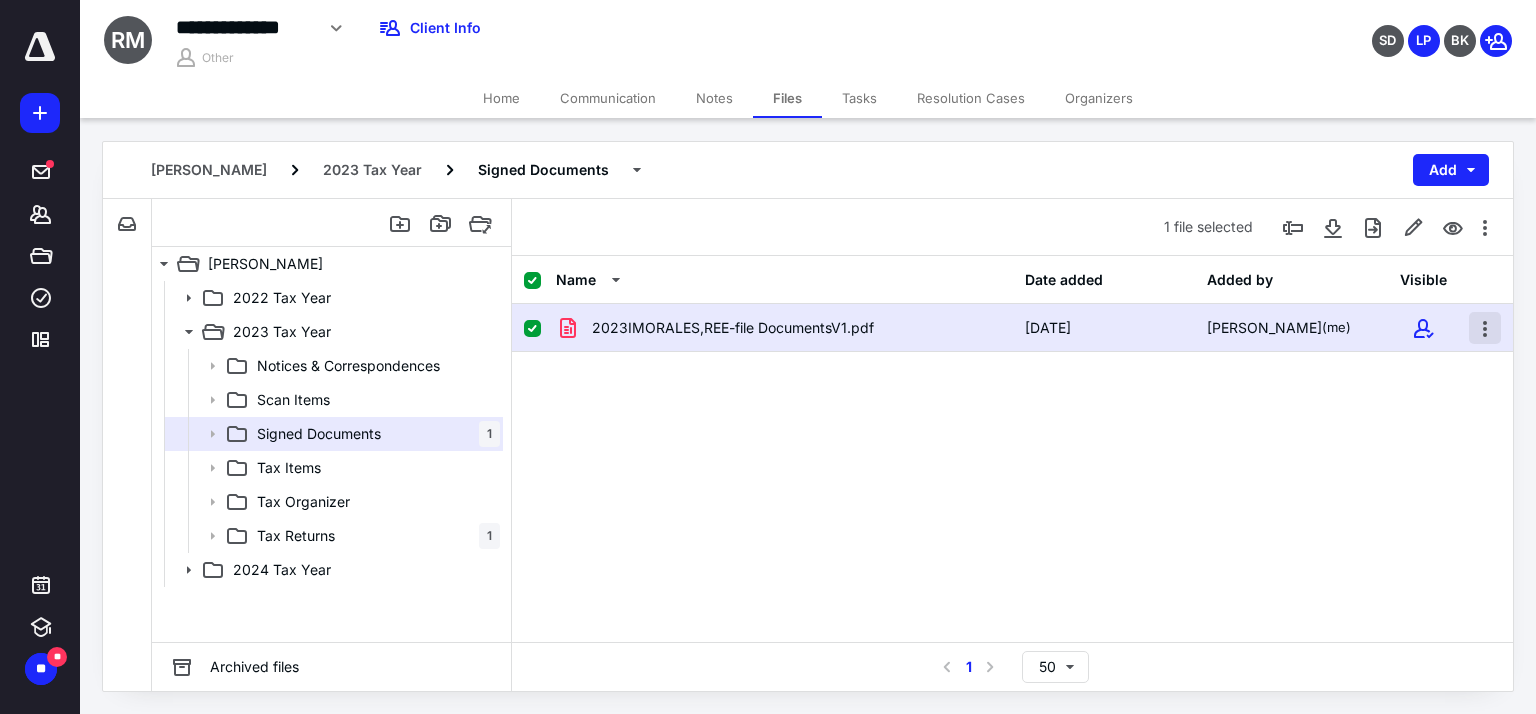 click at bounding box center [1485, 328] 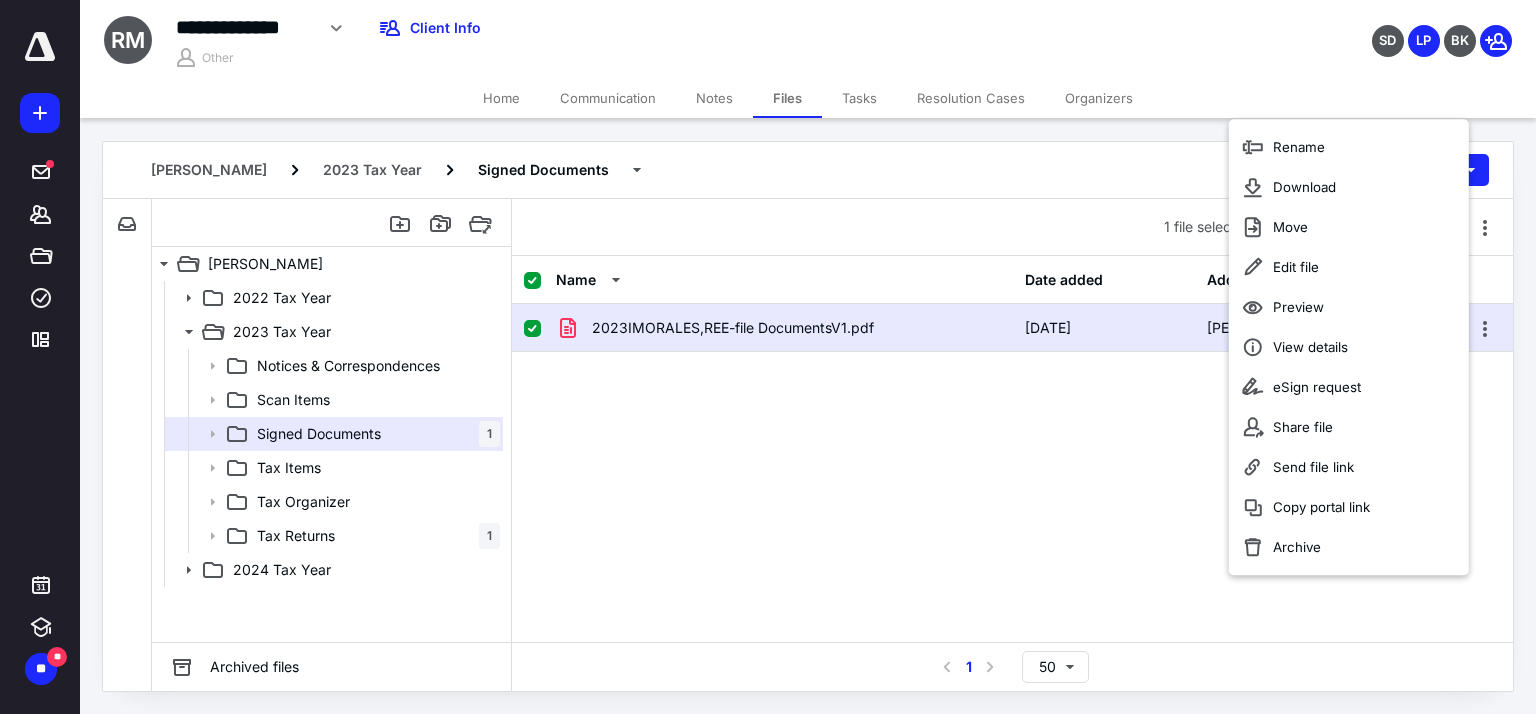 click on "2023IMORALES,REE-file DocumentsV1.pdf 7/10/2025 Lisa Poulin  (me)" at bounding box center (1012, 454) 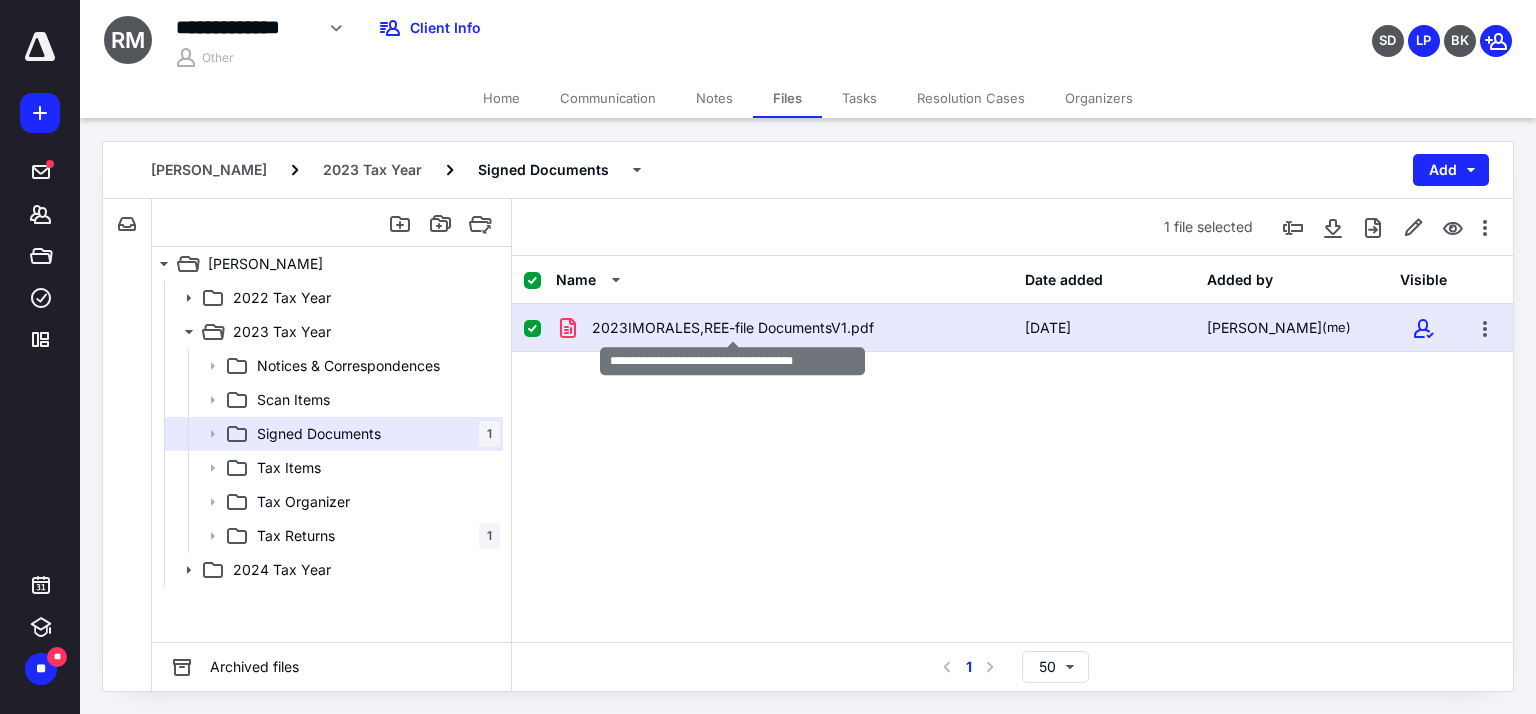 click on "2023IMORALES,REE-file DocumentsV1.pdf" at bounding box center (733, 328) 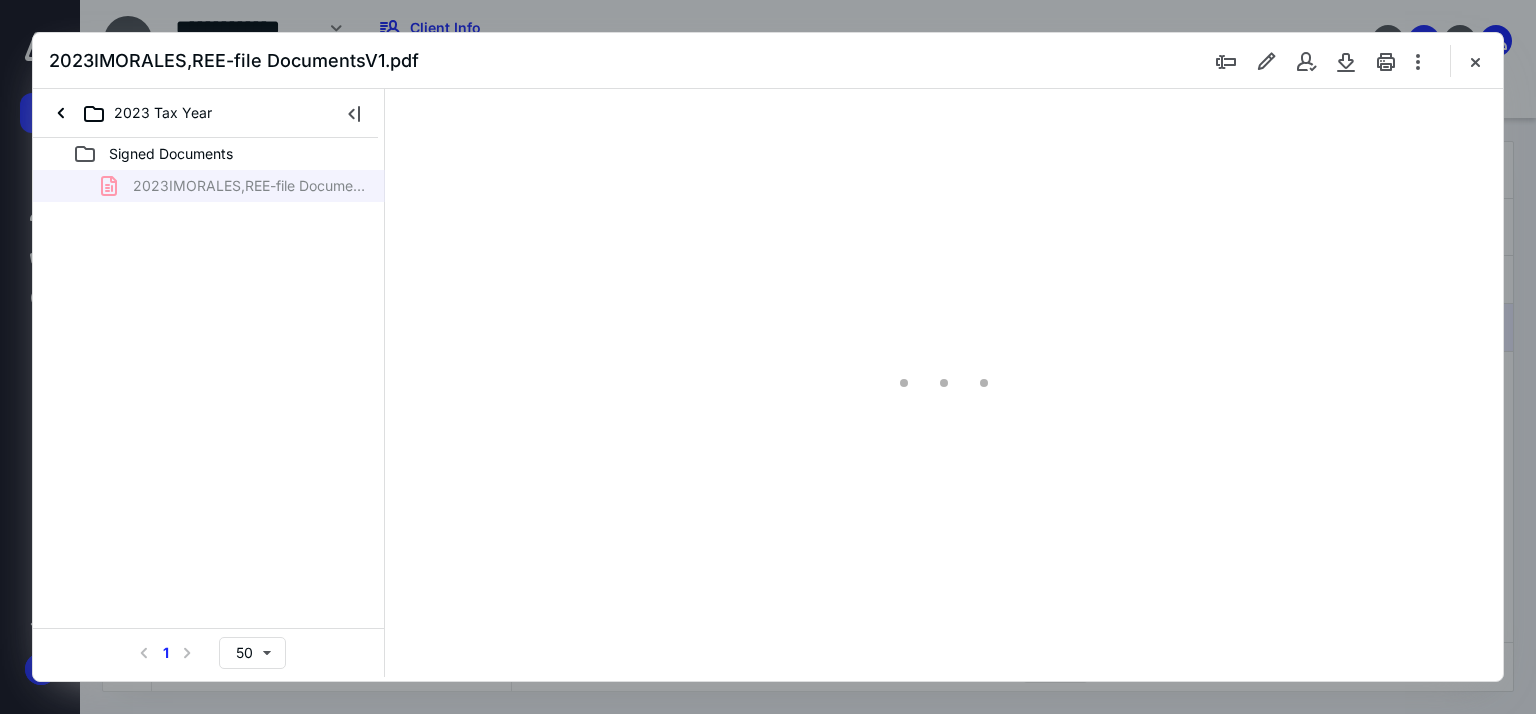scroll, scrollTop: 0, scrollLeft: 0, axis: both 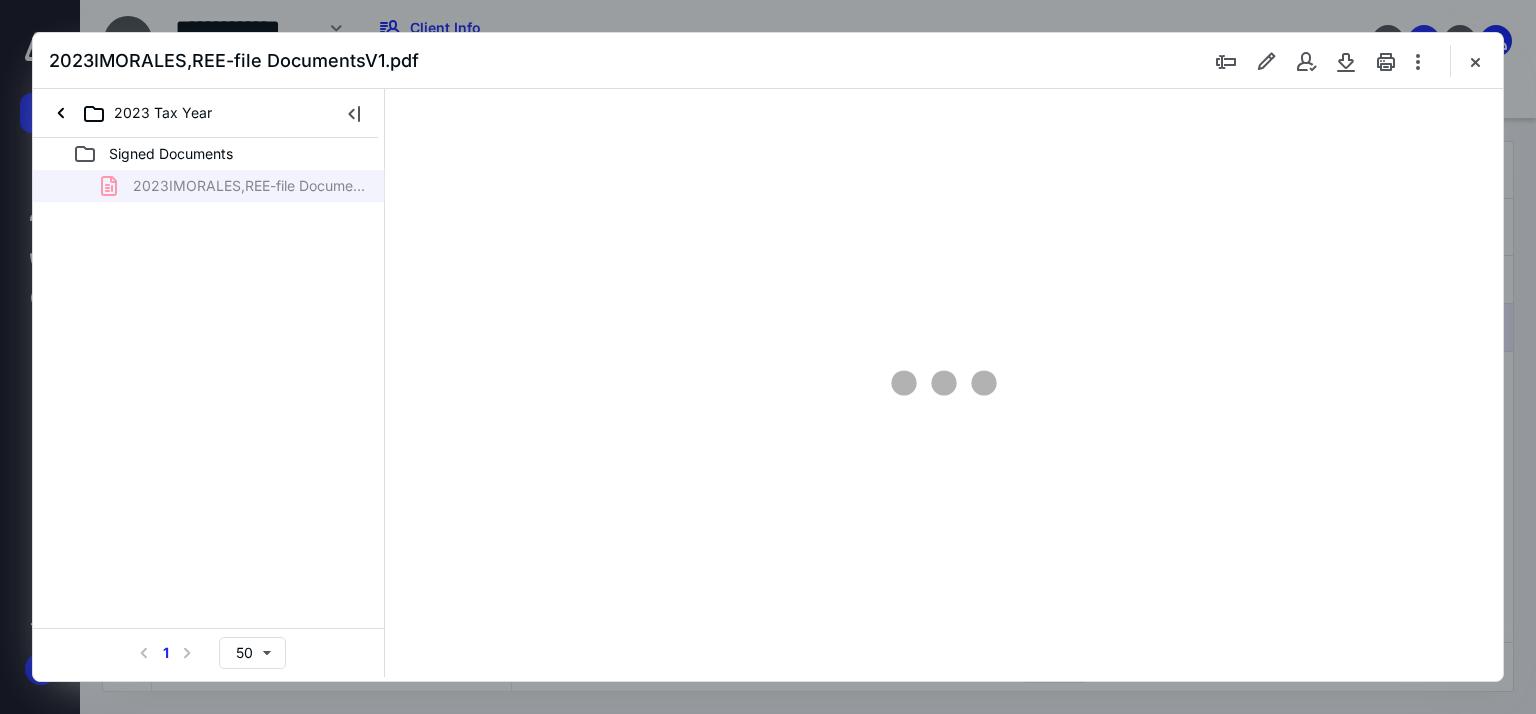 type on "64" 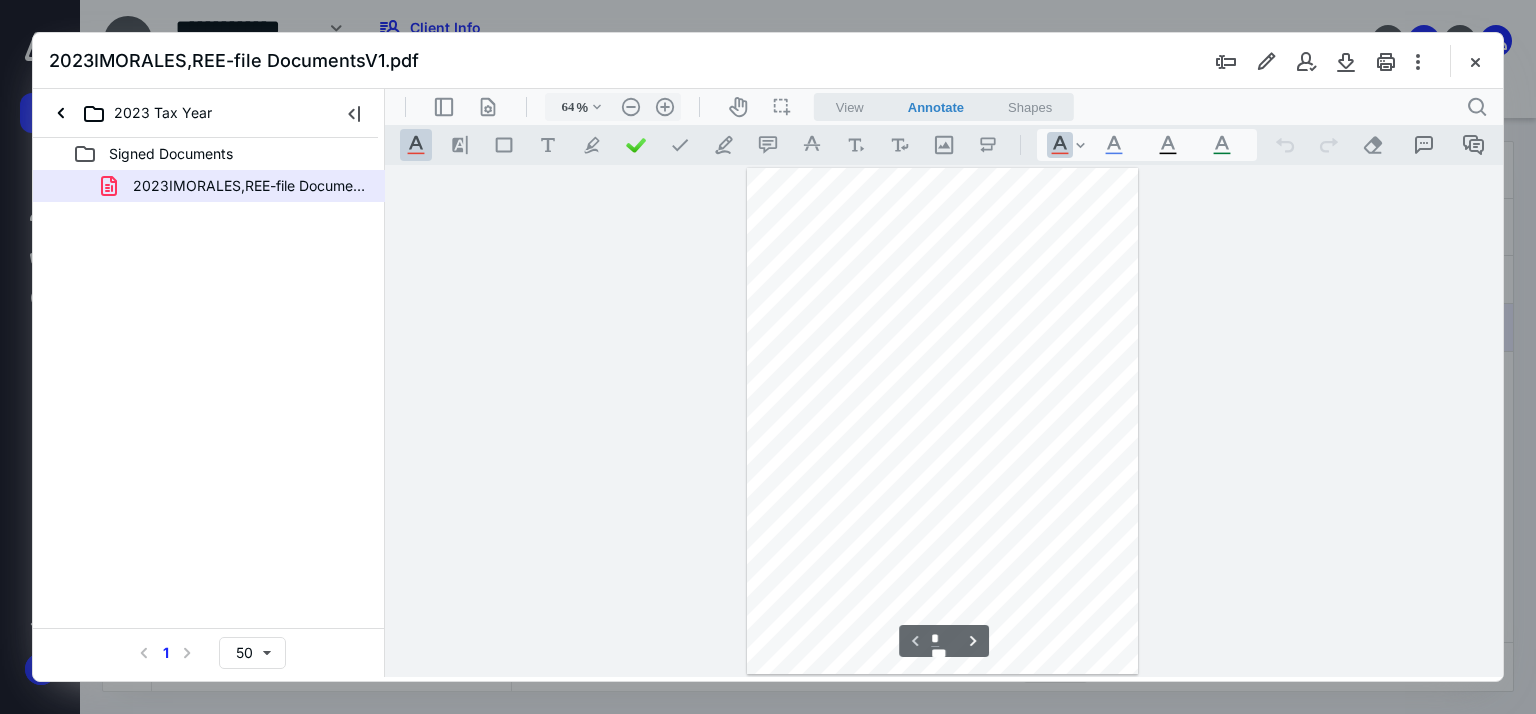 scroll, scrollTop: 79, scrollLeft: 0, axis: vertical 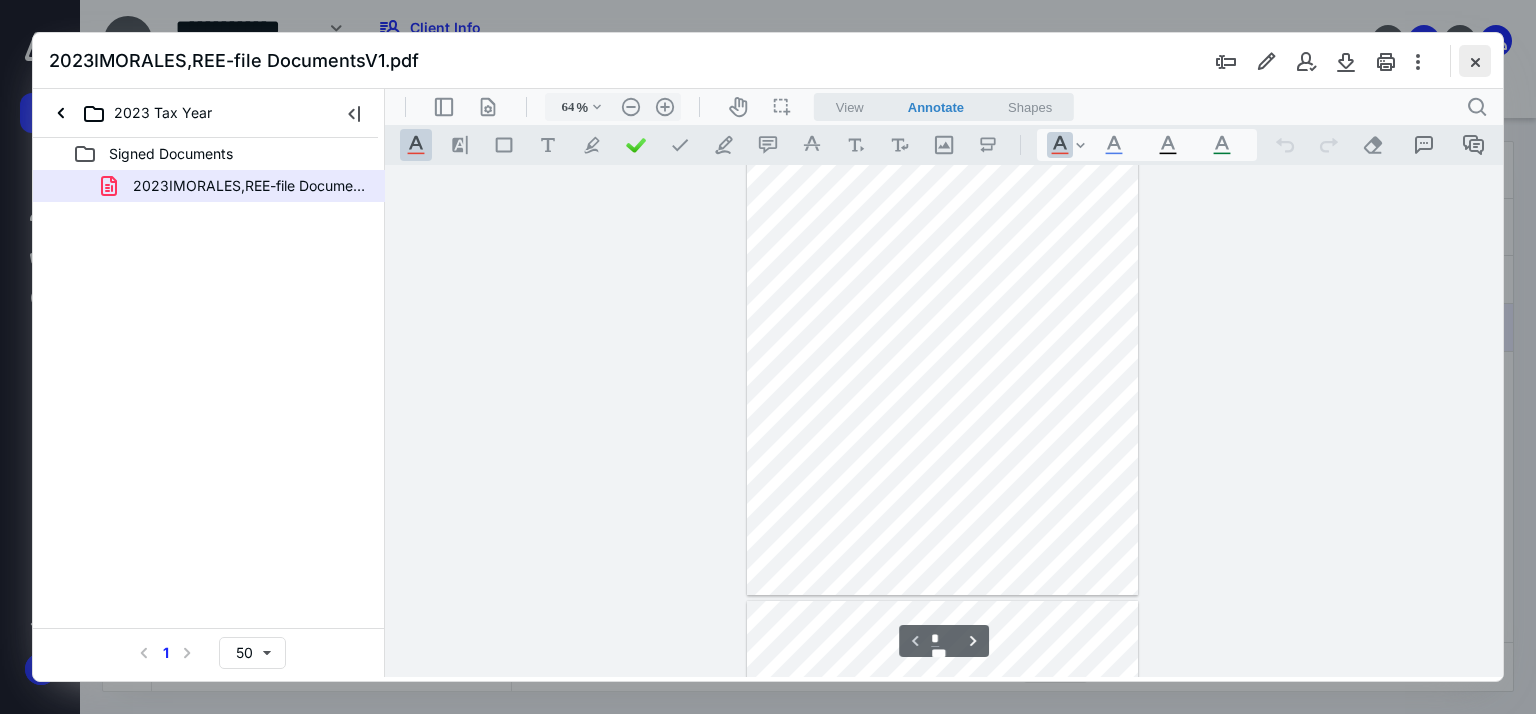 click at bounding box center (1475, 61) 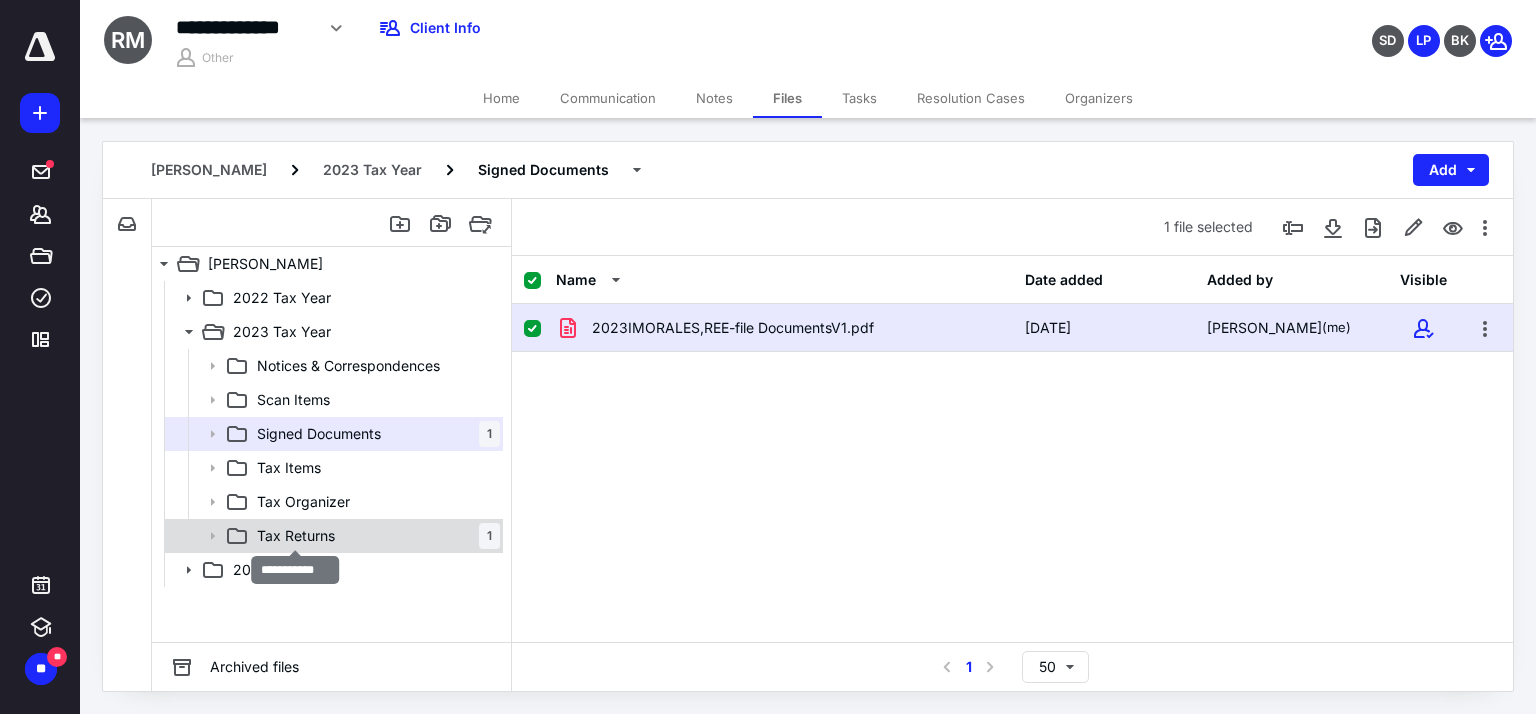 click on "Tax Returns" at bounding box center (296, 536) 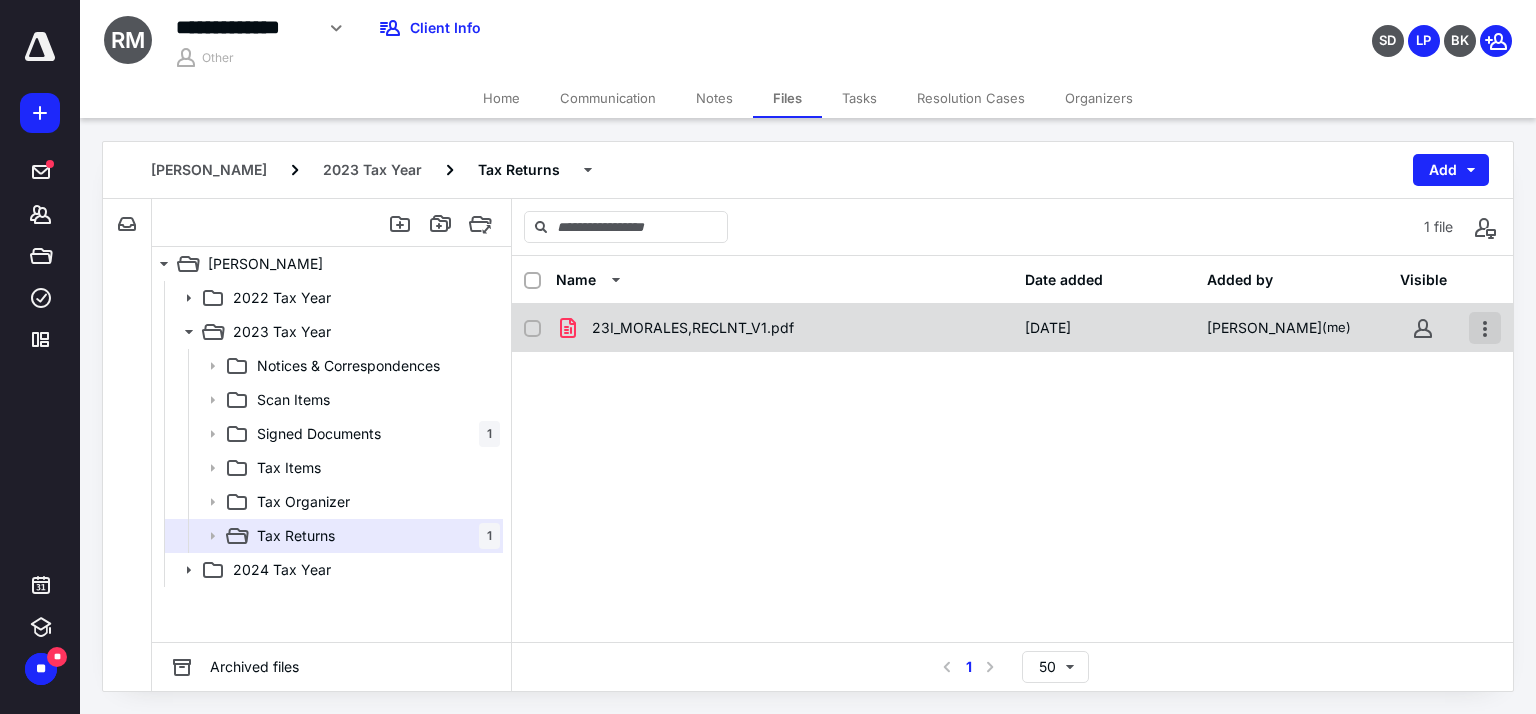 click at bounding box center [1485, 328] 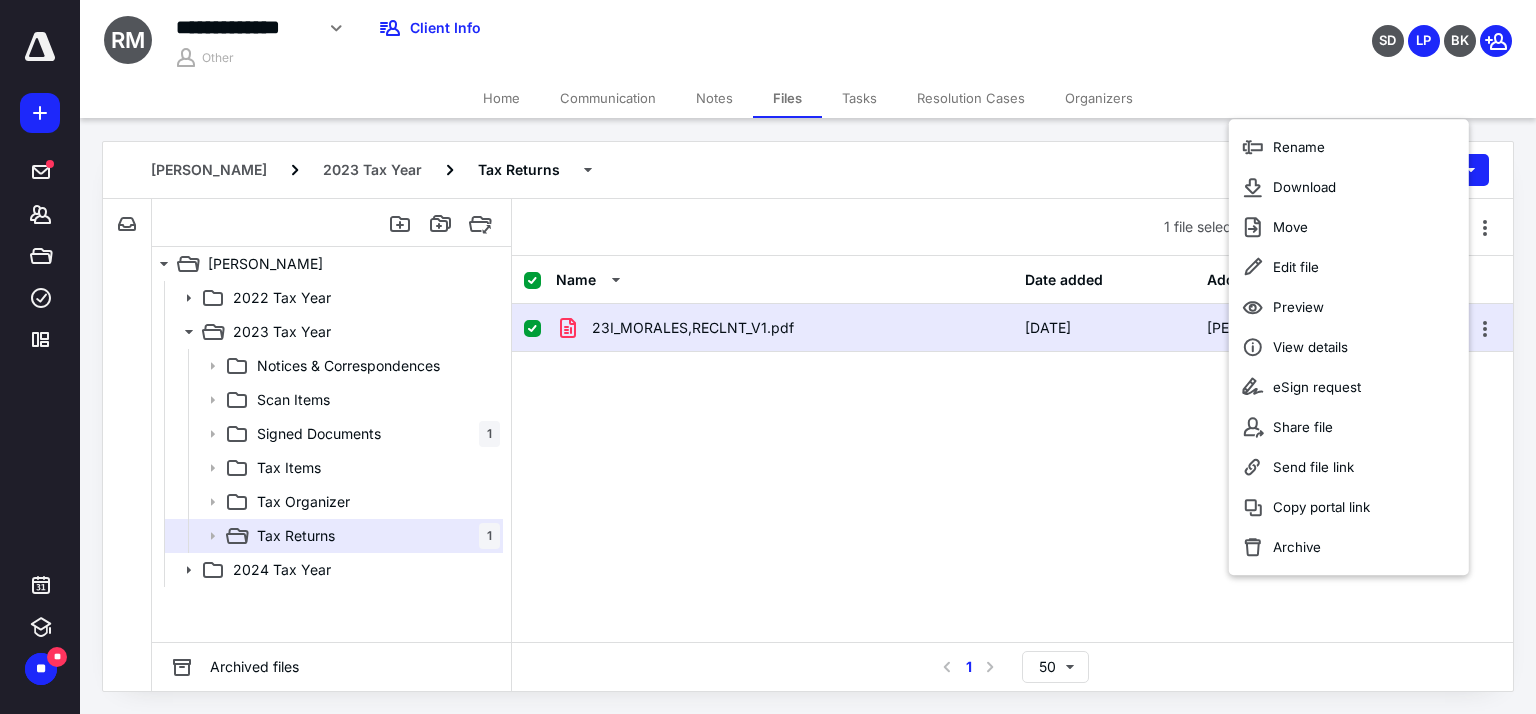 click on "23I_MORALES,RECLNT_V1.pdf" at bounding box center (784, 328) 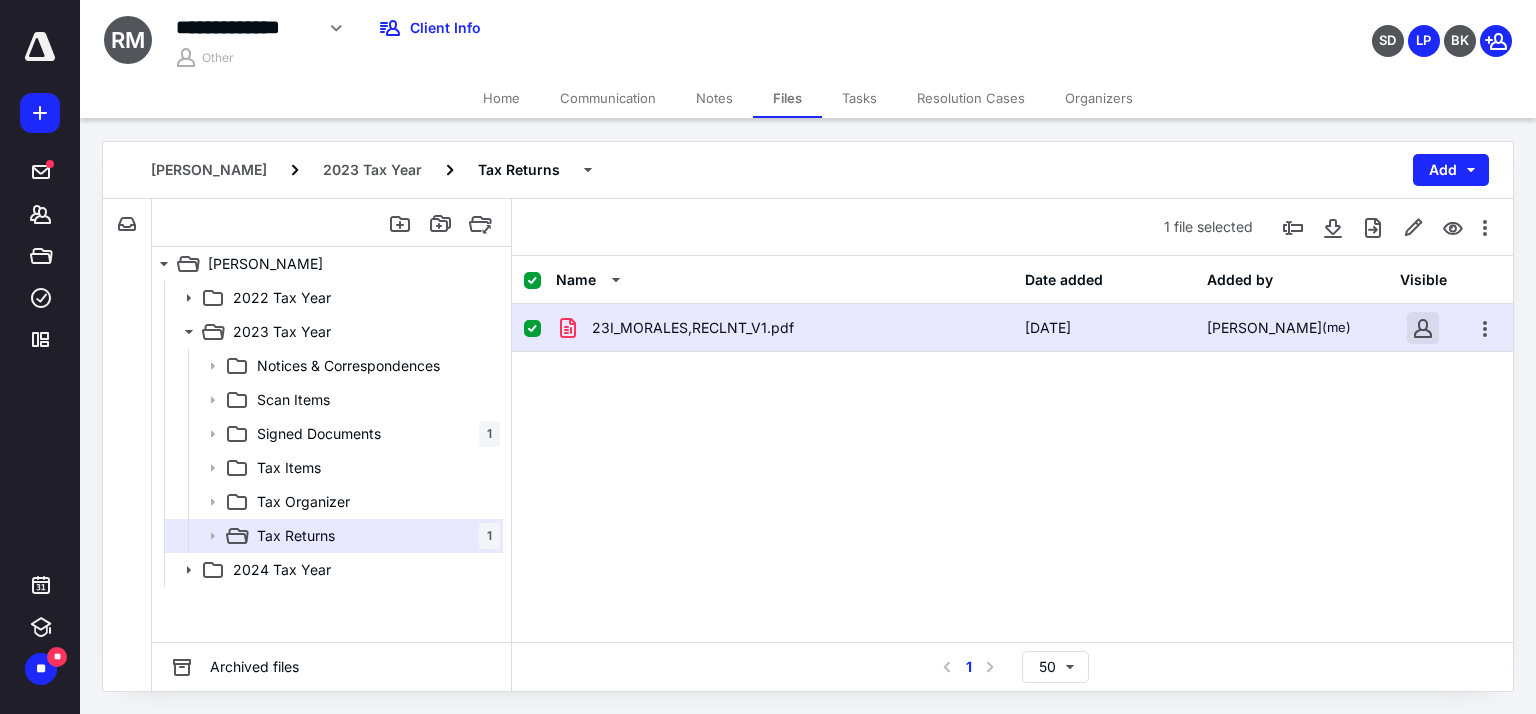 click on "**********" at bounding box center [768, 356] 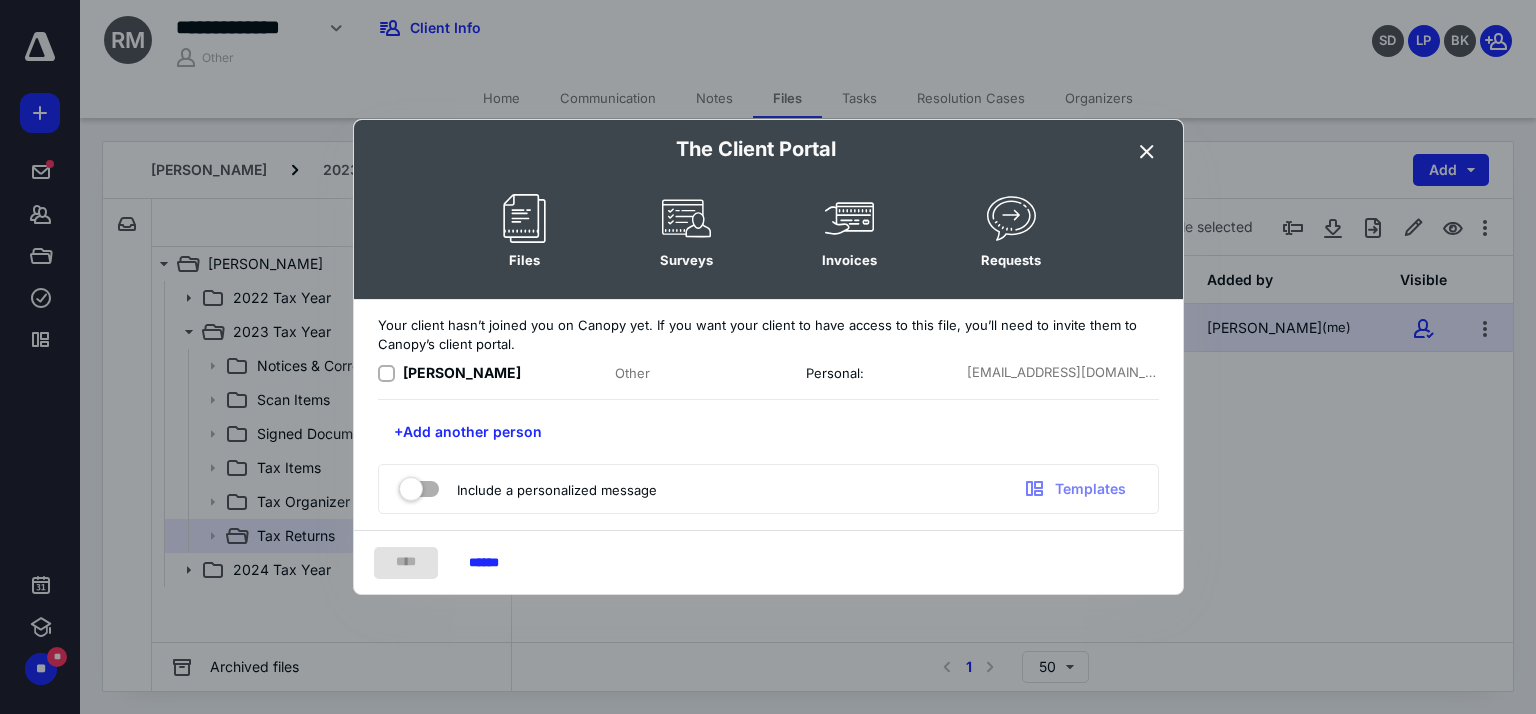 click 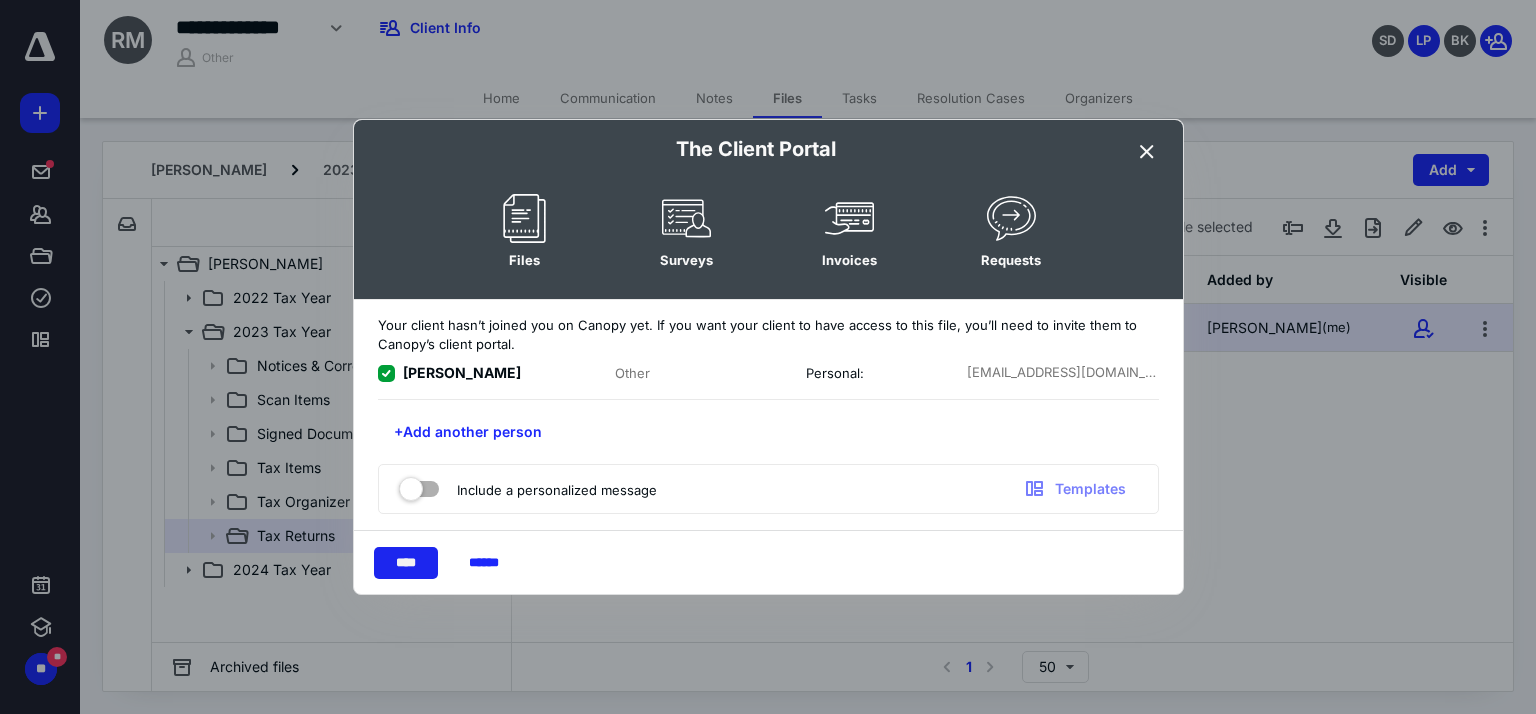click on "****" at bounding box center [406, 563] 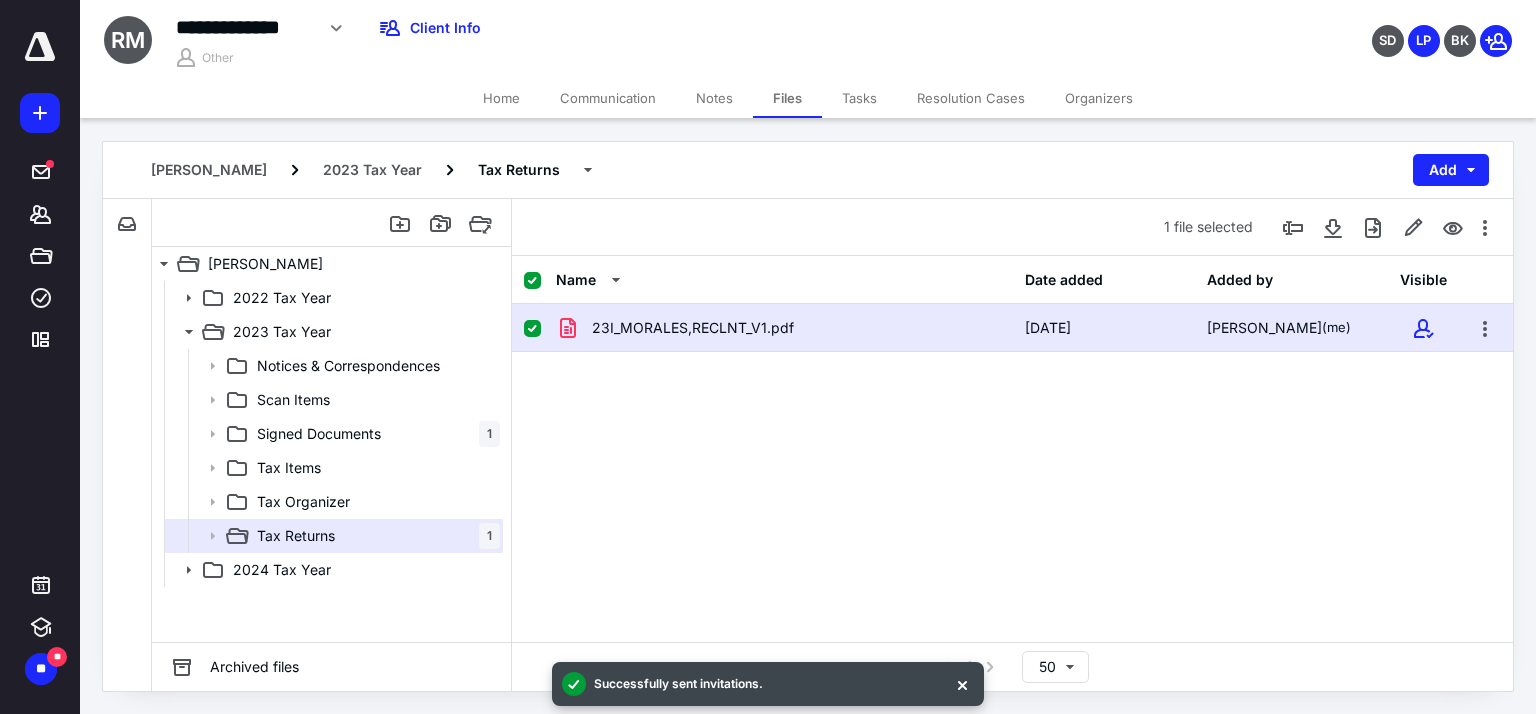 click on "23I_MORALES,RECLNT_V1.pdf 7/9/2025 Lisa Poulin  (me)" at bounding box center [1012, 454] 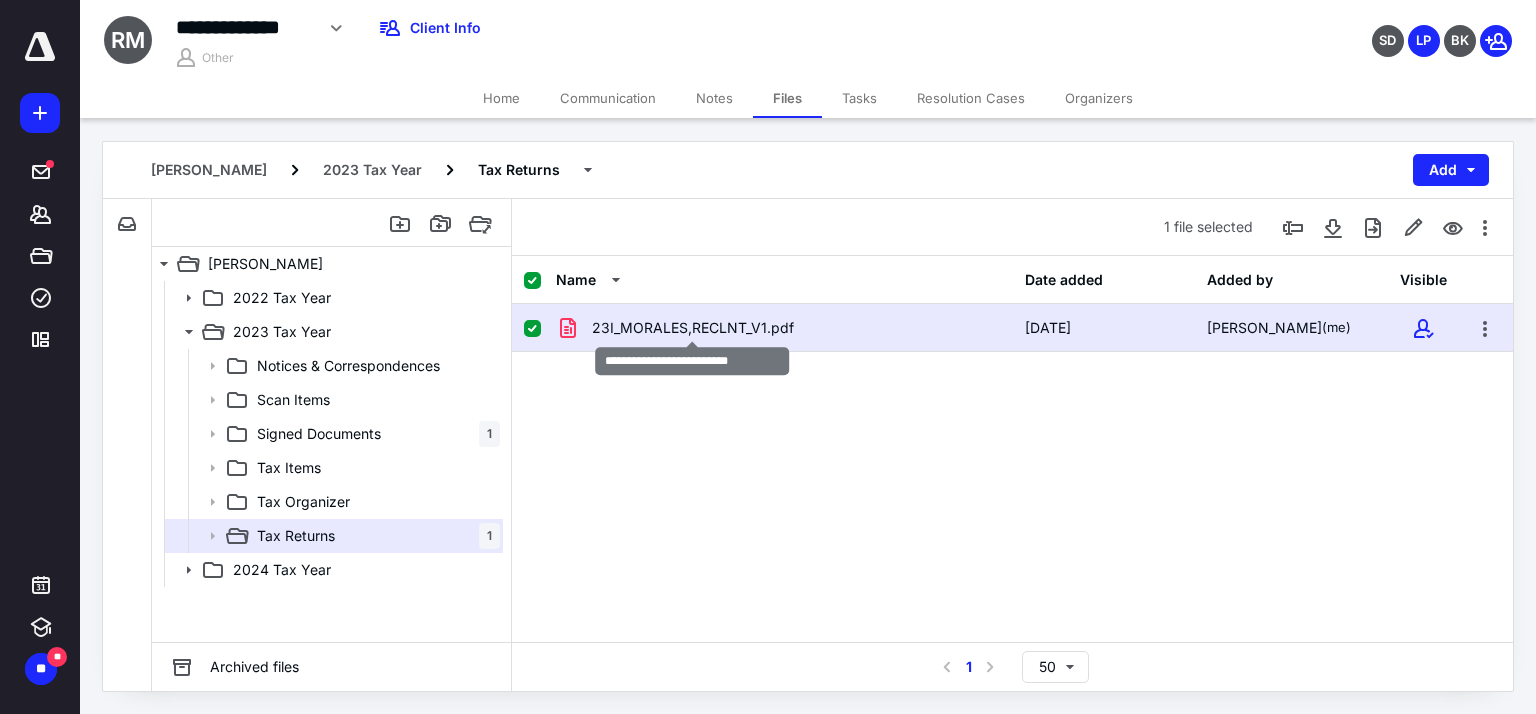 click on "23I_MORALES,RECLNT_V1.pdf" at bounding box center [693, 328] 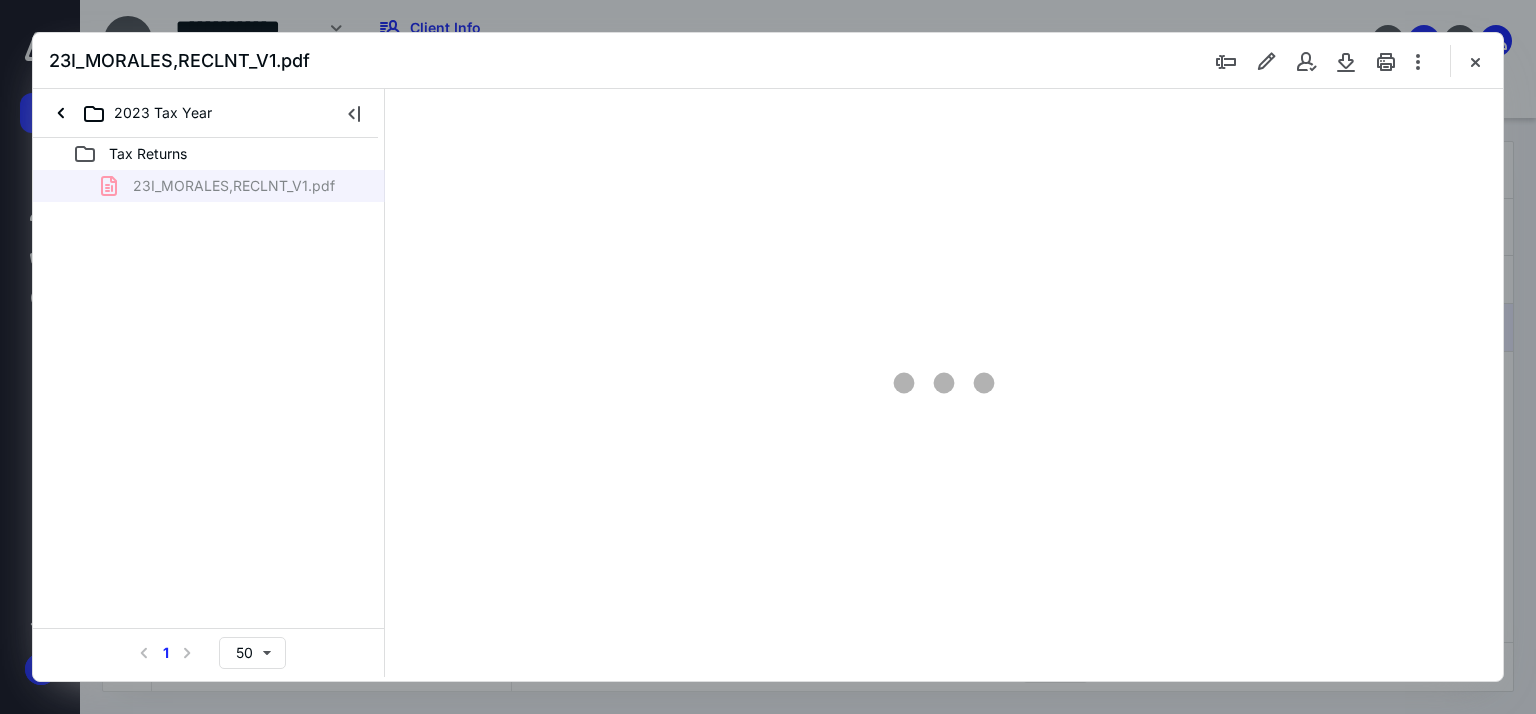 scroll, scrollTop: 0, scrollLeft: 0, axis: both 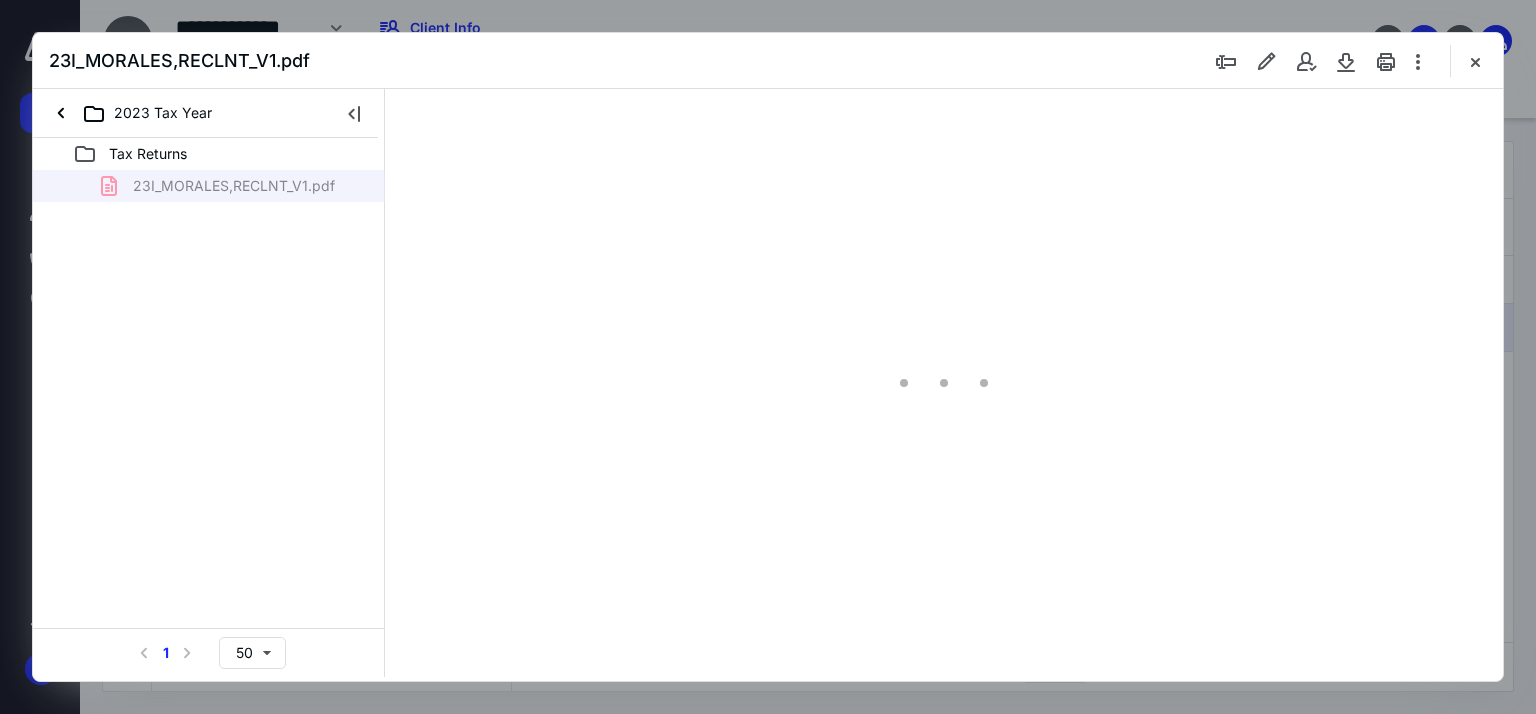 type on "64" 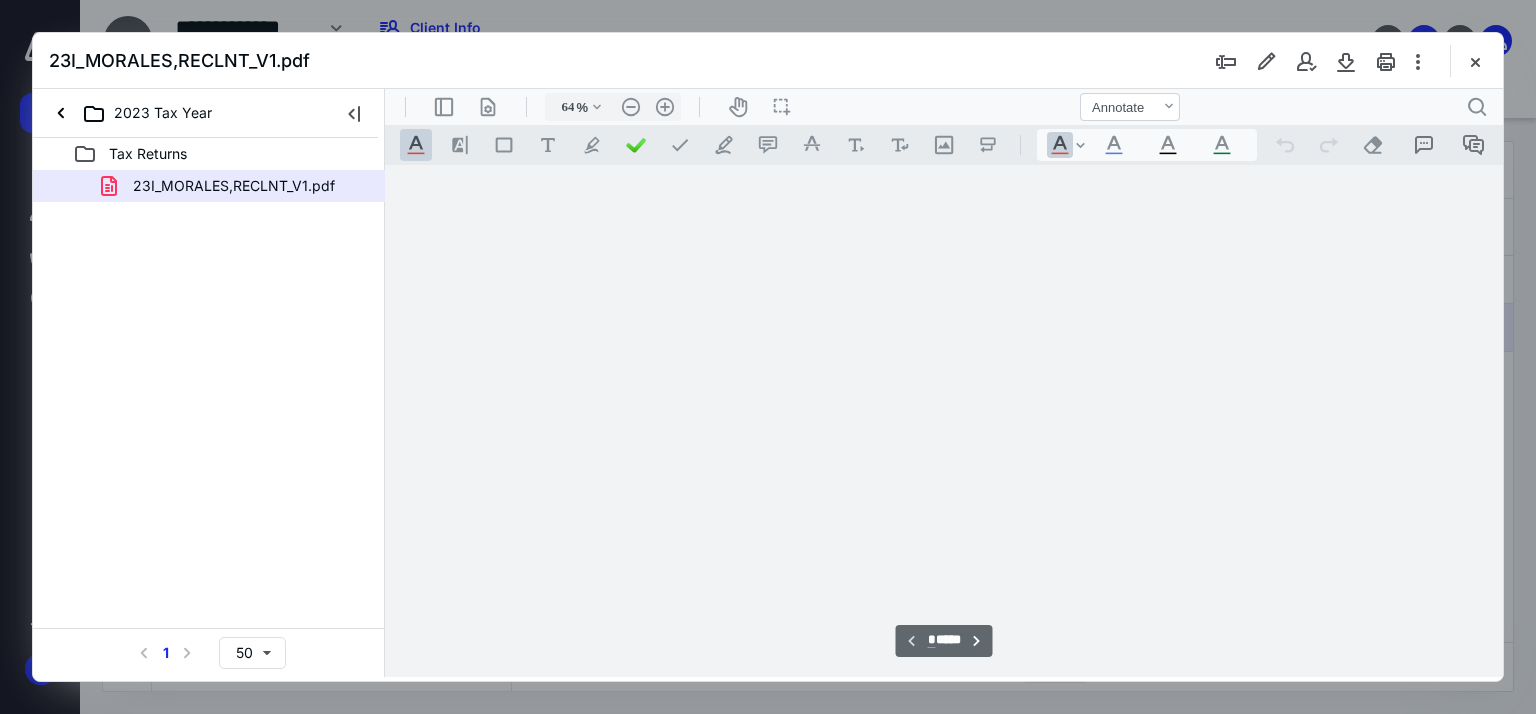 scroll, scrollTop: 79, scrollLeft: 0, axis: vertical 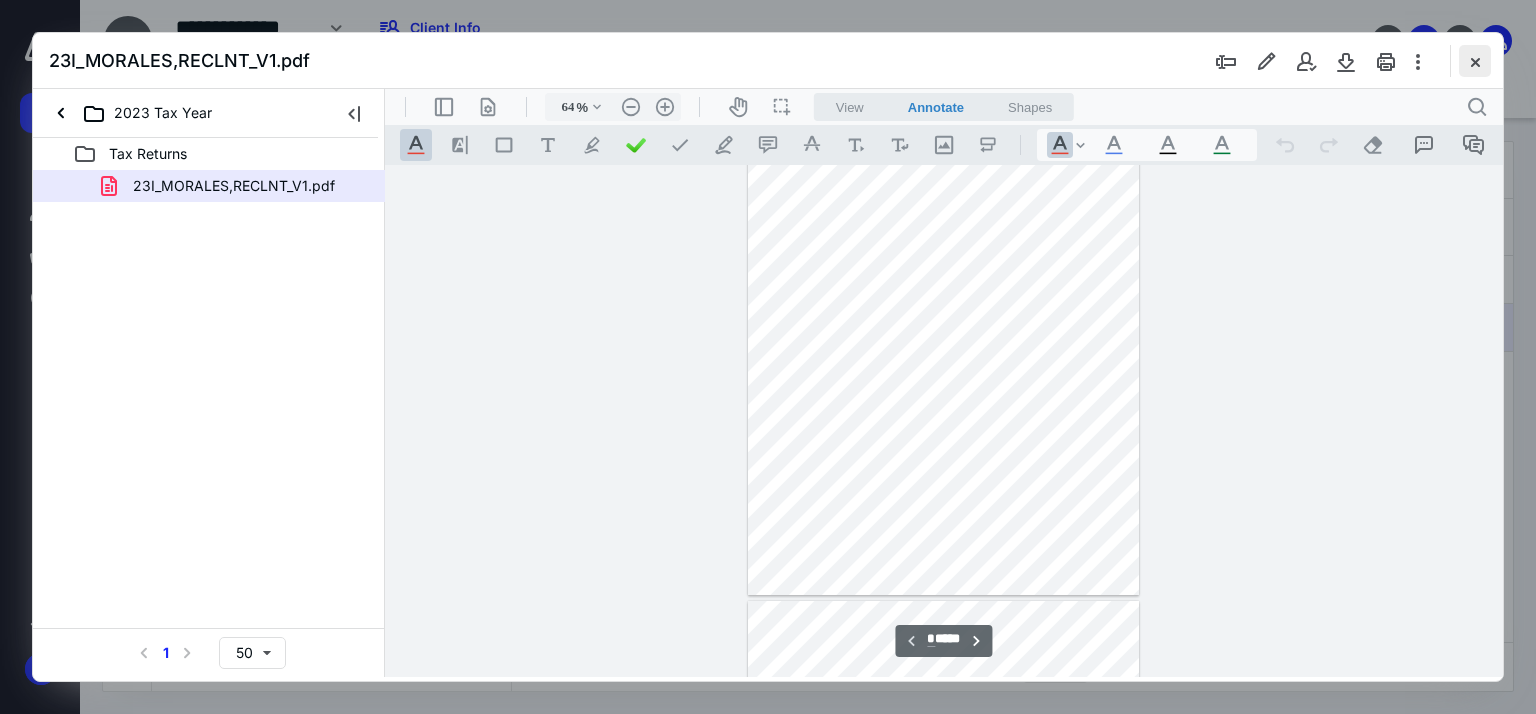 click at bounding box center (1475, 61) 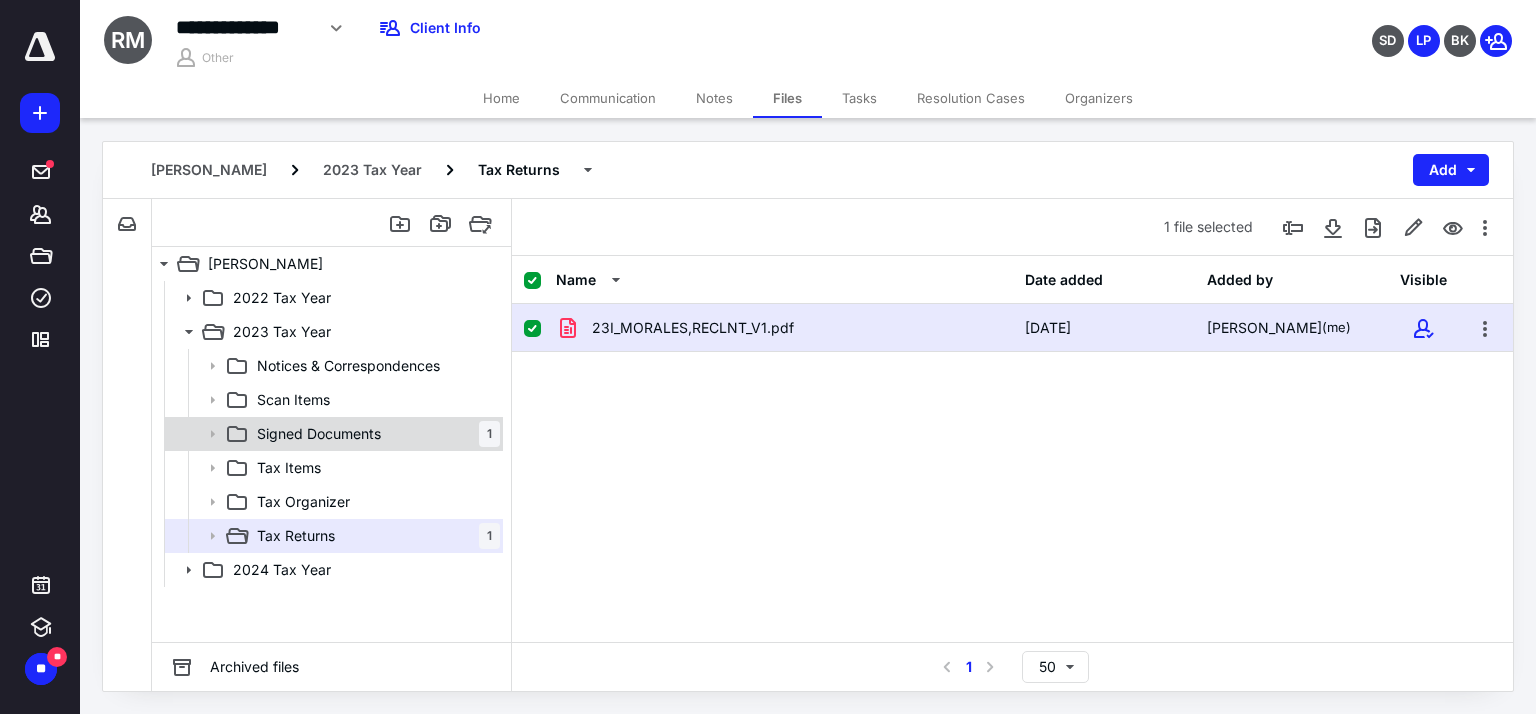 click on "Signed Documents 1" at bounding box center (374, 434) 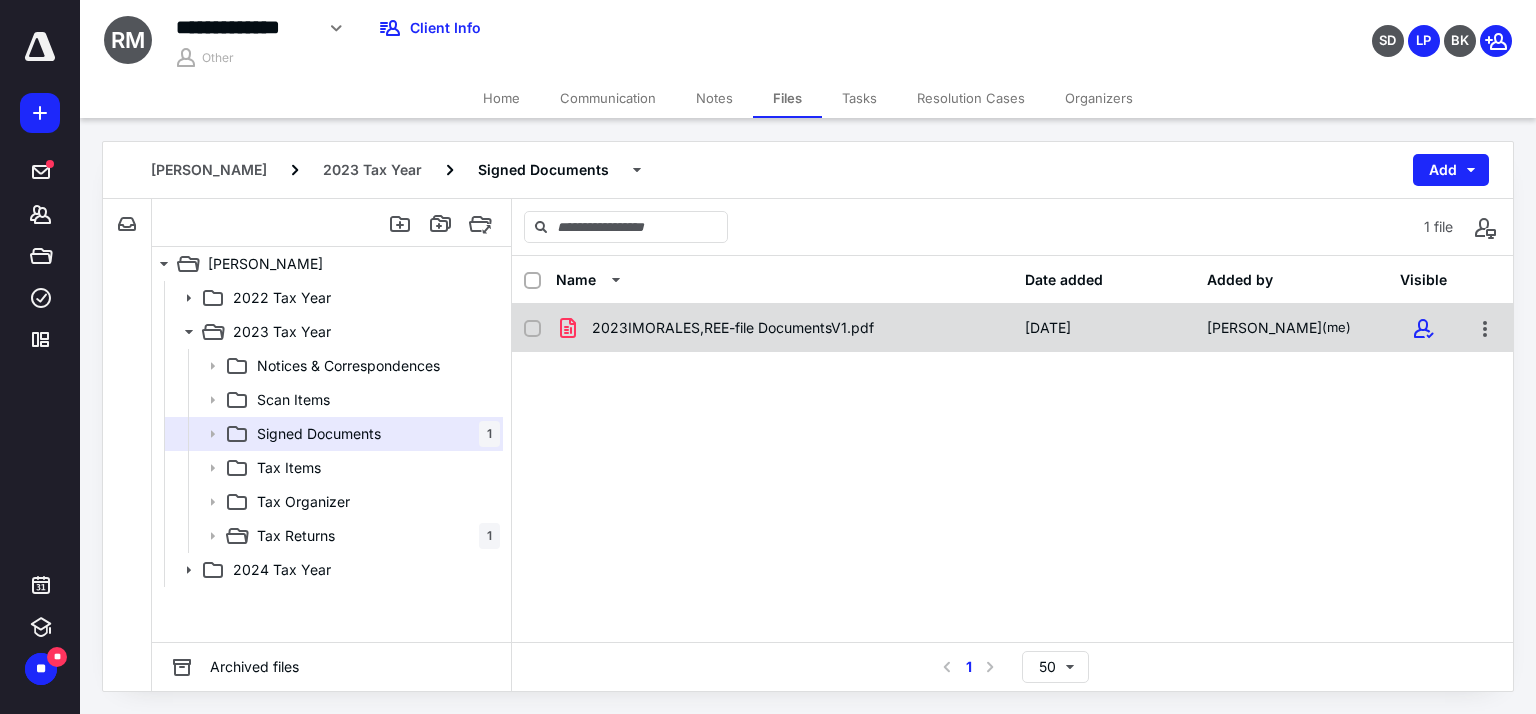 click on "2023IMORALES,REE-file DocumentsV1.pdf 7/10/2025 Lisa Poulin  (me)" at bounding box center [1012, 328] 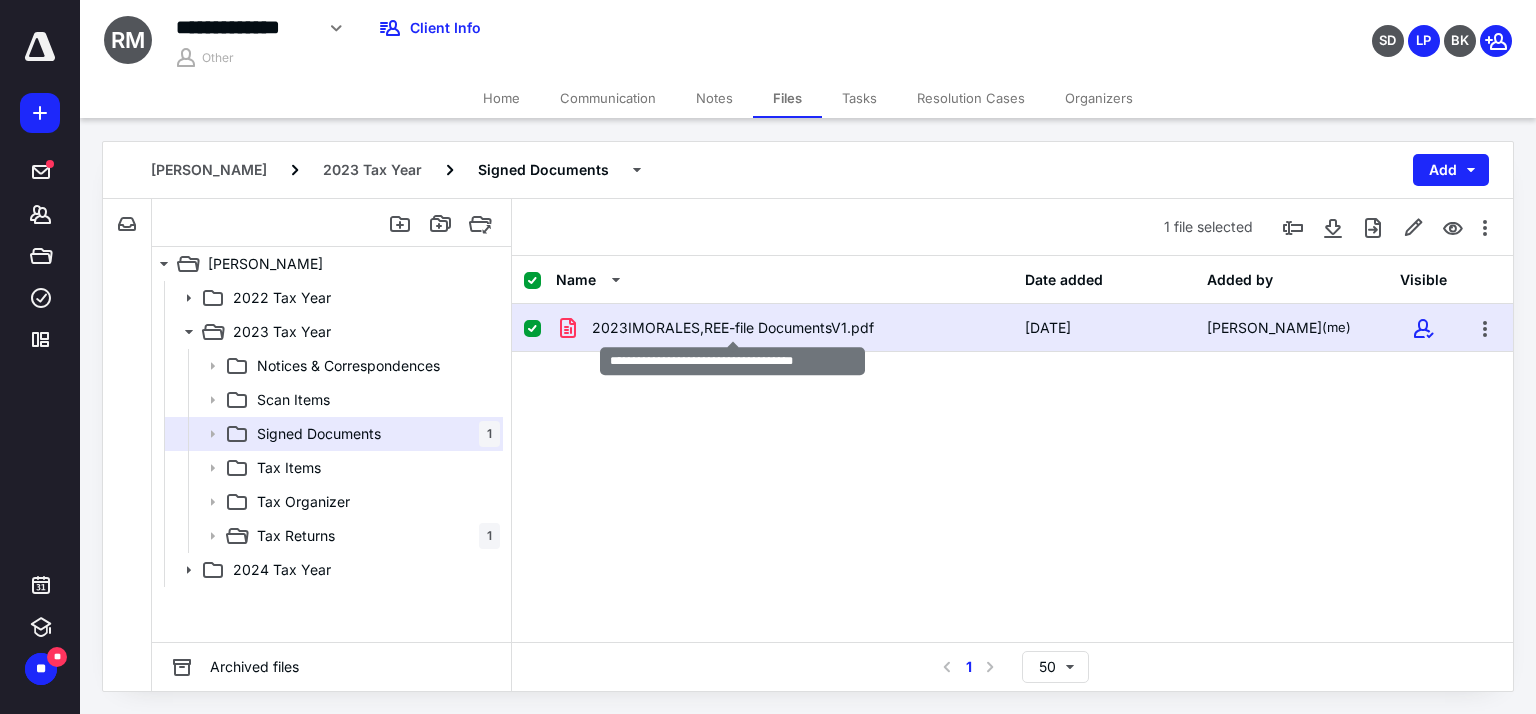 click on "2023IMORALES,REE-file DocumentsV1.pdf" at bounding box center [733, 328] 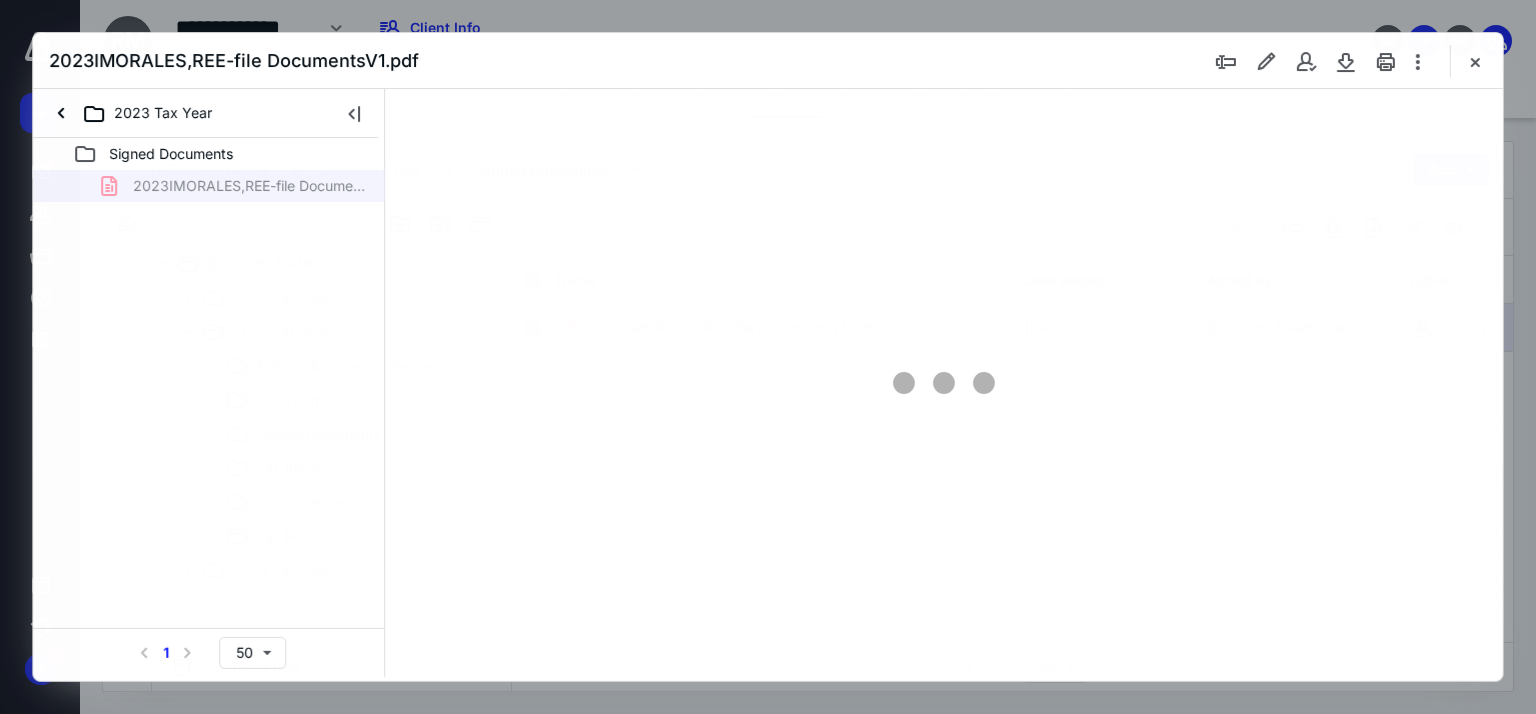 scroll, scrollTop: 0, scrollLeft: 0, axis: both 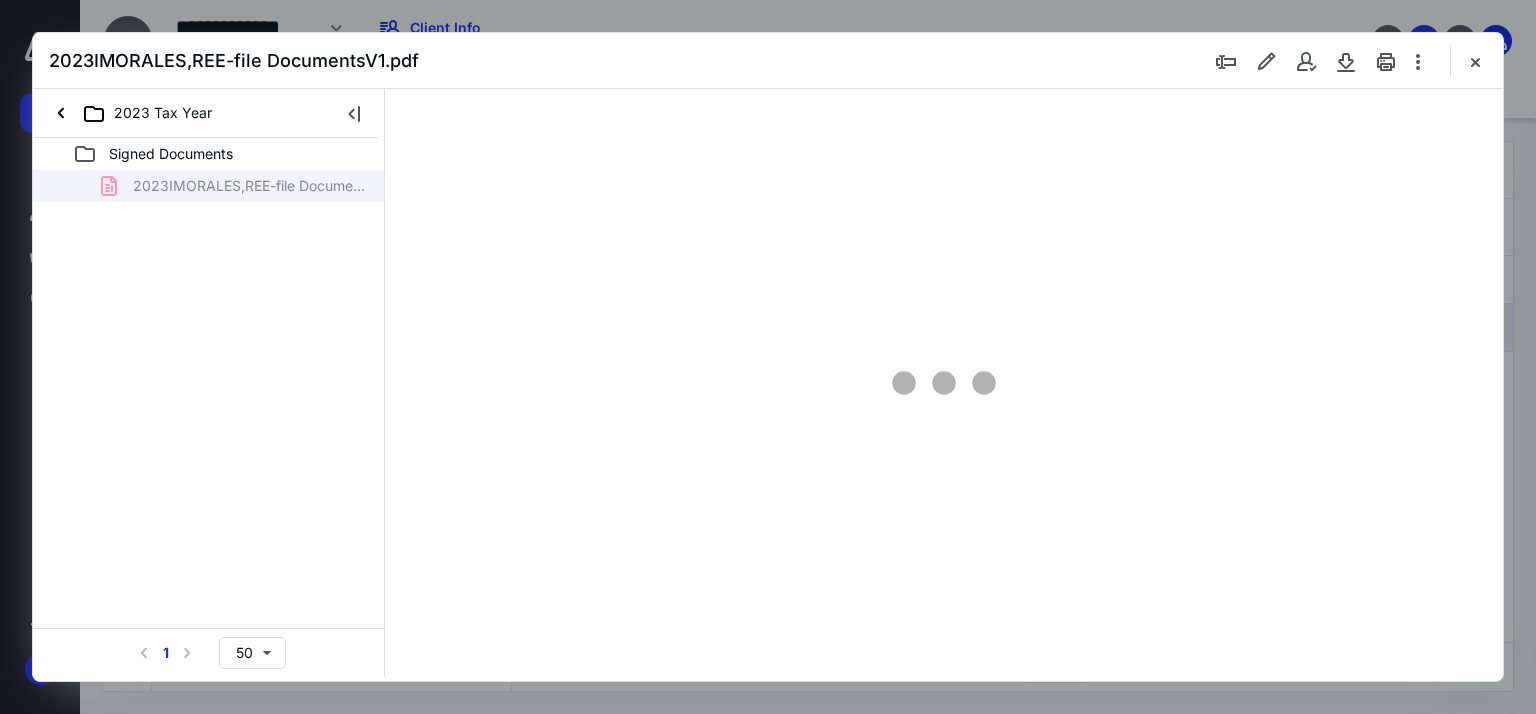 type on "64" 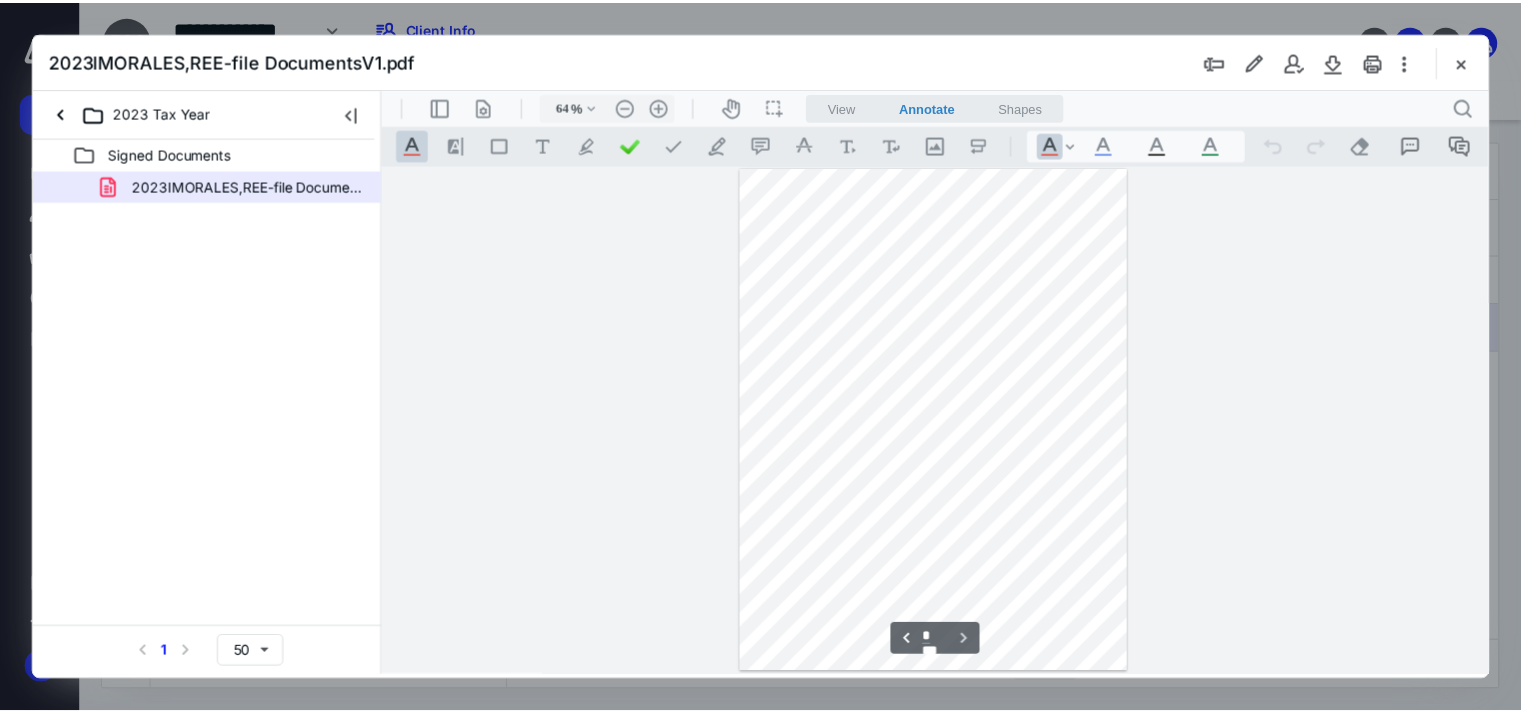 scroll, scrollTop: 212, scrollLeft: 0, axis: vertical 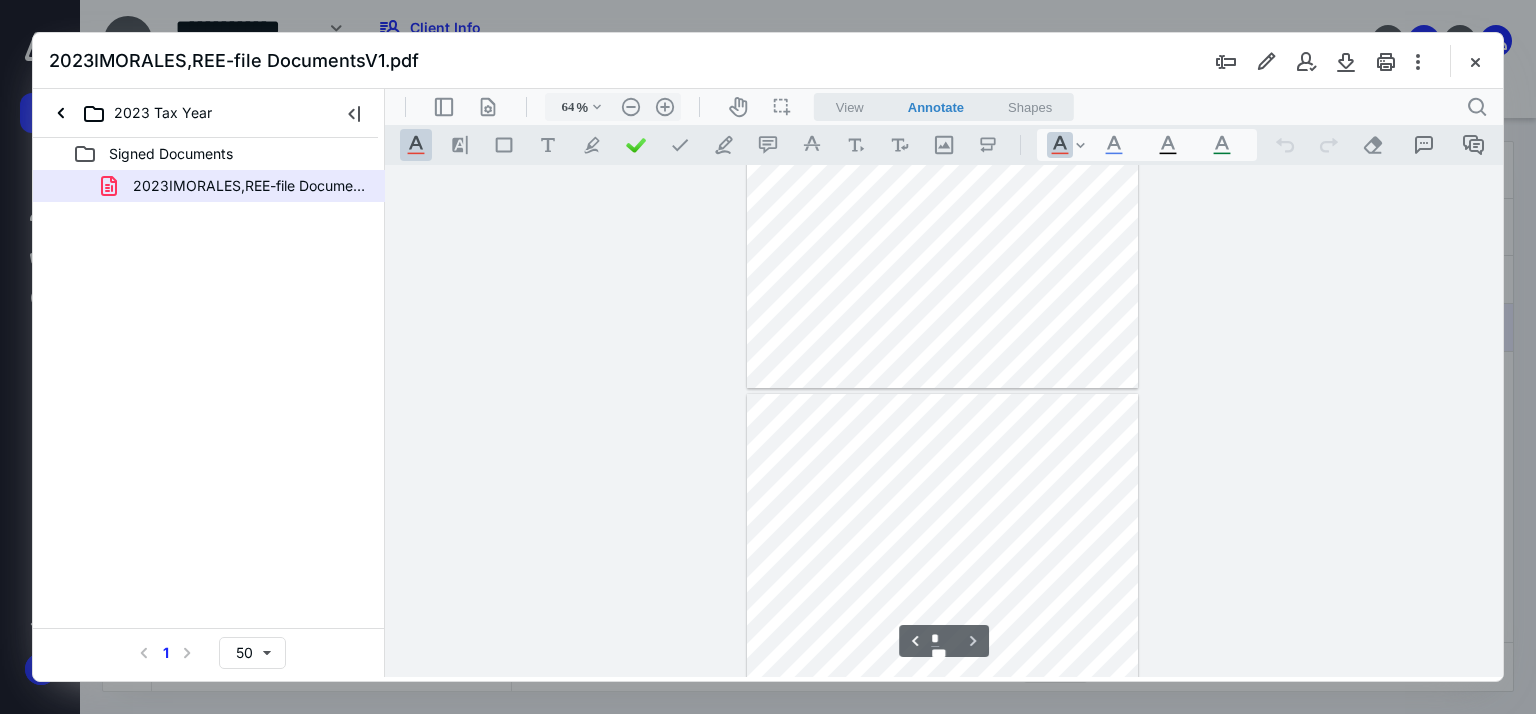 type on "*" 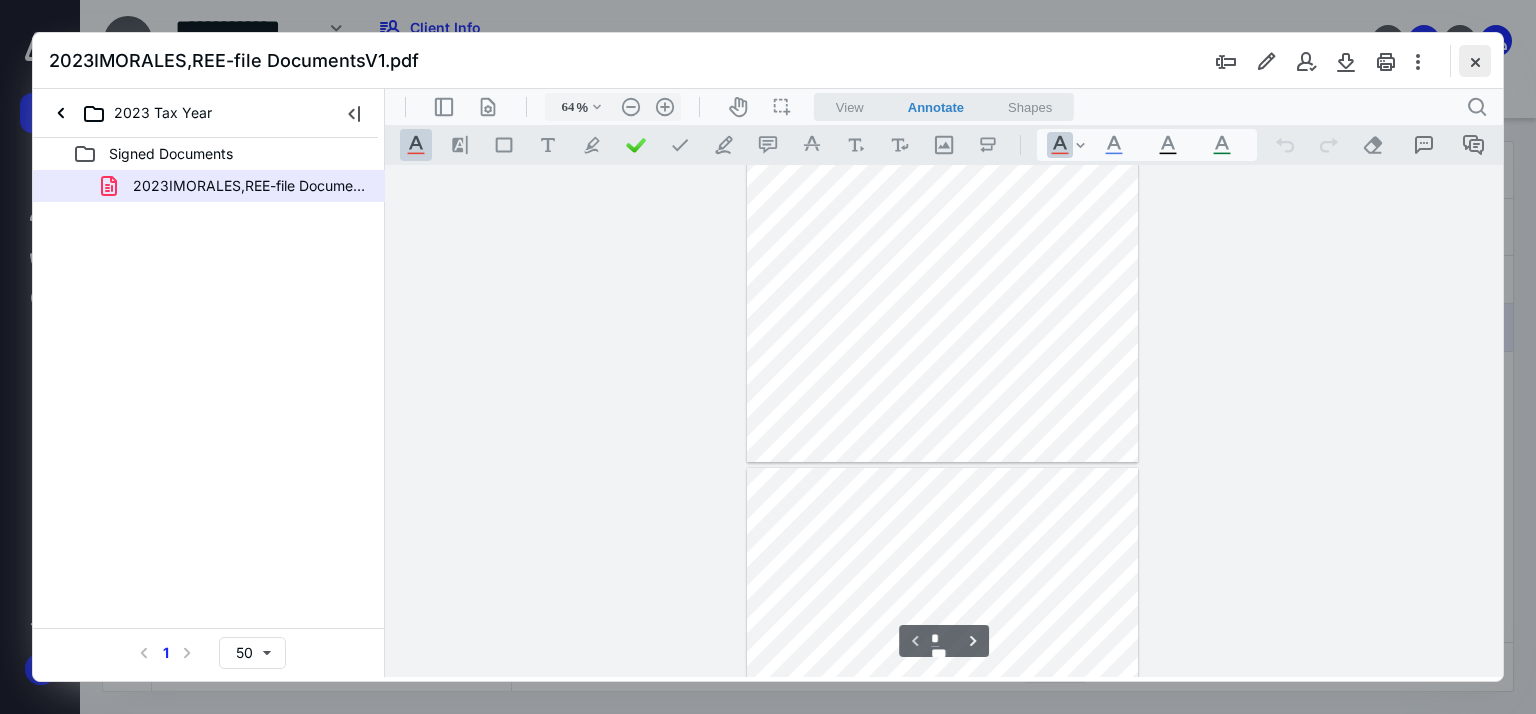 click at bounding box center (1475, 61) 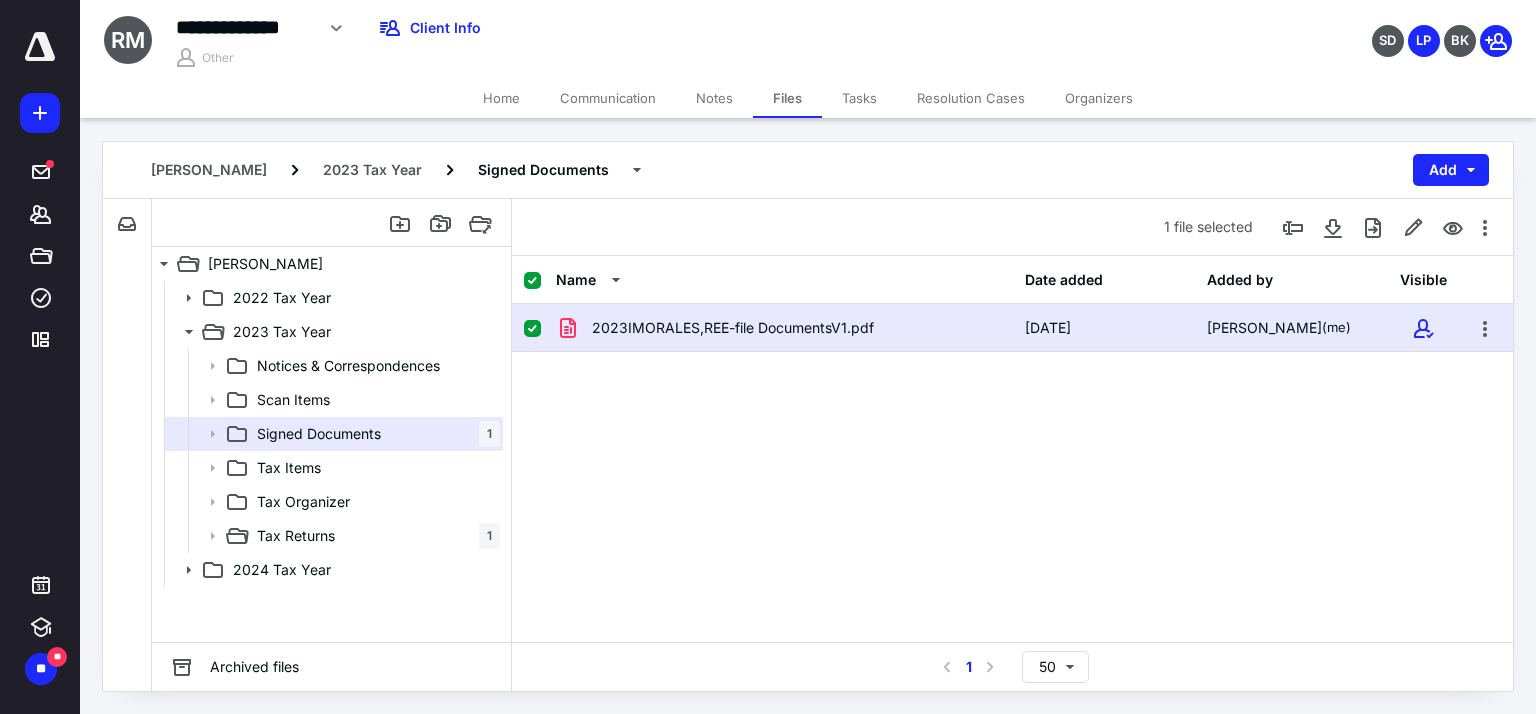 click on "Home" at bounding box center (501, 98) 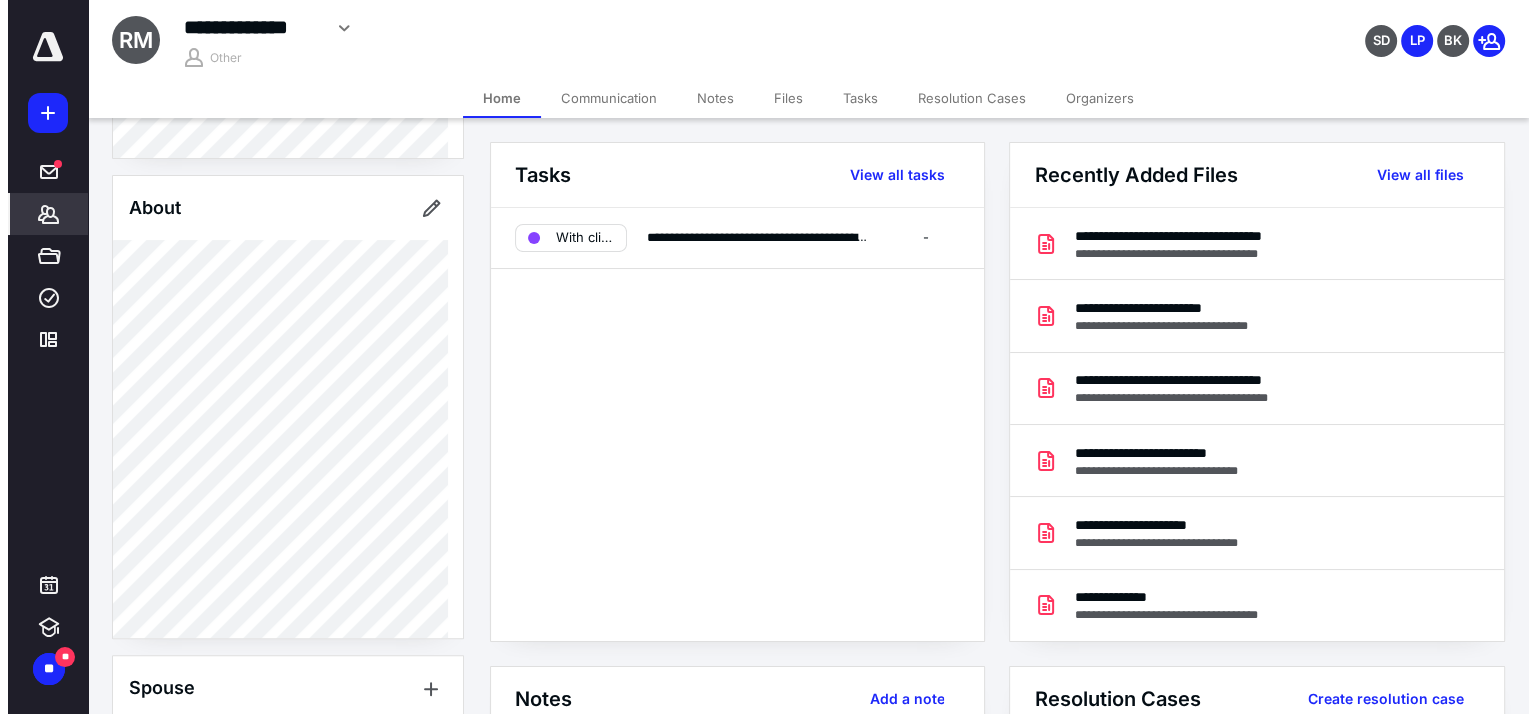 scroll, scrollTop: 400, scrollLeft: 0, axis: vertical 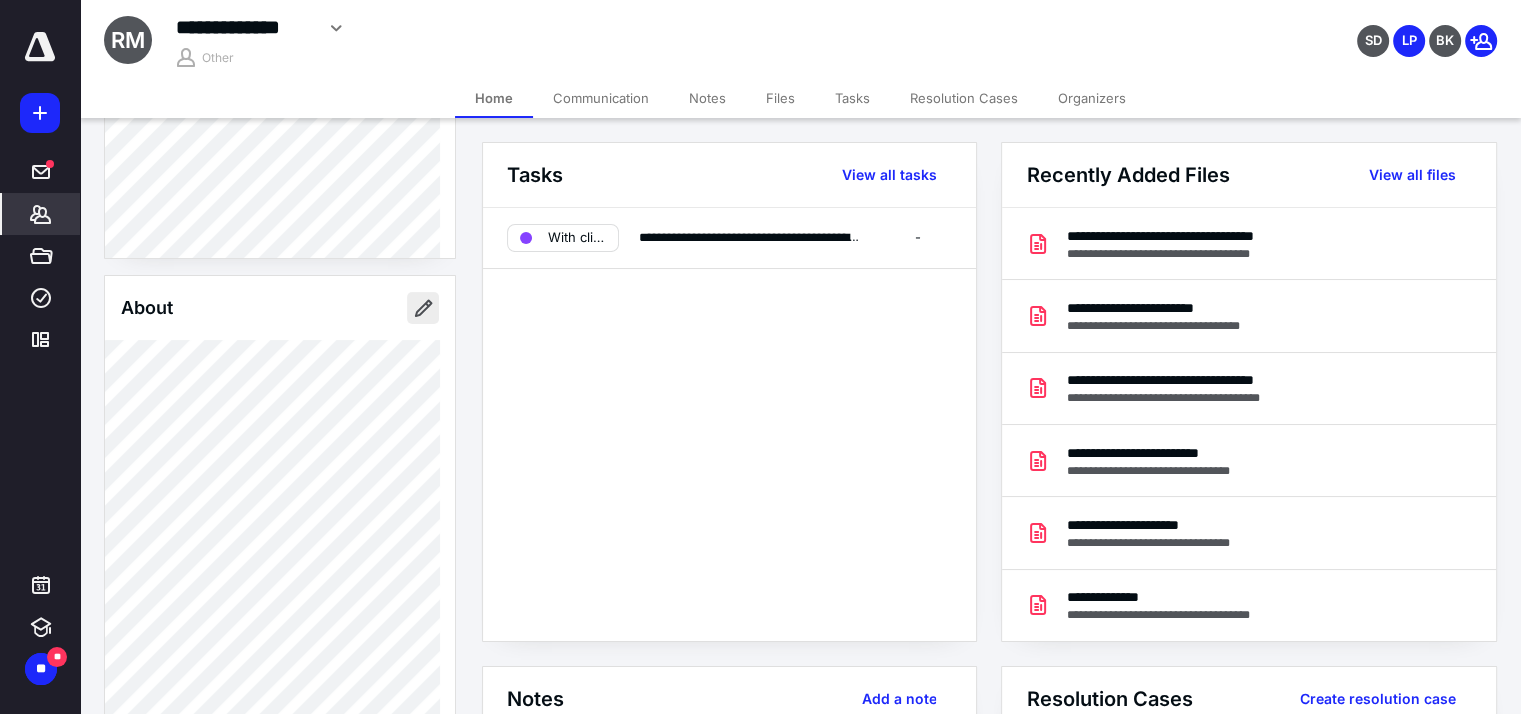 click at bounding box center (423, 308) 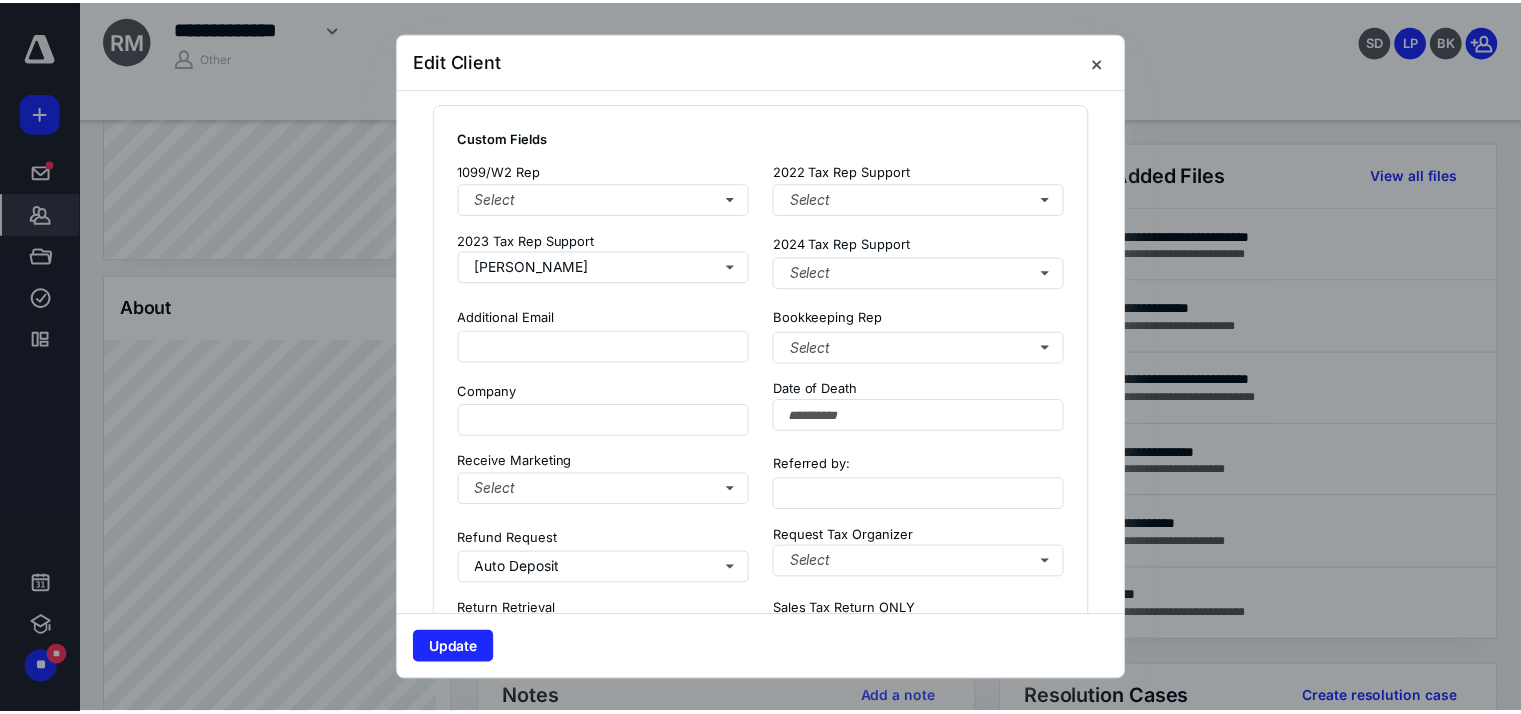 scroll, scrollTop: 1600, scrollLeft: 0, axis: vertical 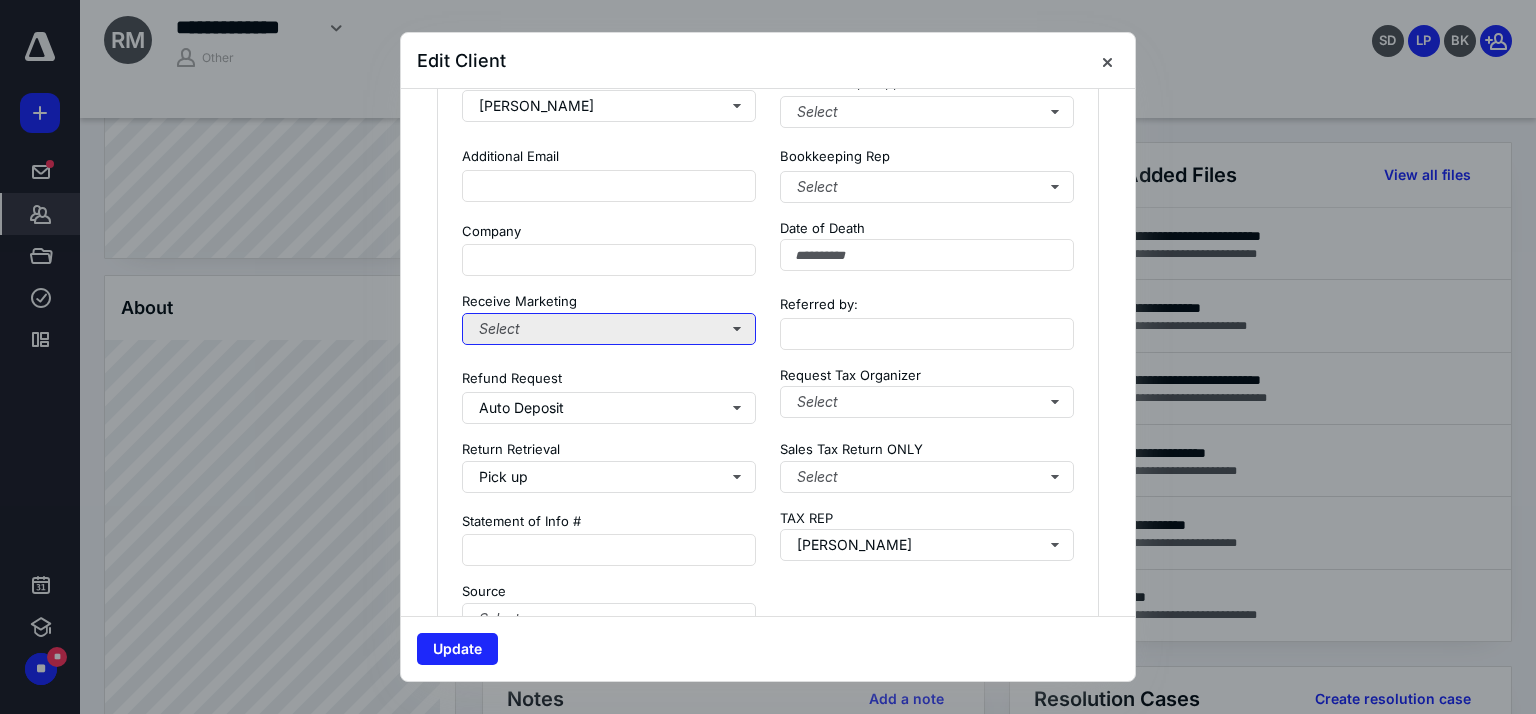 click on "Select" at bounding box center (609, 329) 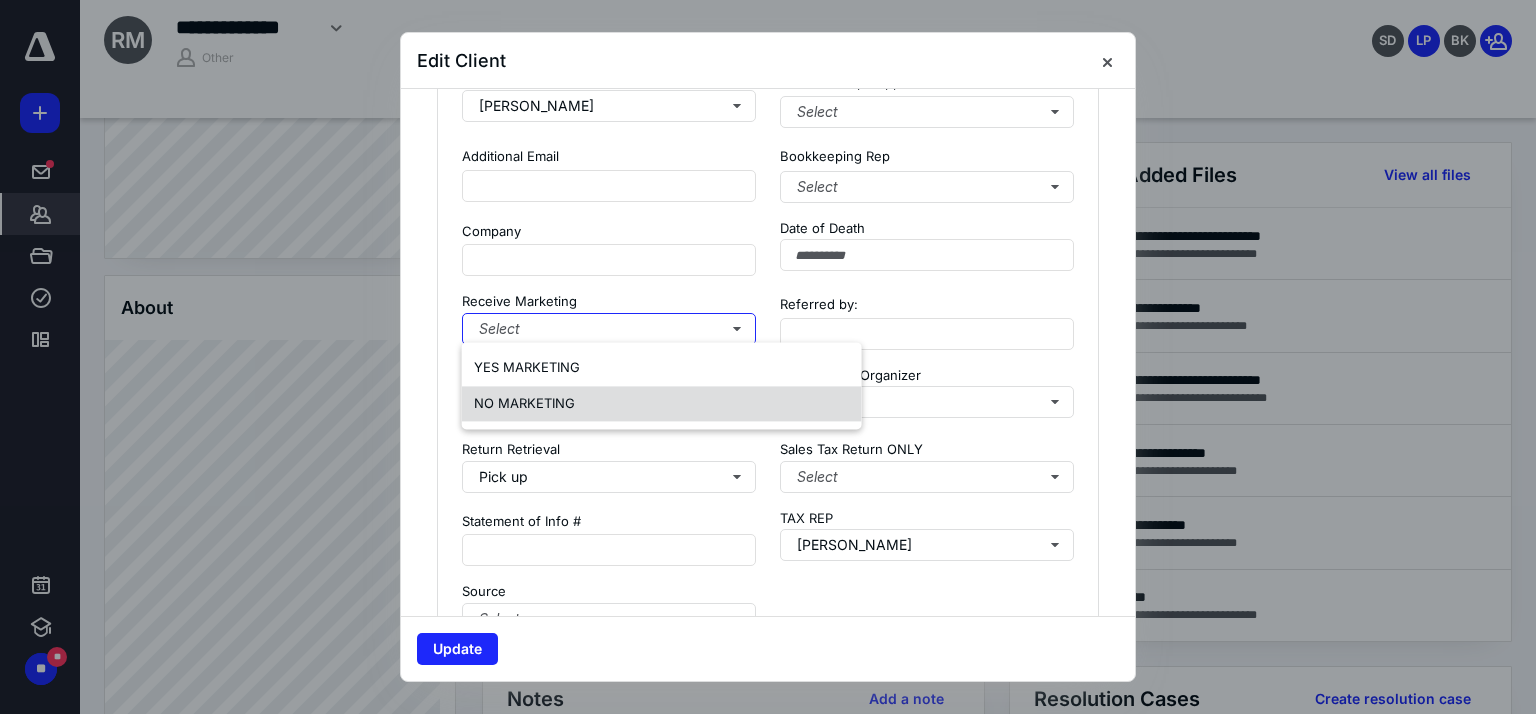 click on "NO MARKETING" at bounding box center [662, 404] 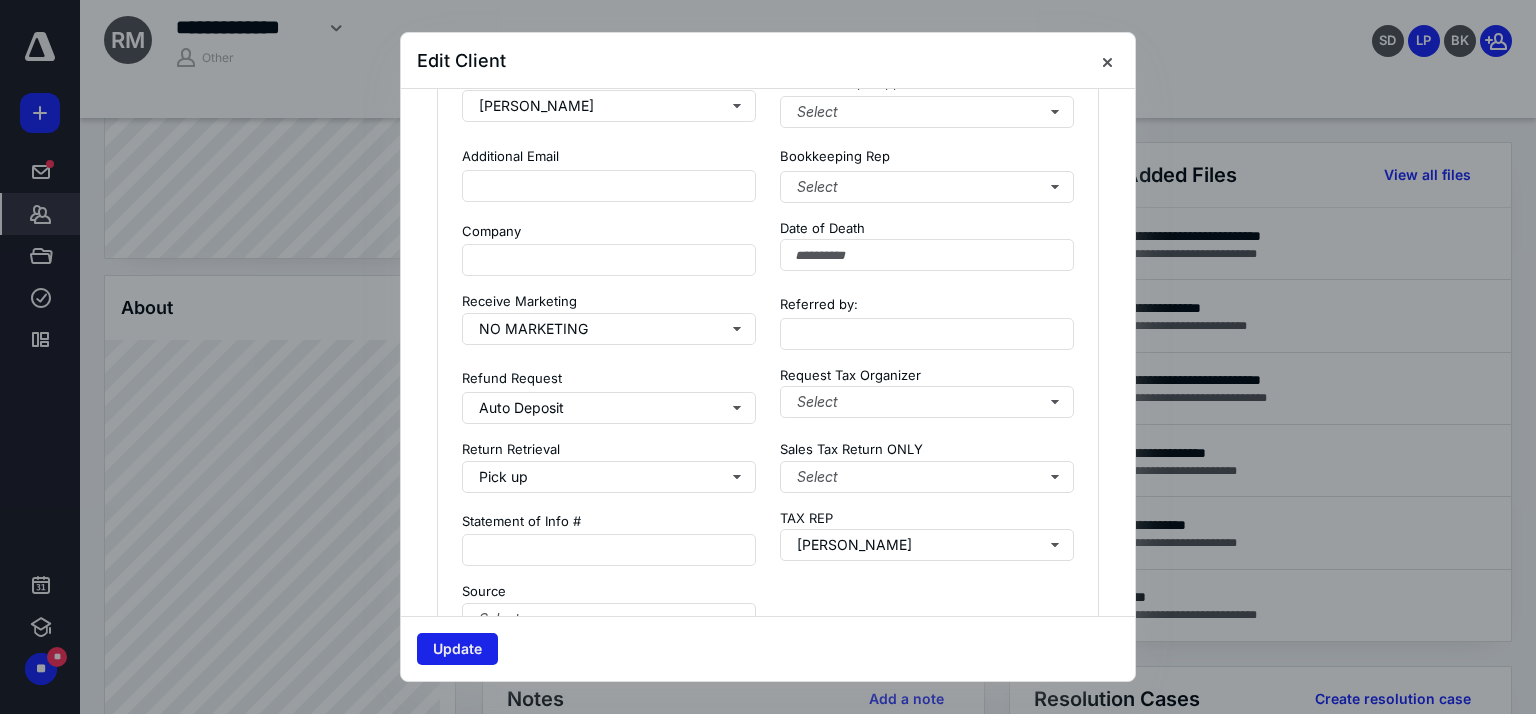 click on "Update" at bounding box center [457, 649] 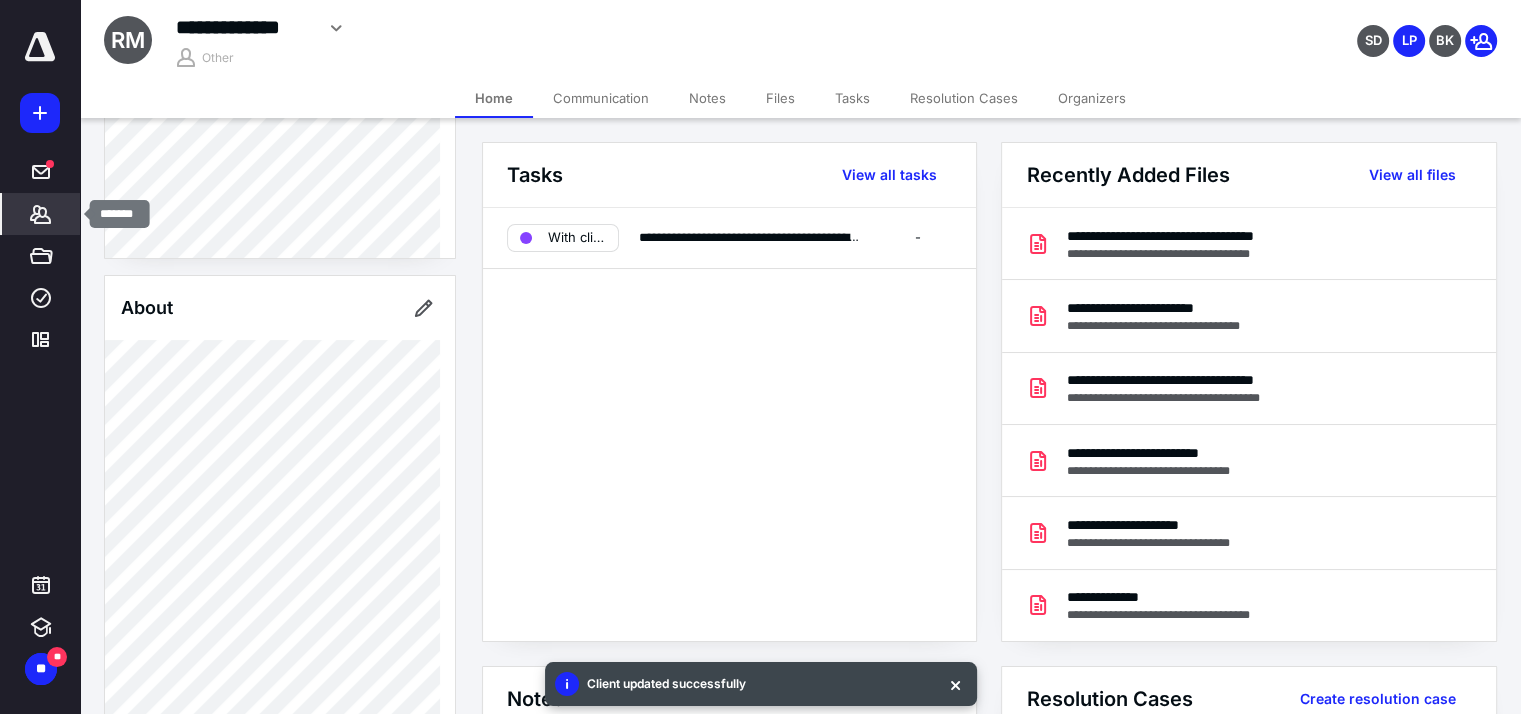 click 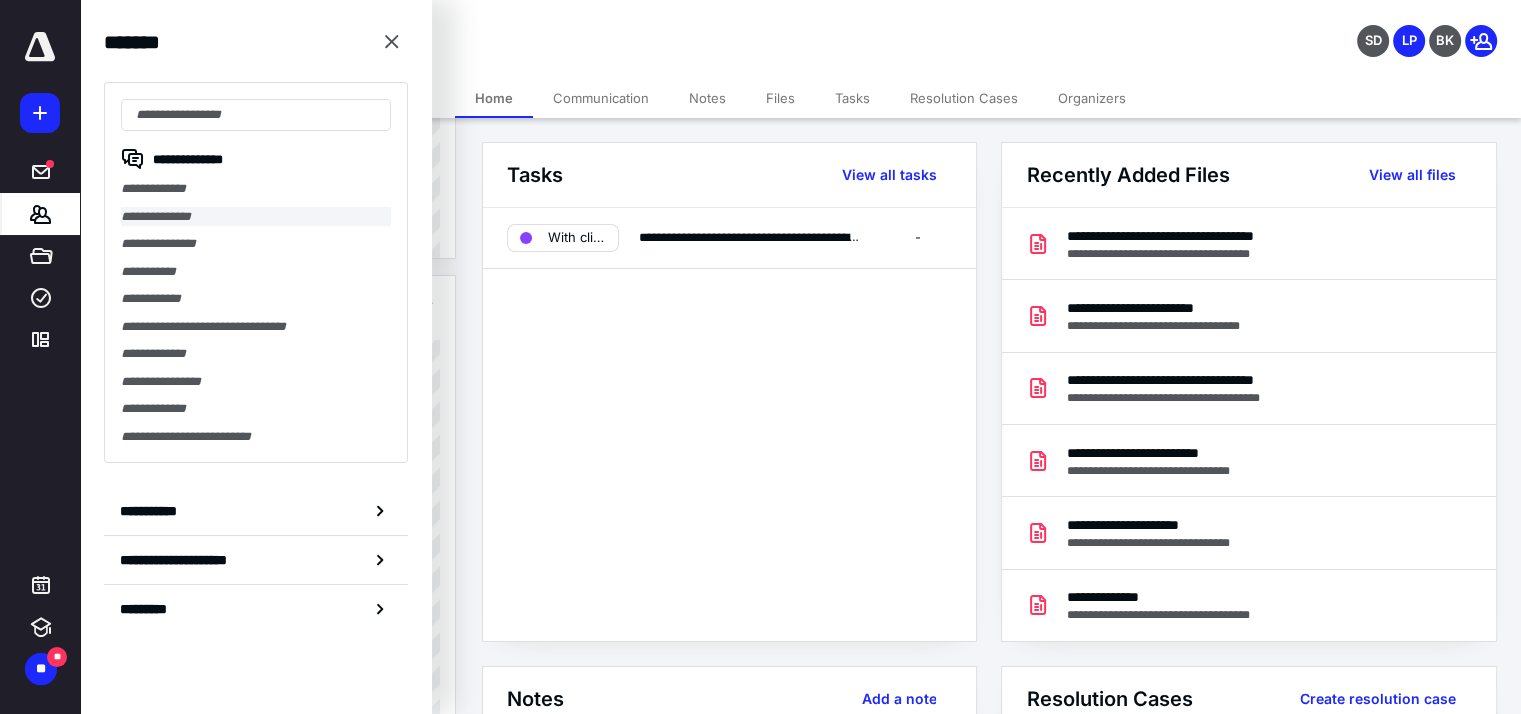 click on "**********" at bounding box center (256, 217) 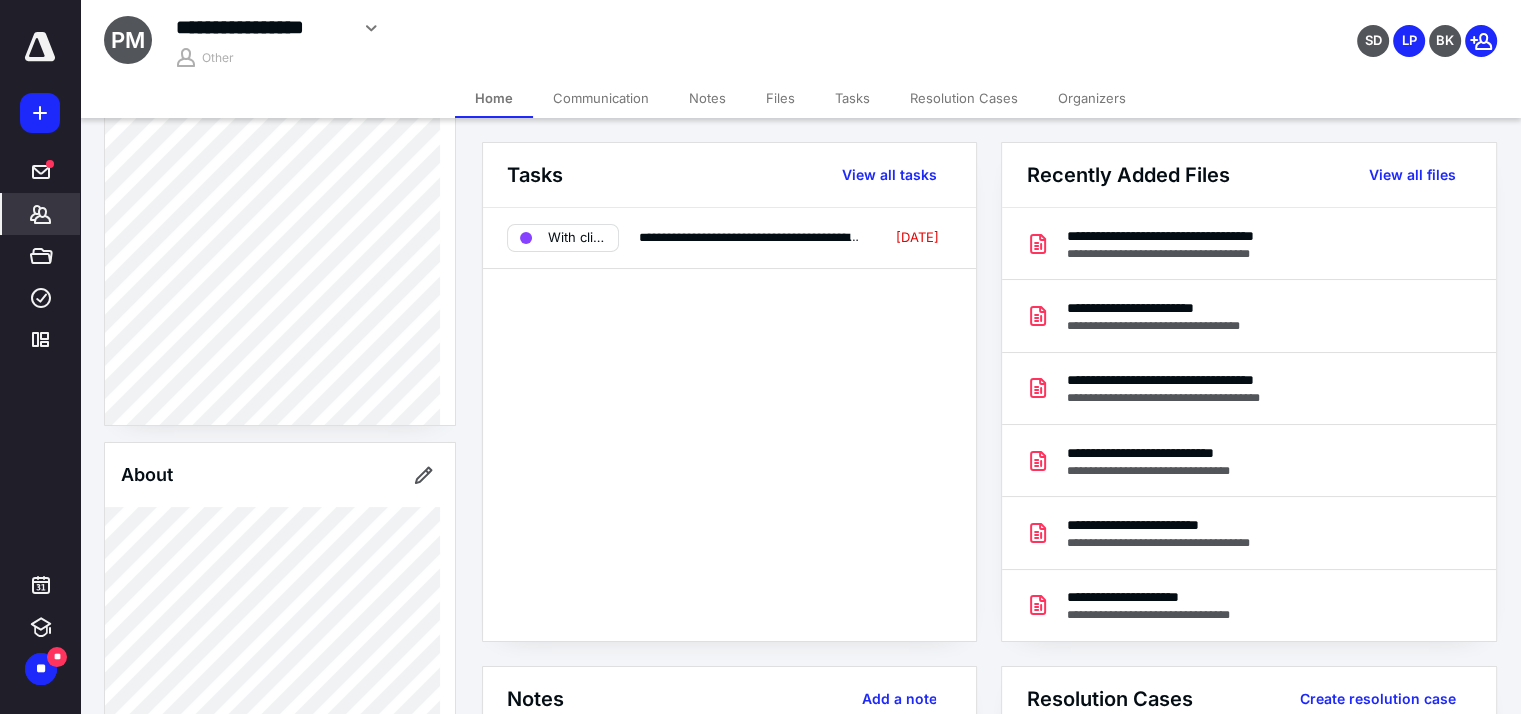scroll, scrollTop: 400, scrollLeft: 0, axis: vertical 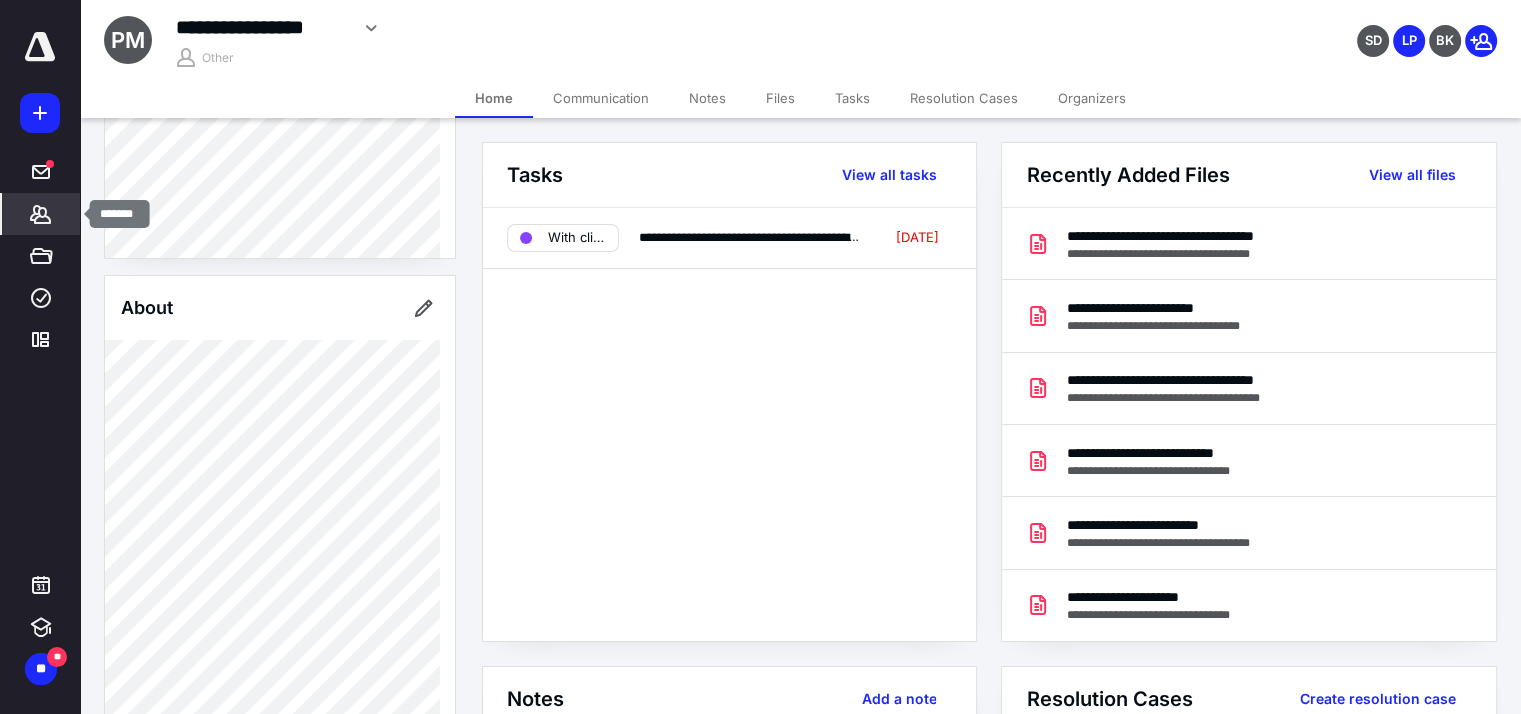 click on "*******" at bounding box center [41, 214] 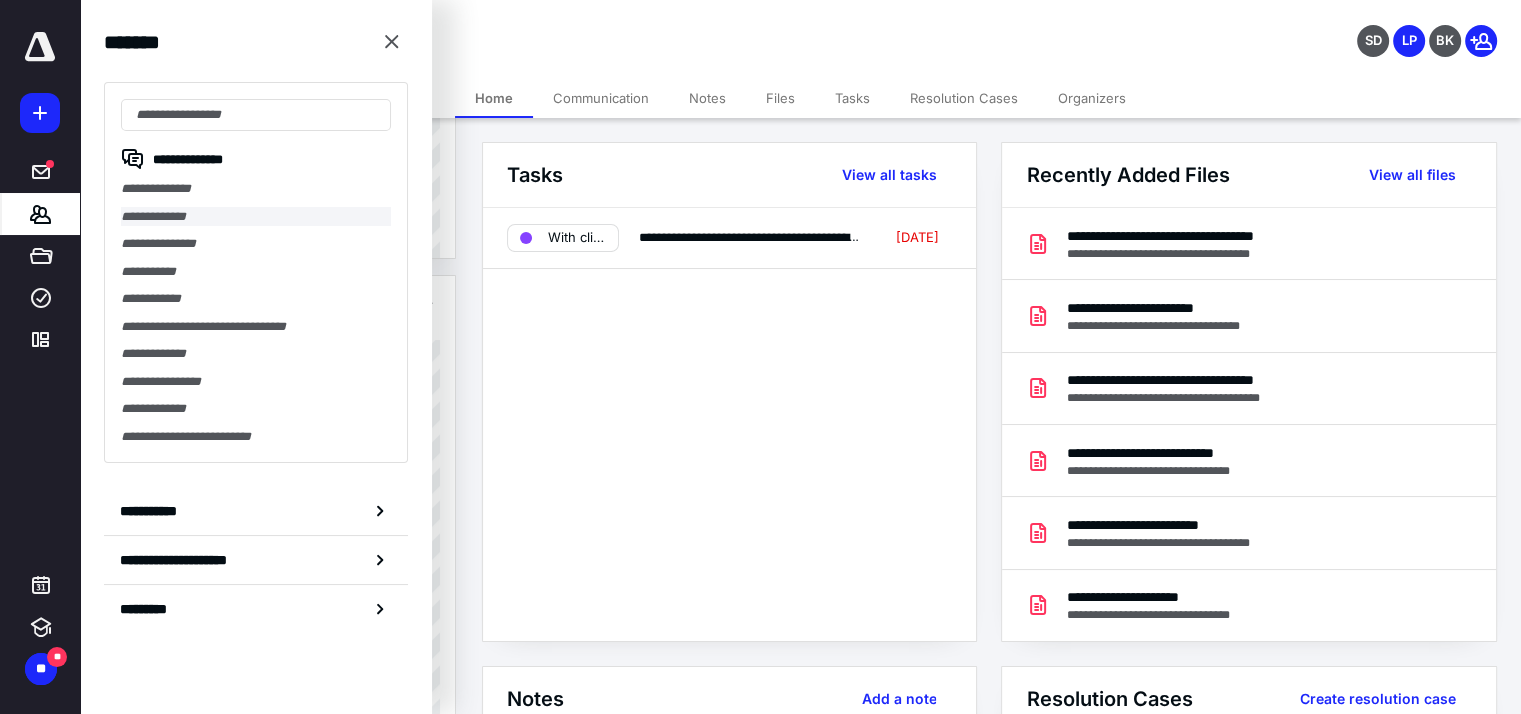 click on "**********" at bounding box center (256, 217) 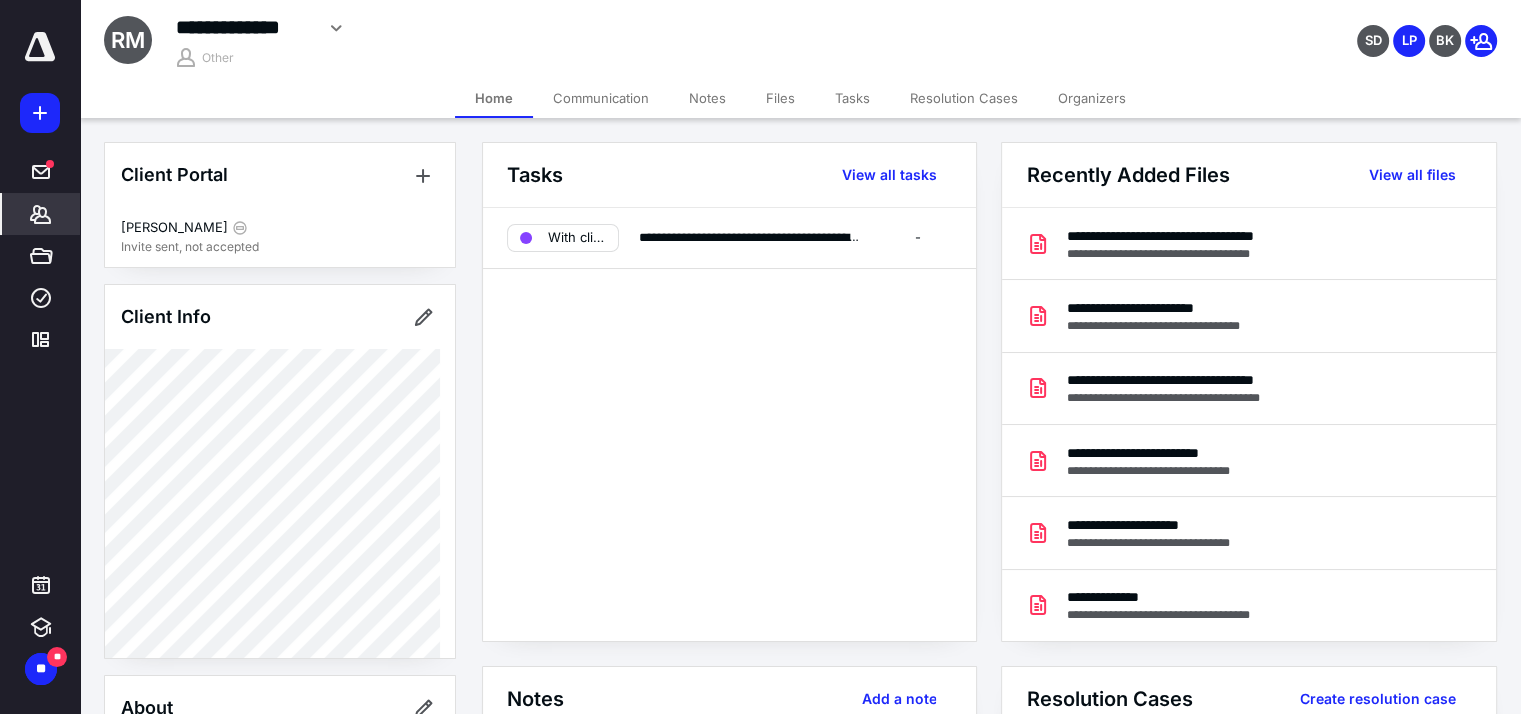 scroll, scrollTop: 300, scrollLeft: 0, axis: vertical 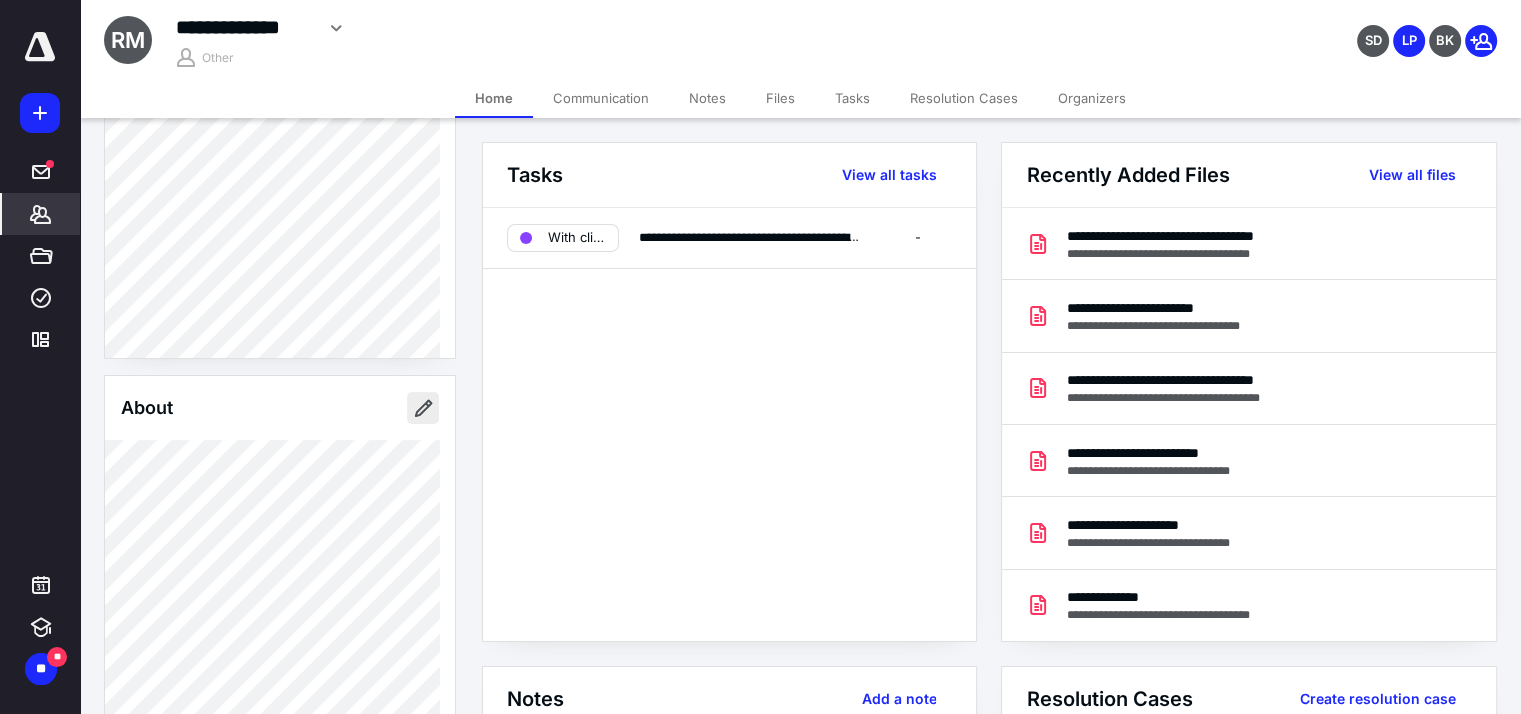 click at bounding box center (423, 408) 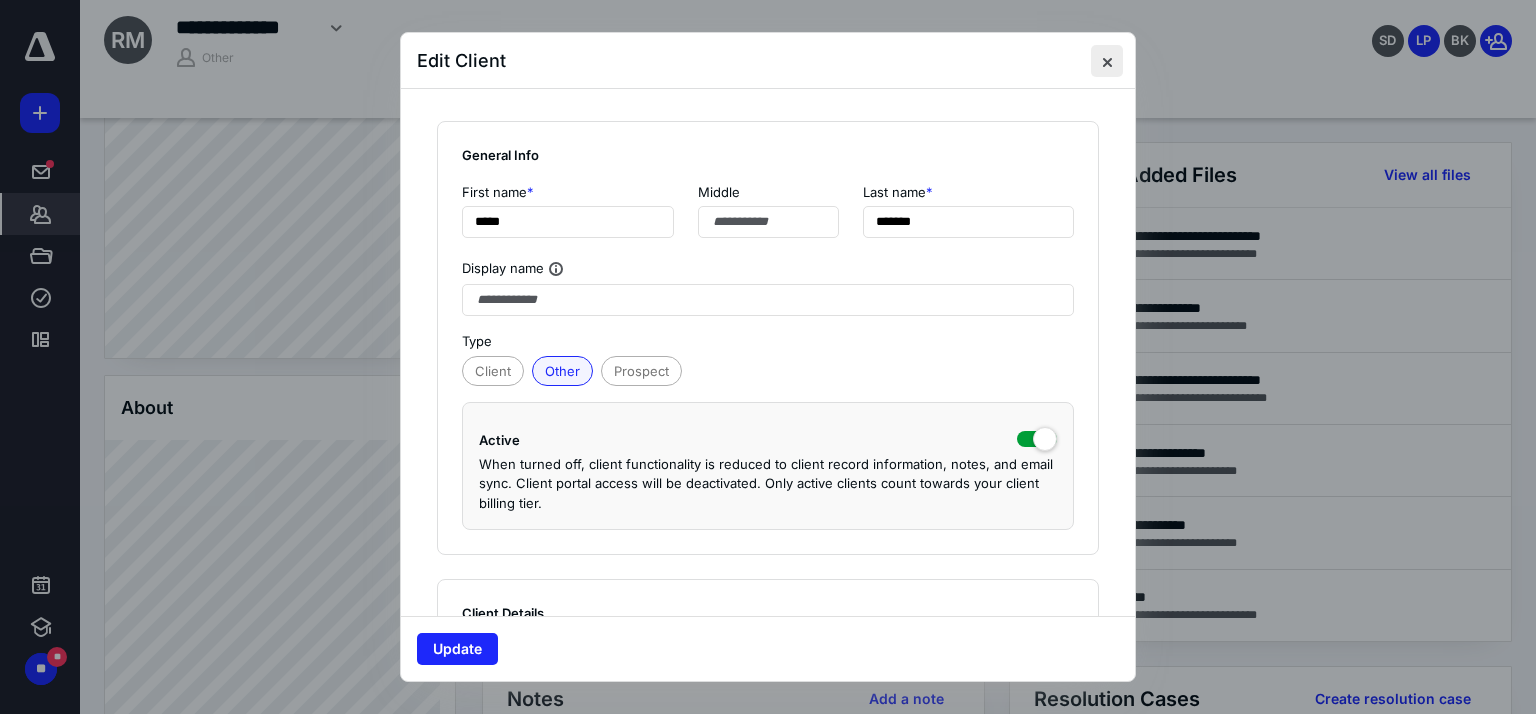 click at bounding box center [1107, 61] 